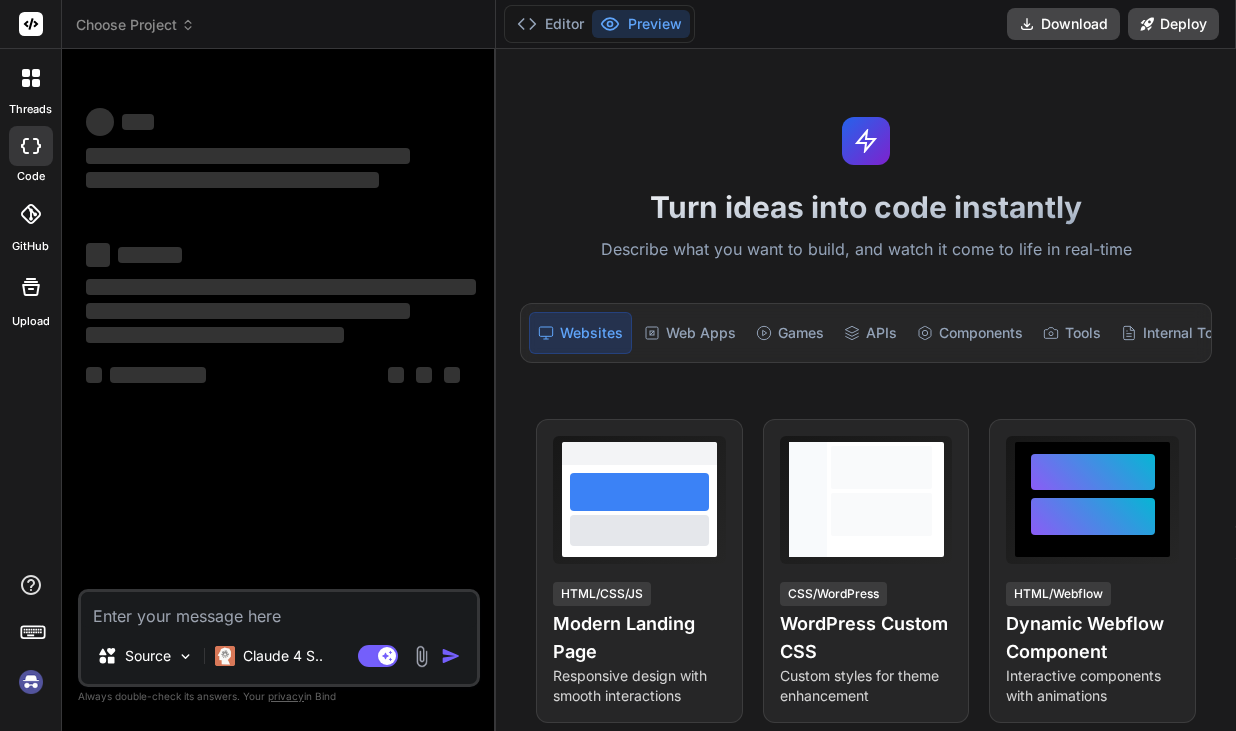 scroll, scrollTop: 0, scrollLeft: 0, axis: both 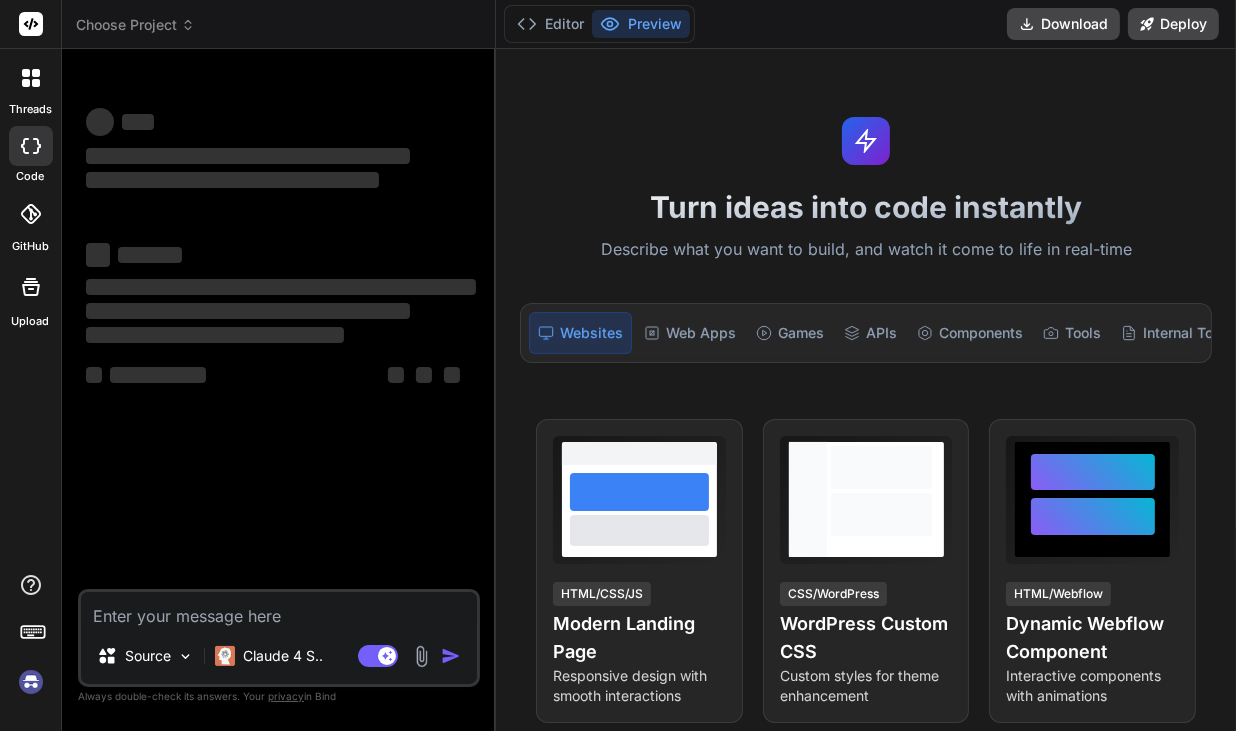 type on "x" 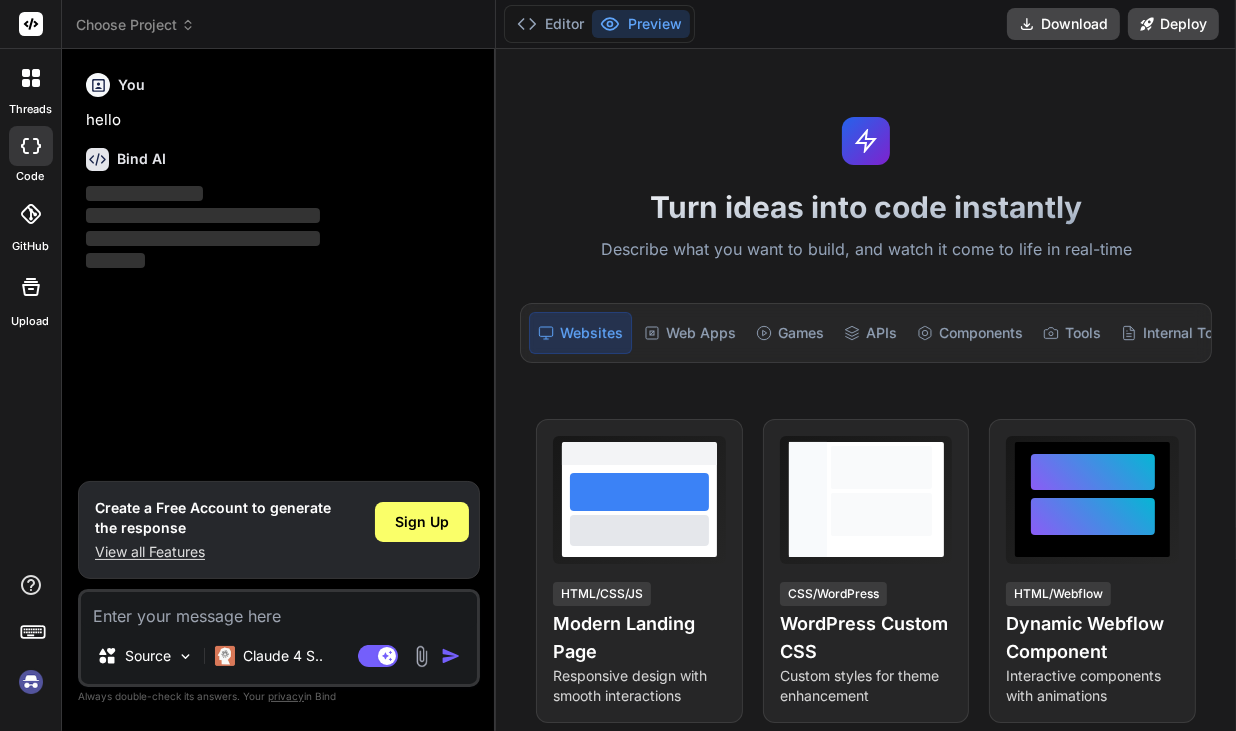 type on "C" 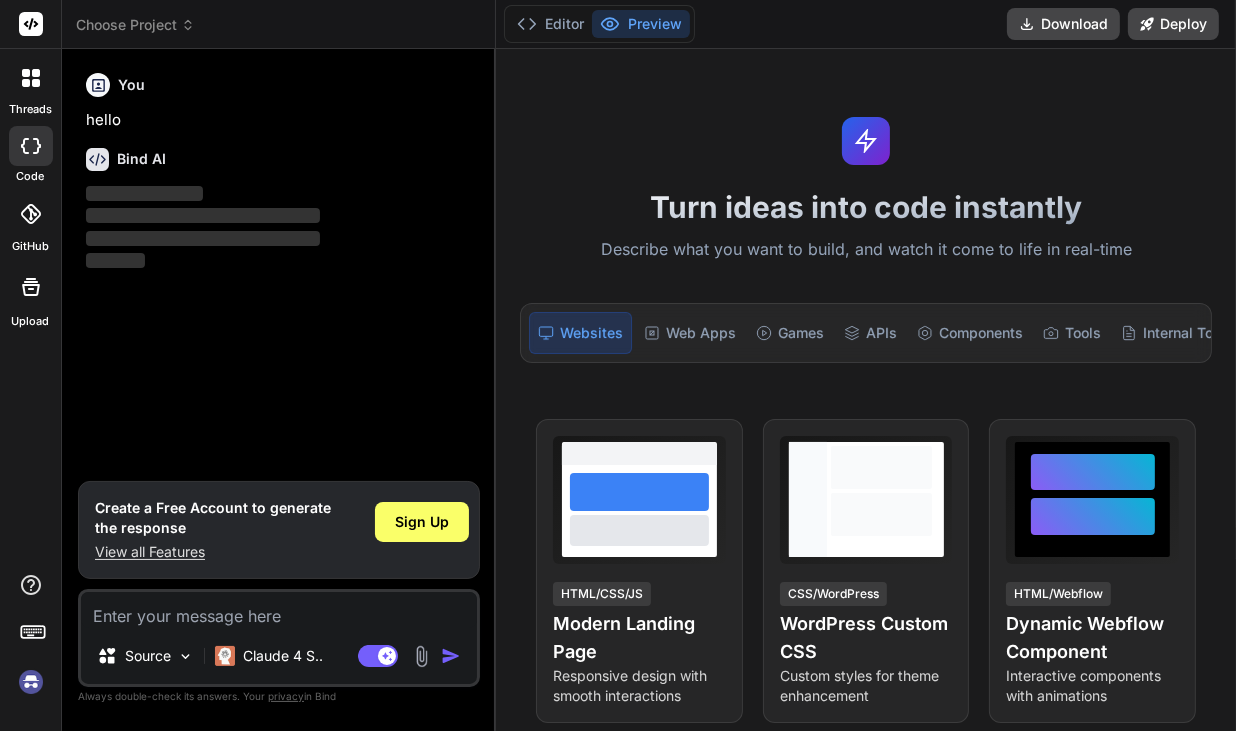 type on "x" 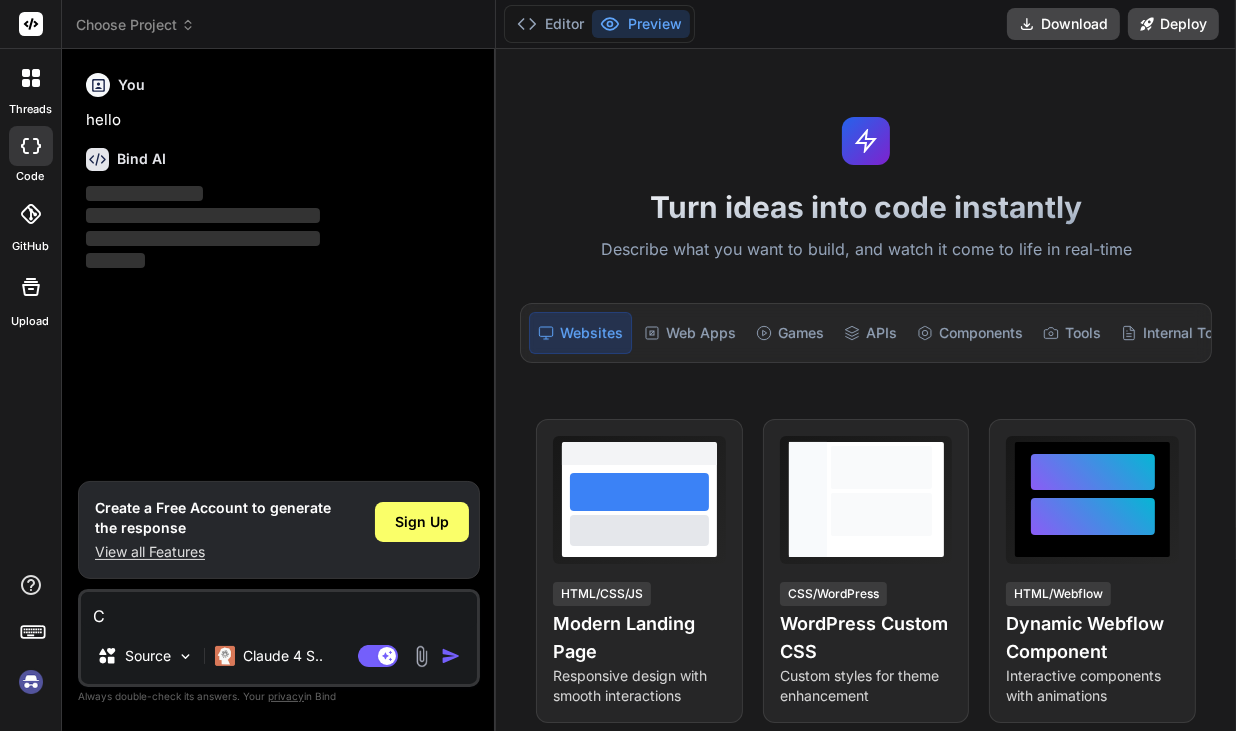 type on "Ca" 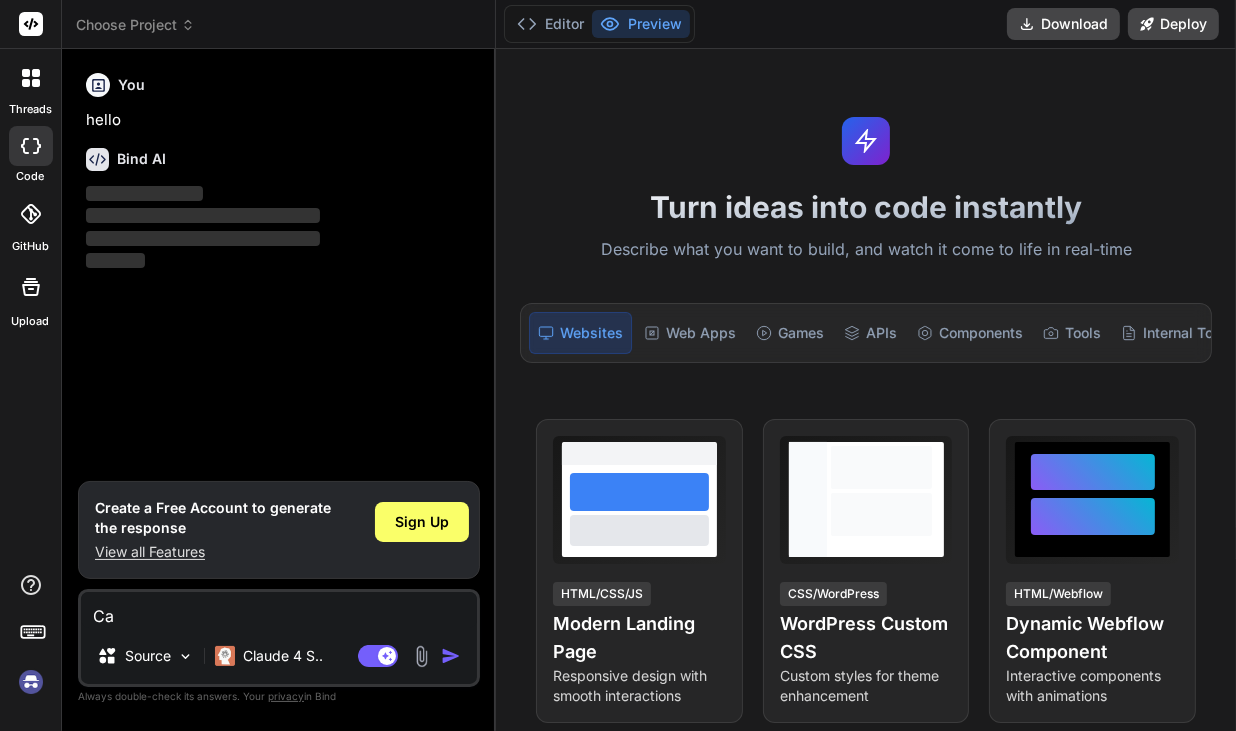 type on "Can" 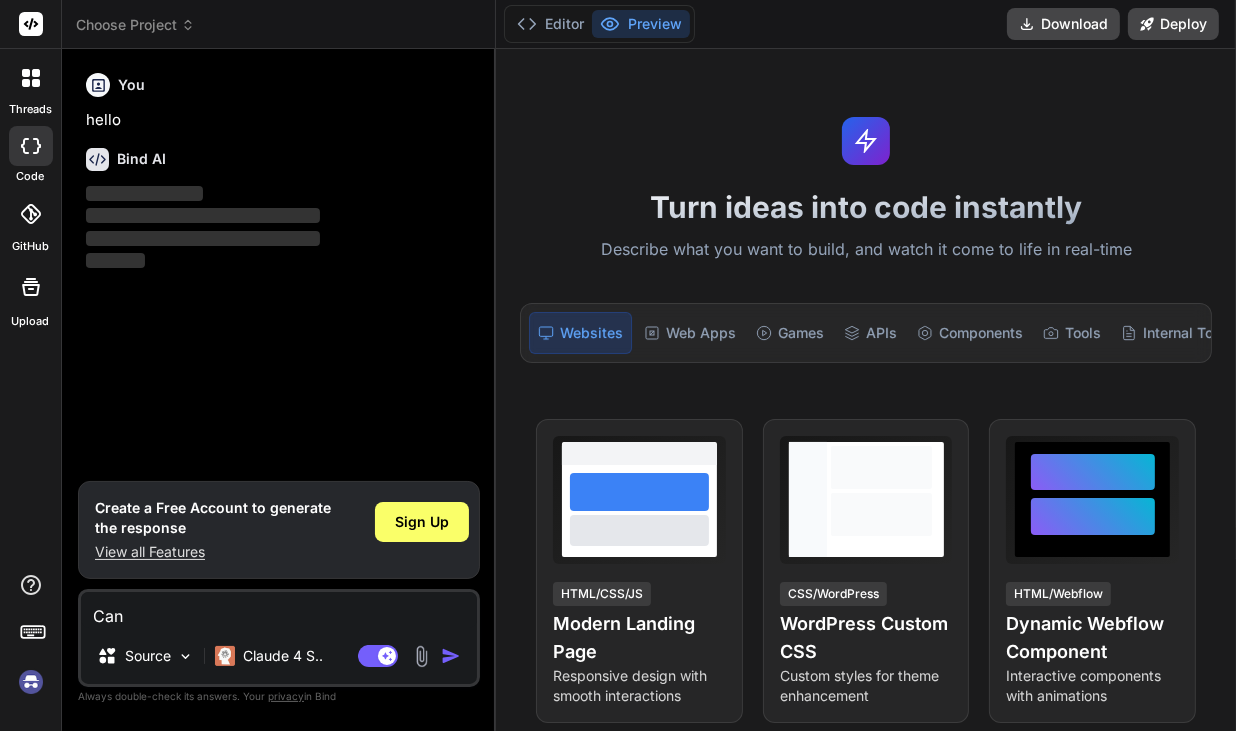 type on "Can" 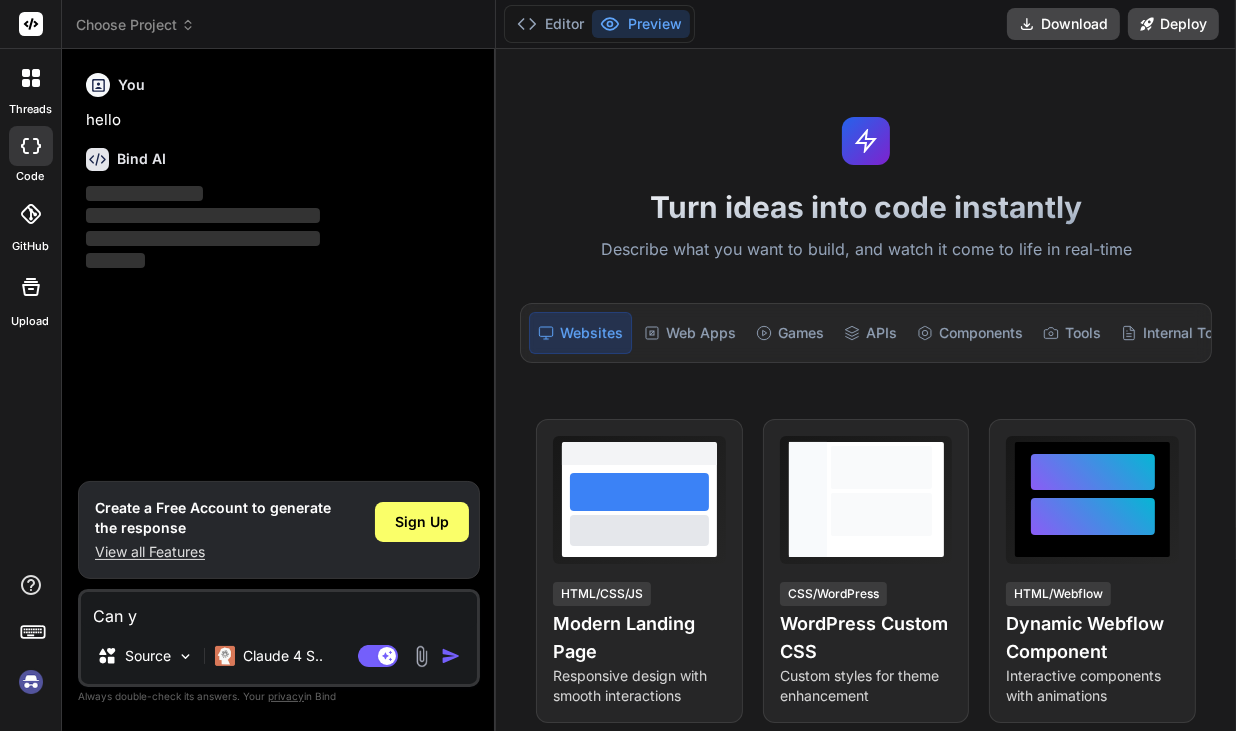 type on "Can yo" 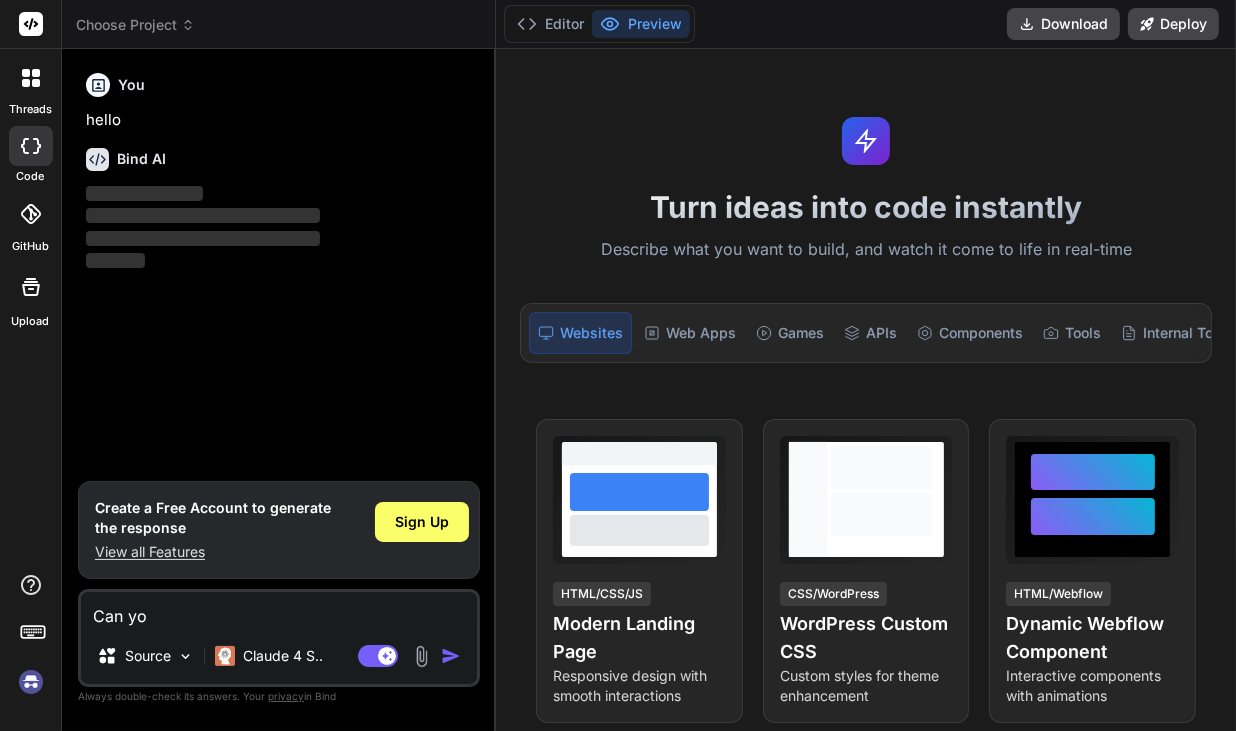 type on "Can you" 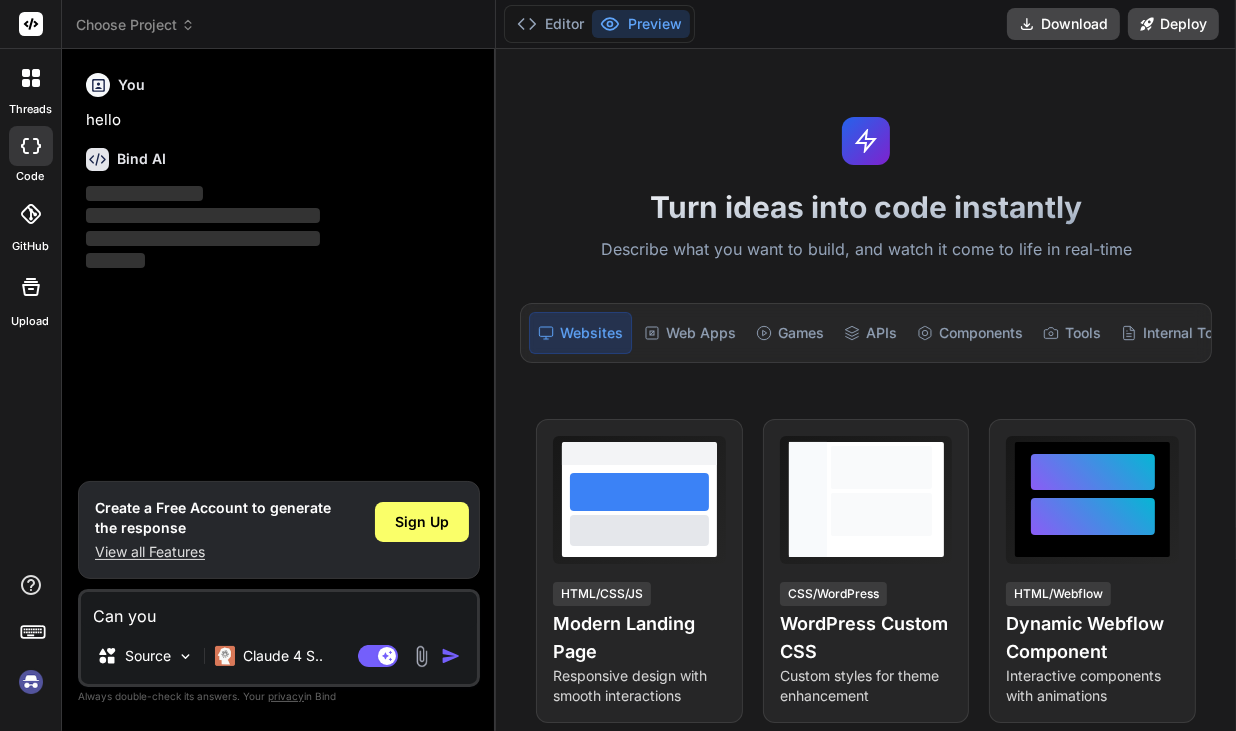 type on "Can you" 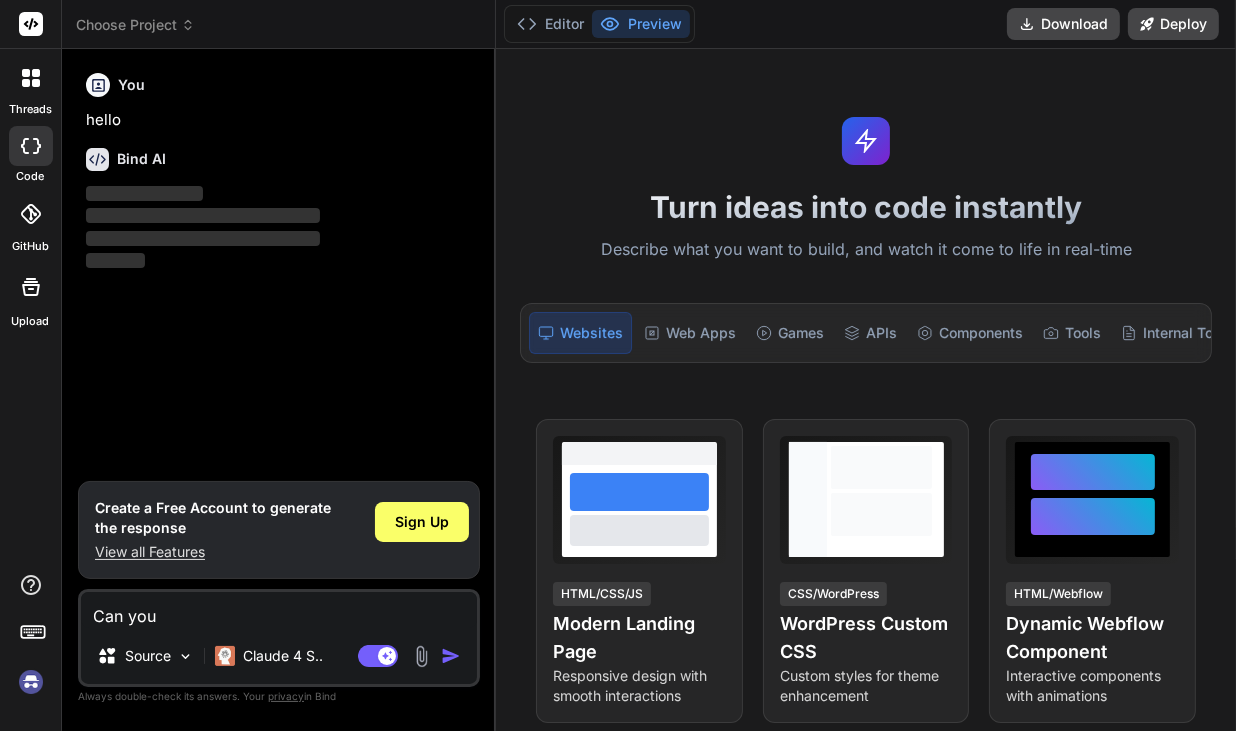 type on "Can you w" 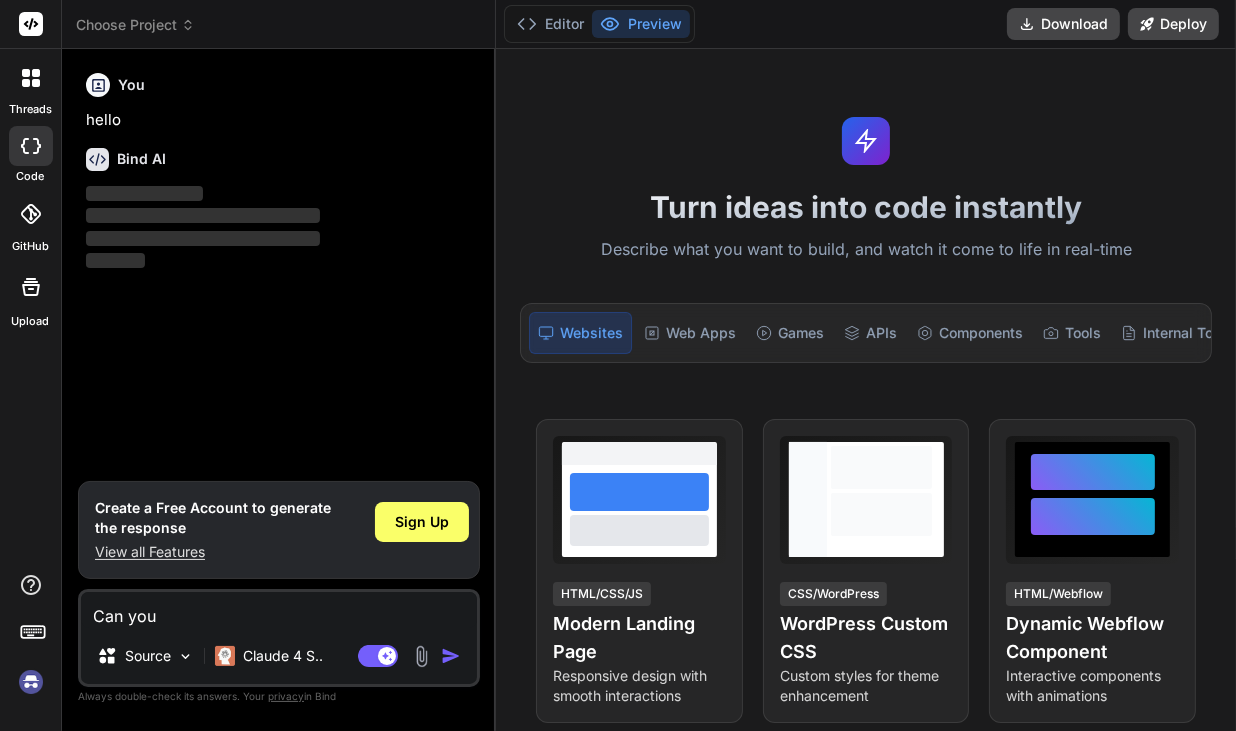 type on "x" 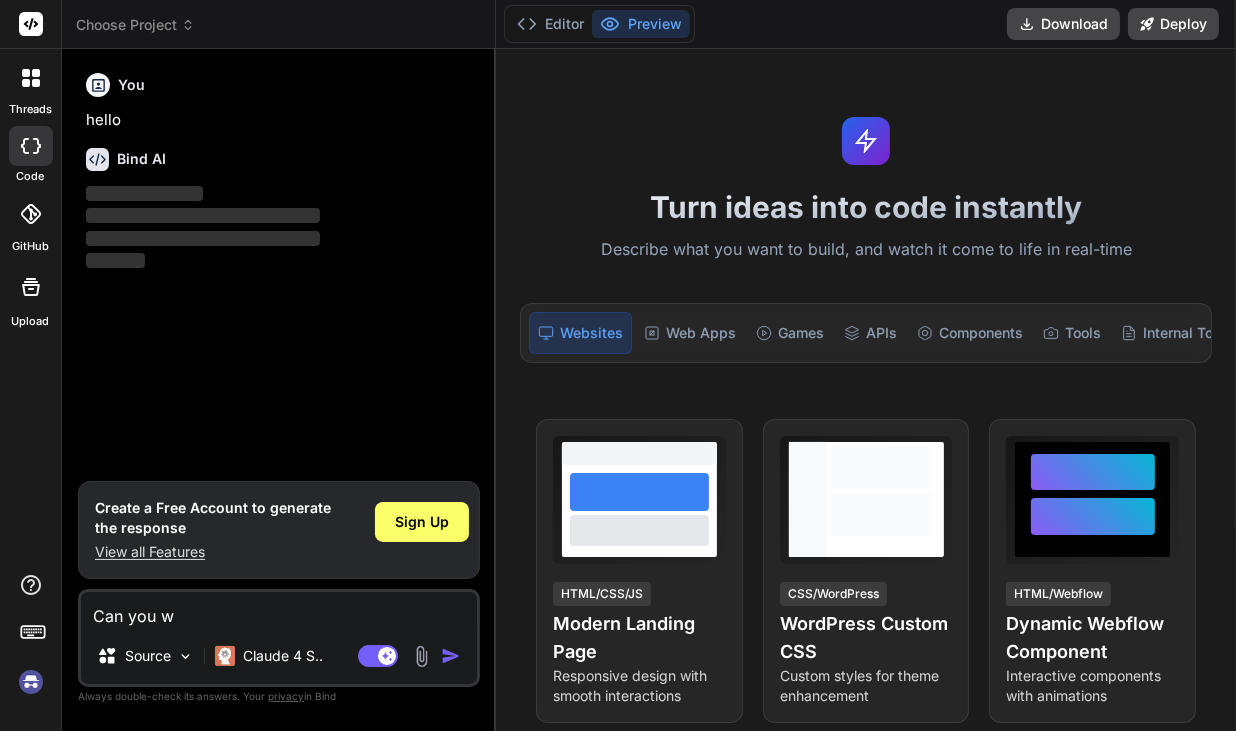 type on "Can you wr" 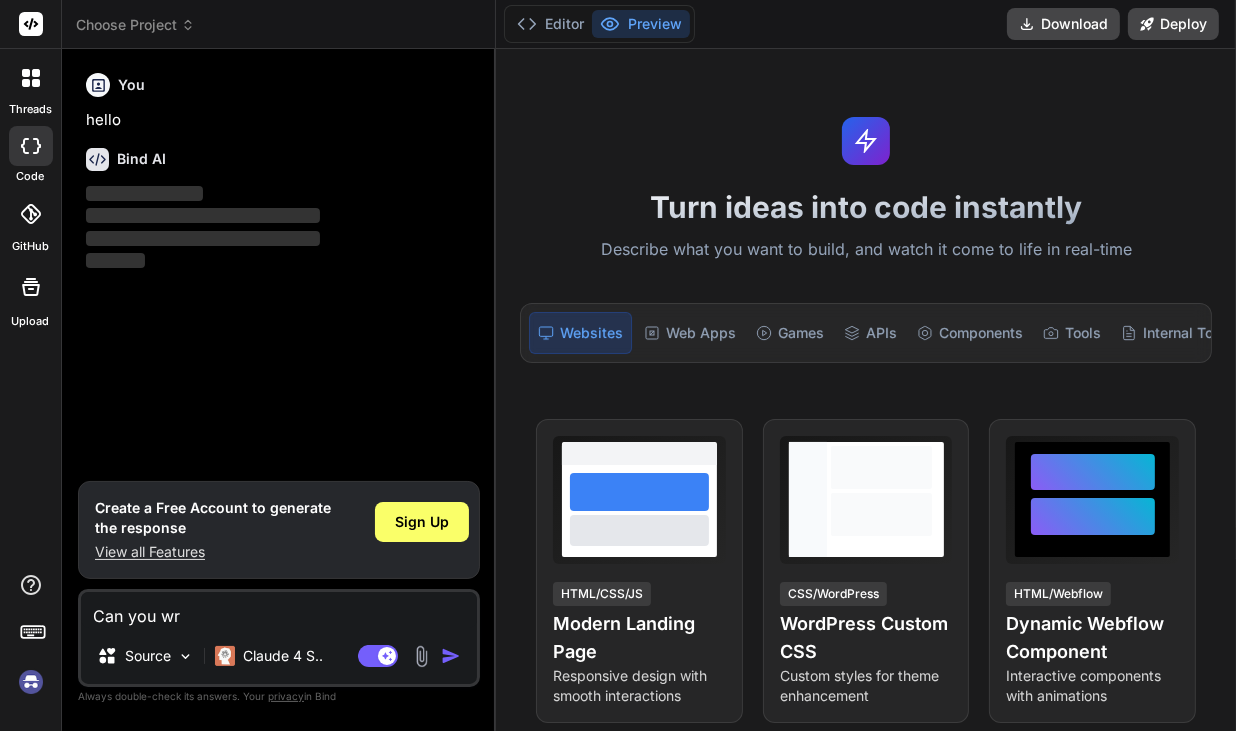 type on "Can you w" 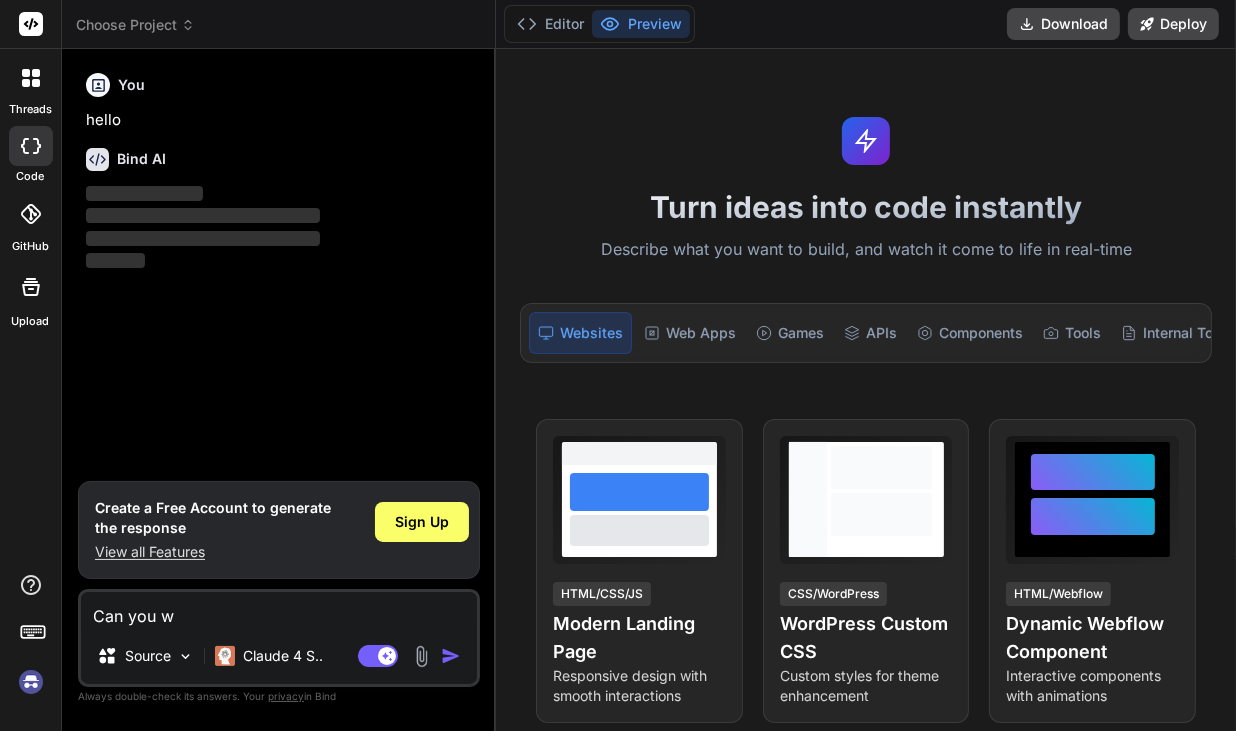 type on "Can you" 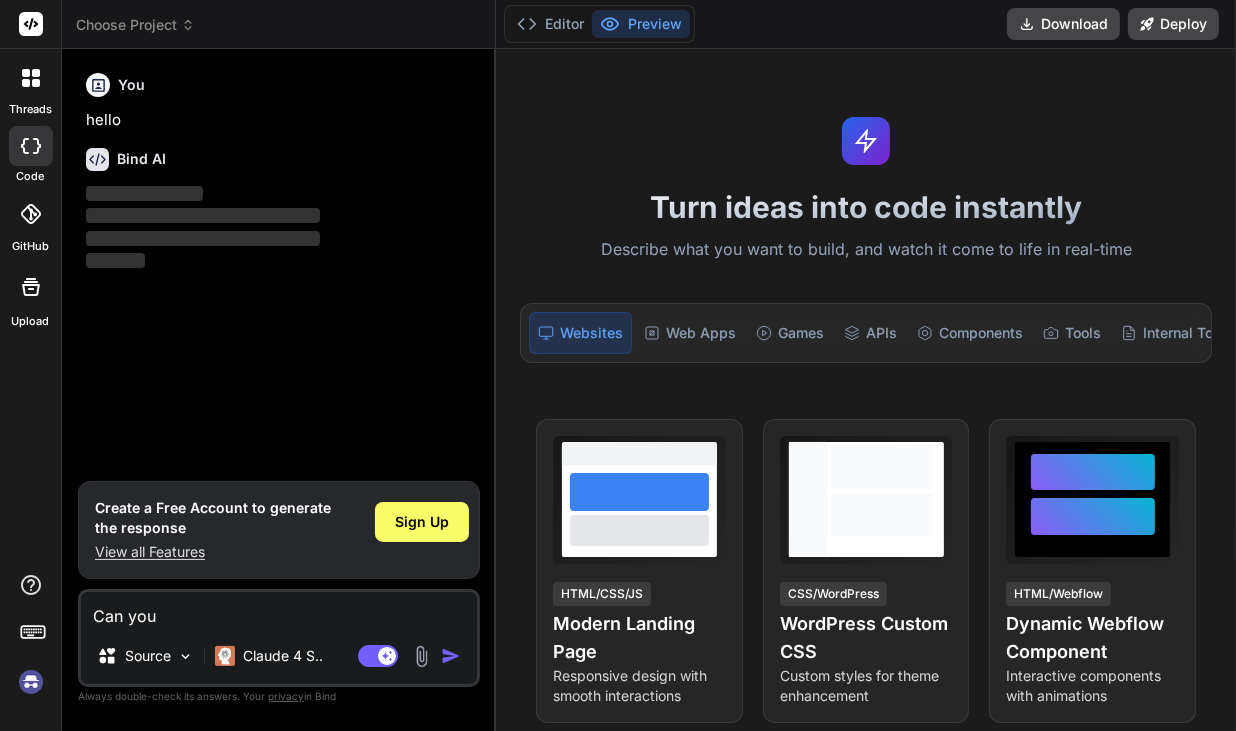 type on "Can you c" 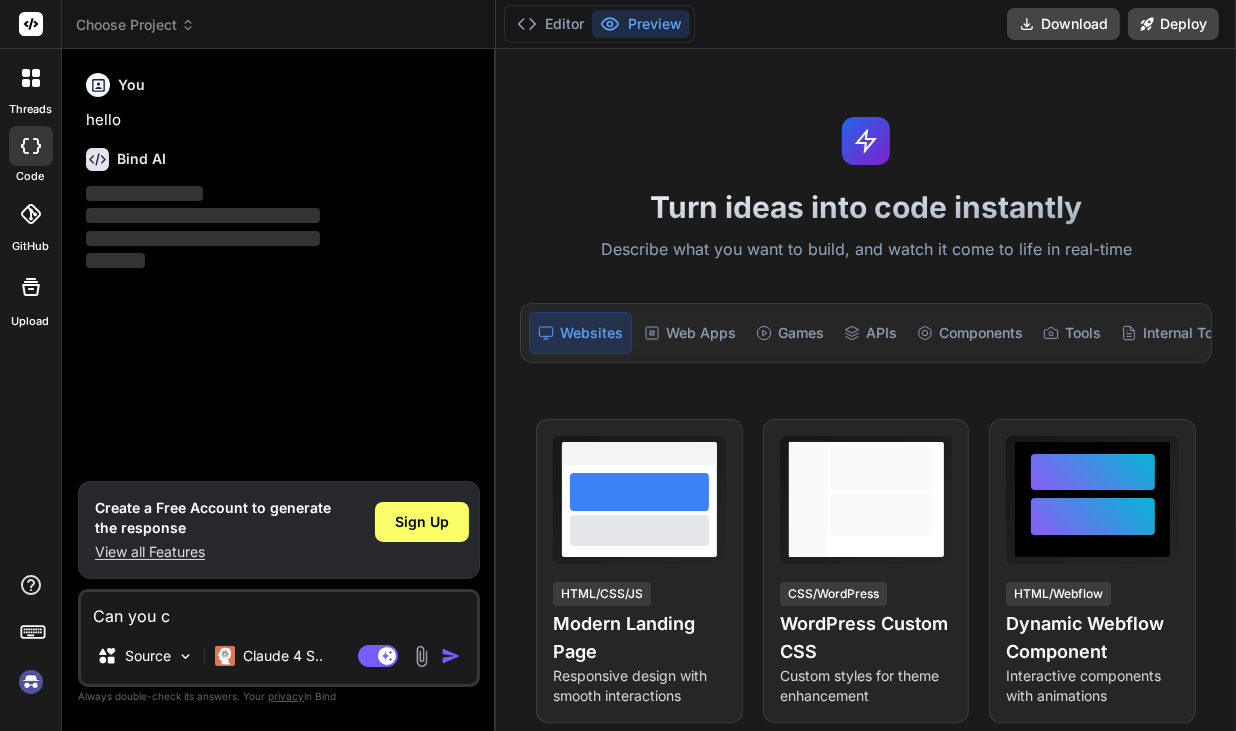 type on "Can you co" 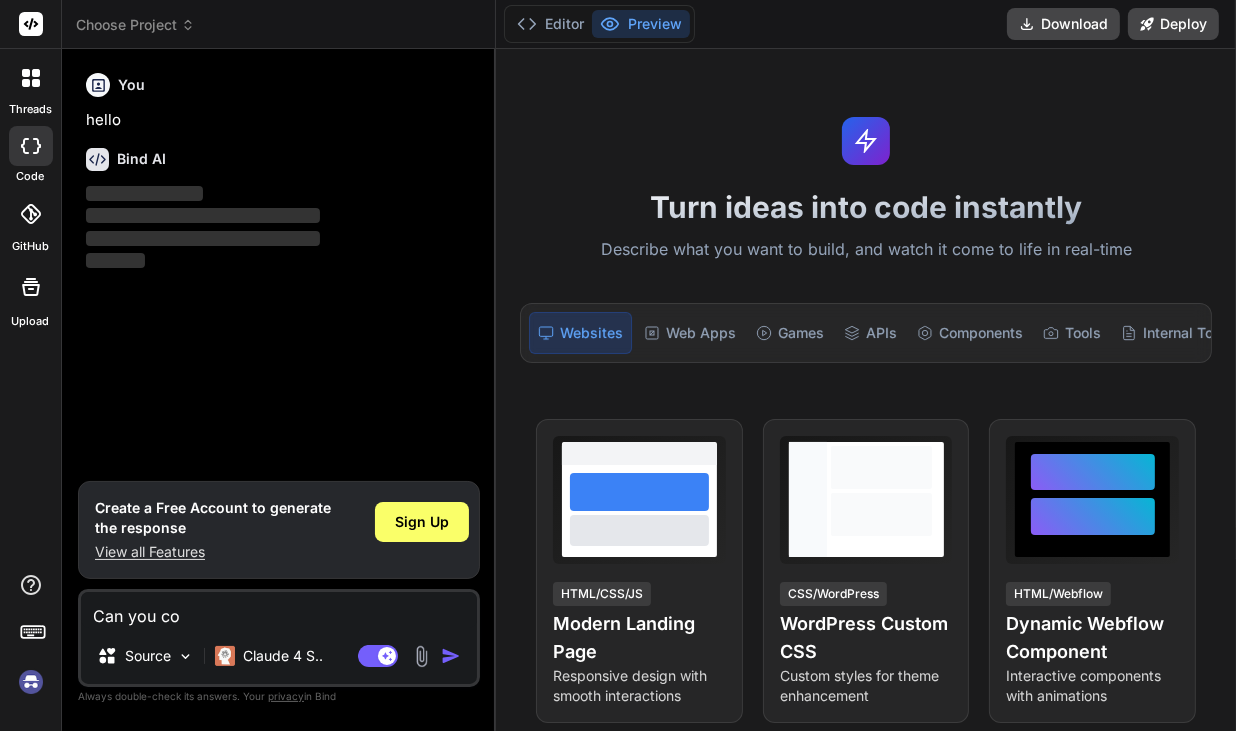 type on "Can you cod" 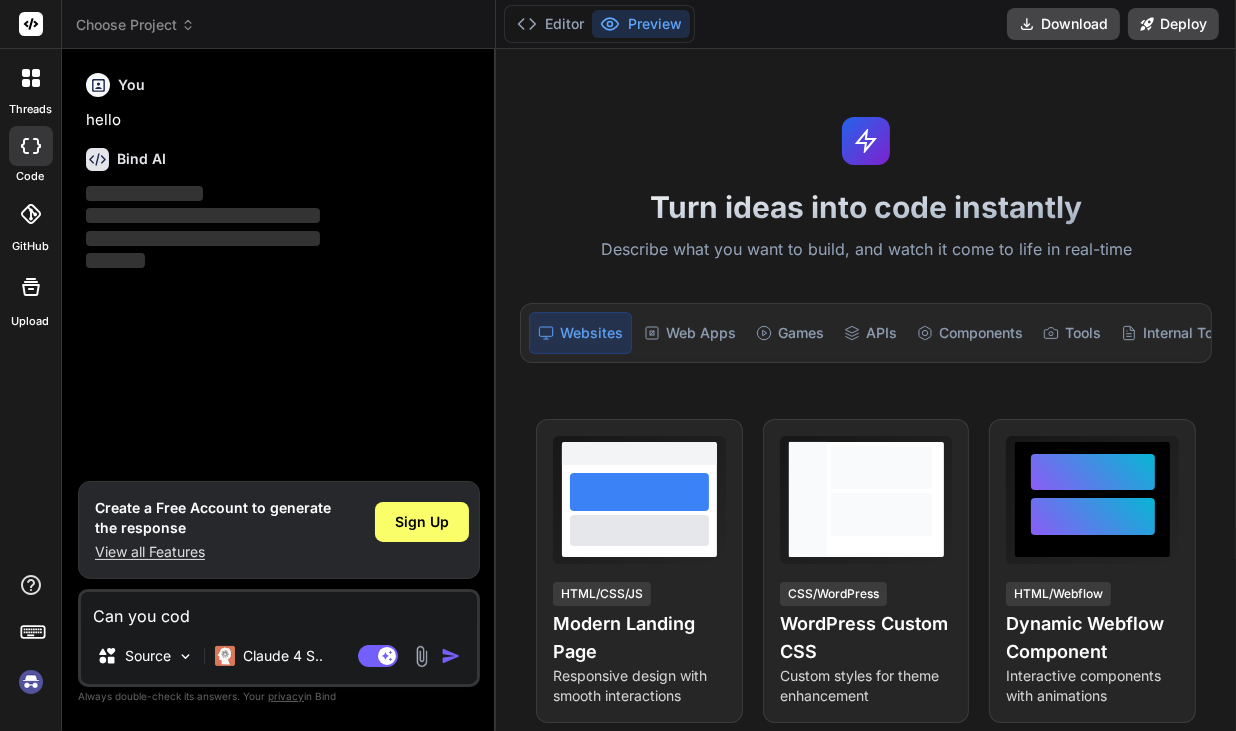 type on "Can you code" 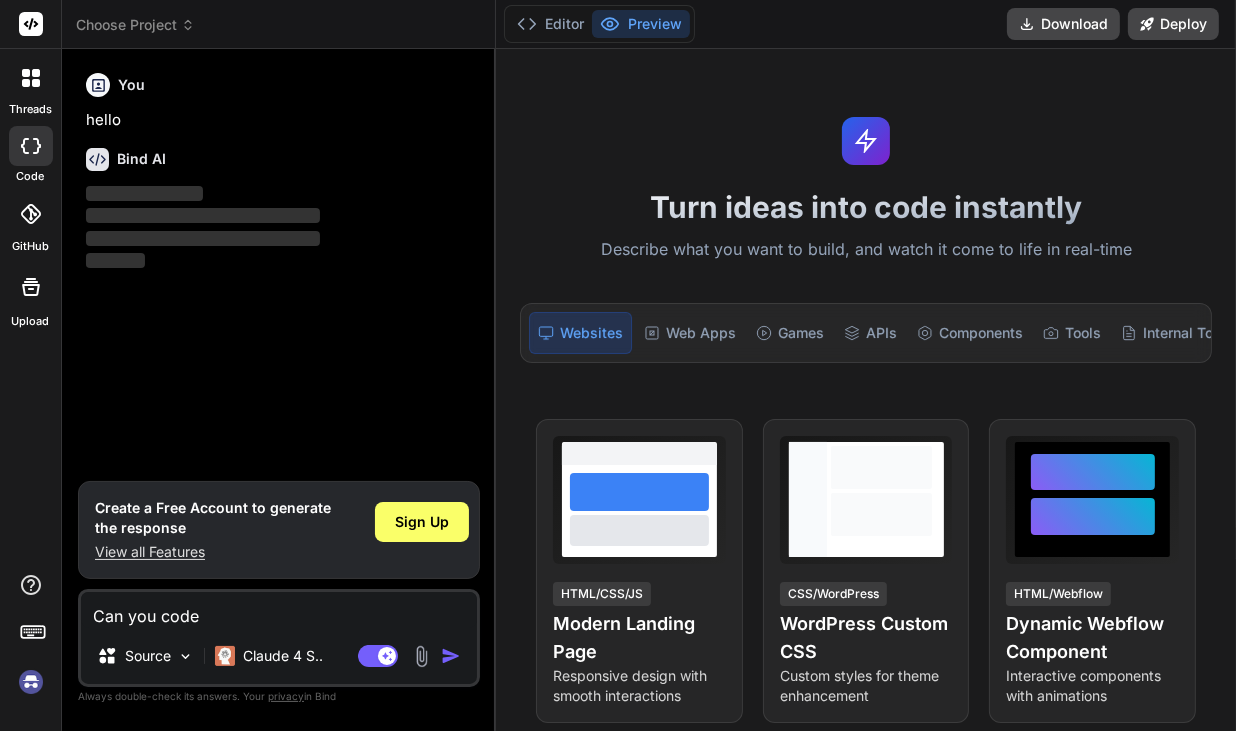 type on "Can you code" 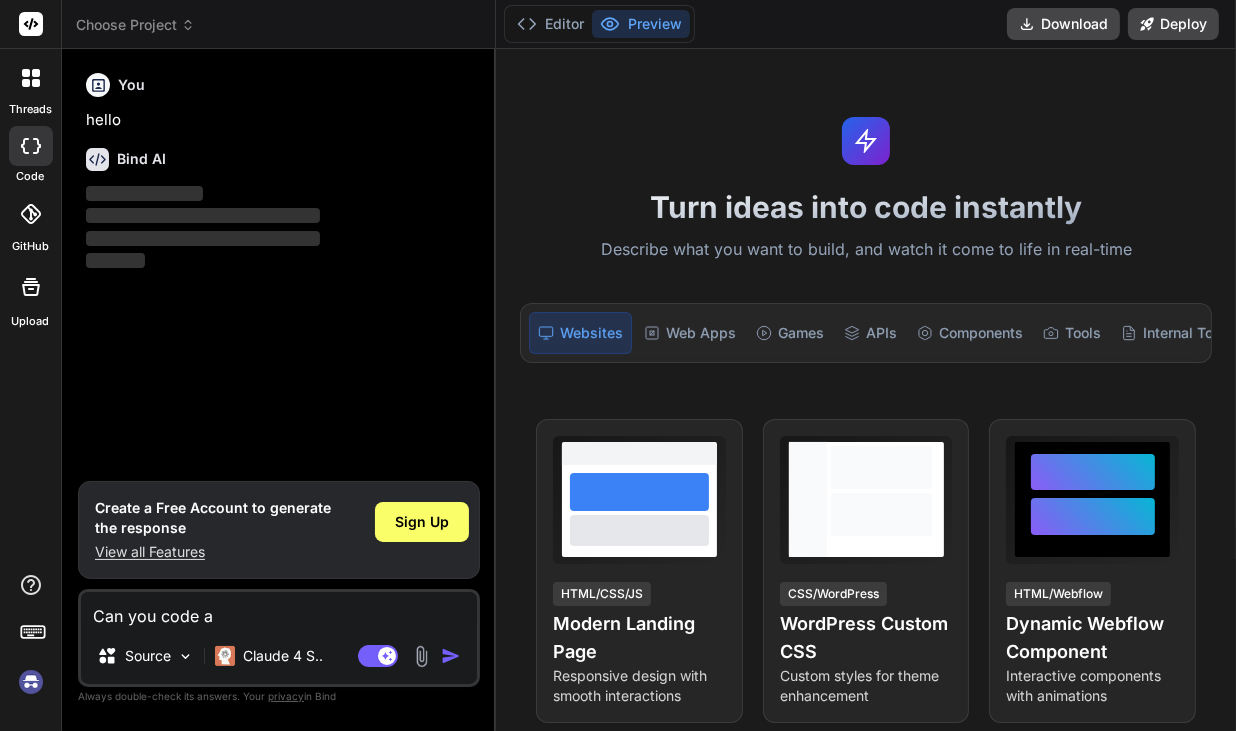type on "Can you code a" 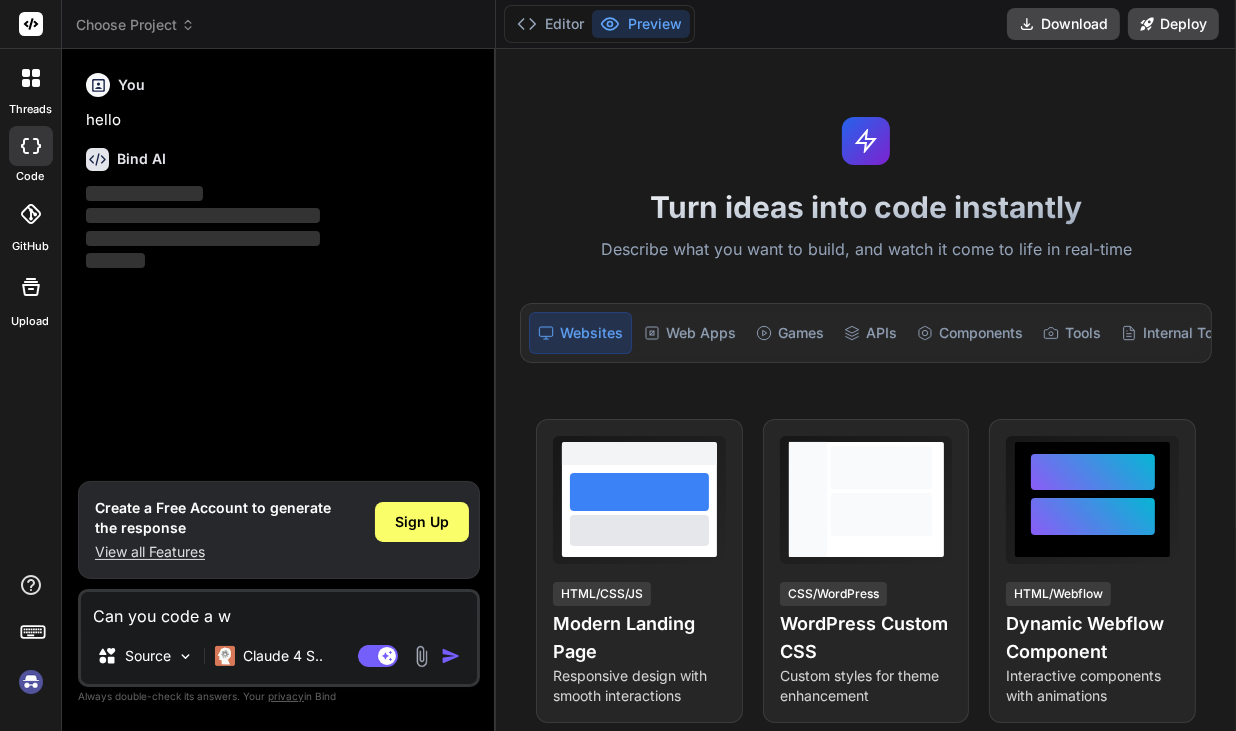 type on "Can you code a we" 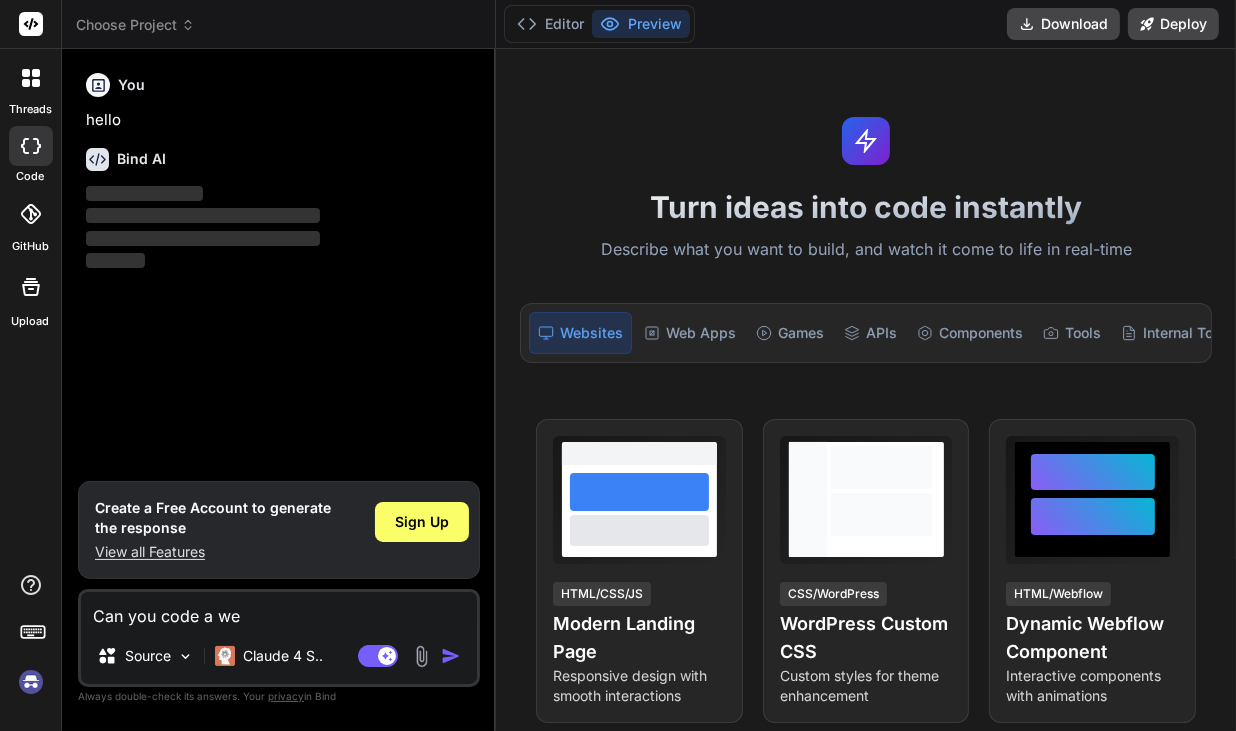 type on "Can you code a web" 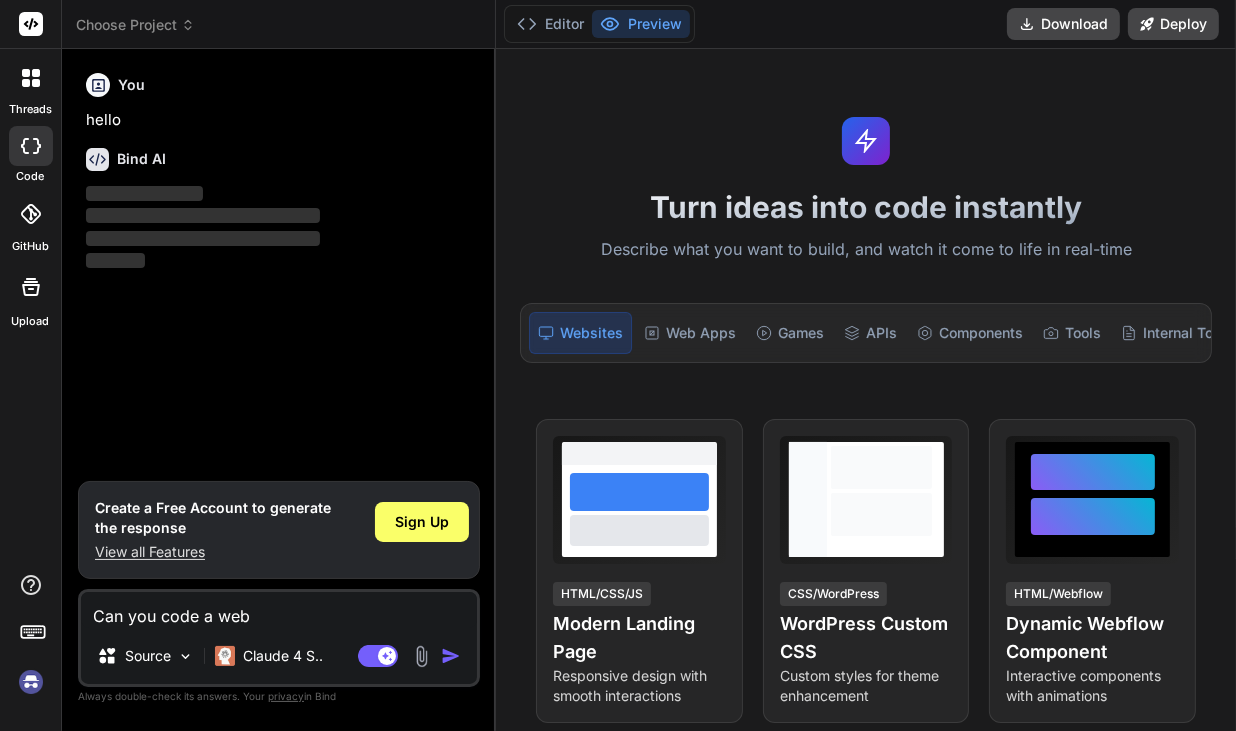 type on "Can you code a webs" 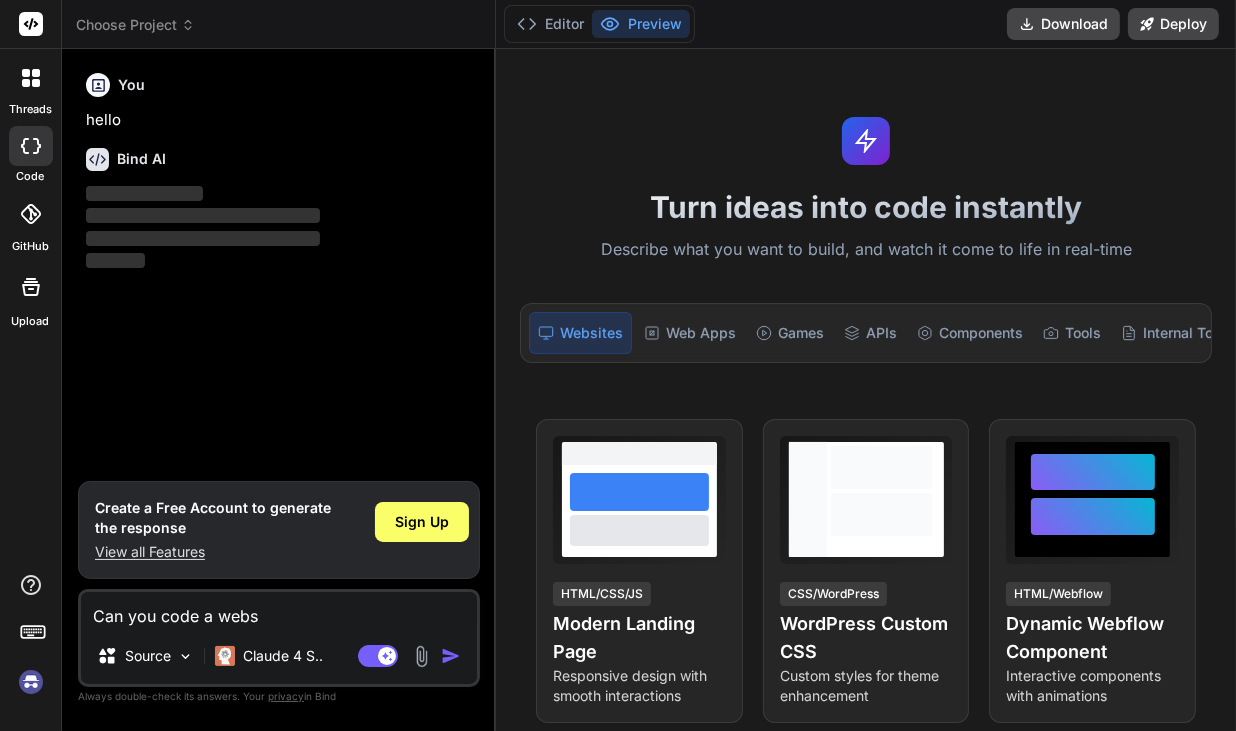type on "Can you code a websi" 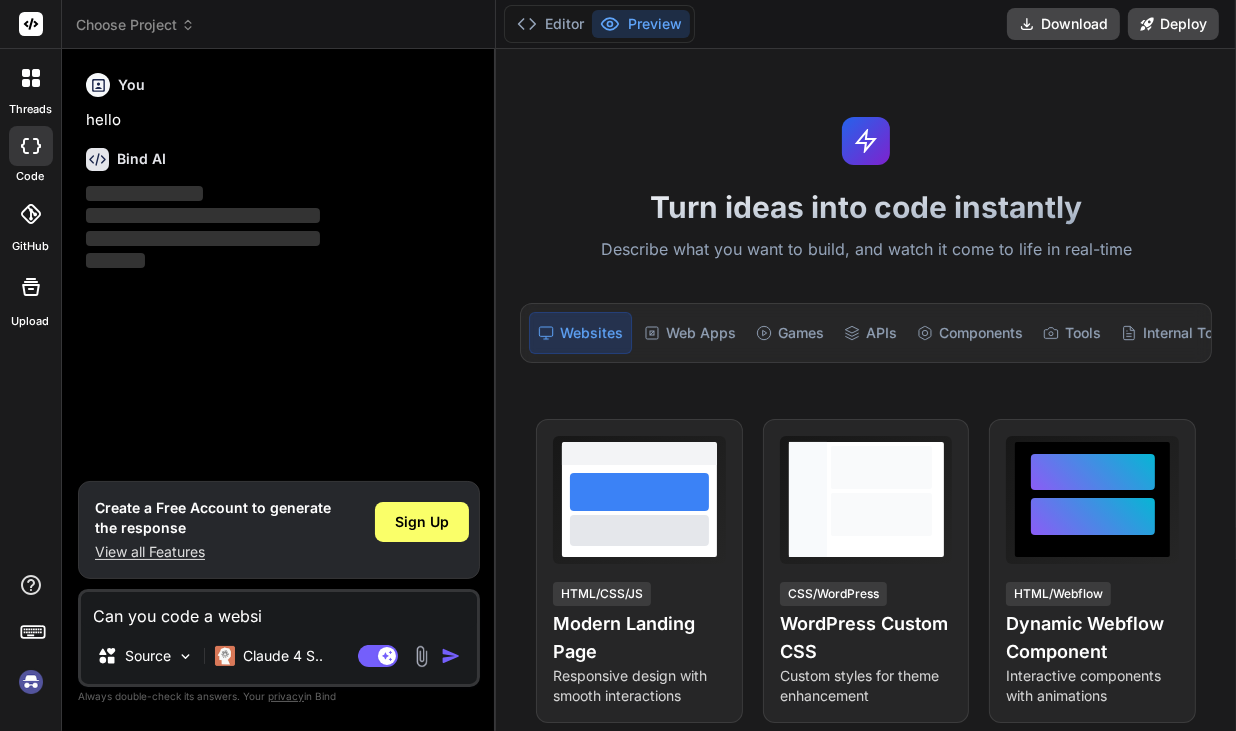 type on "Can you code a websit" 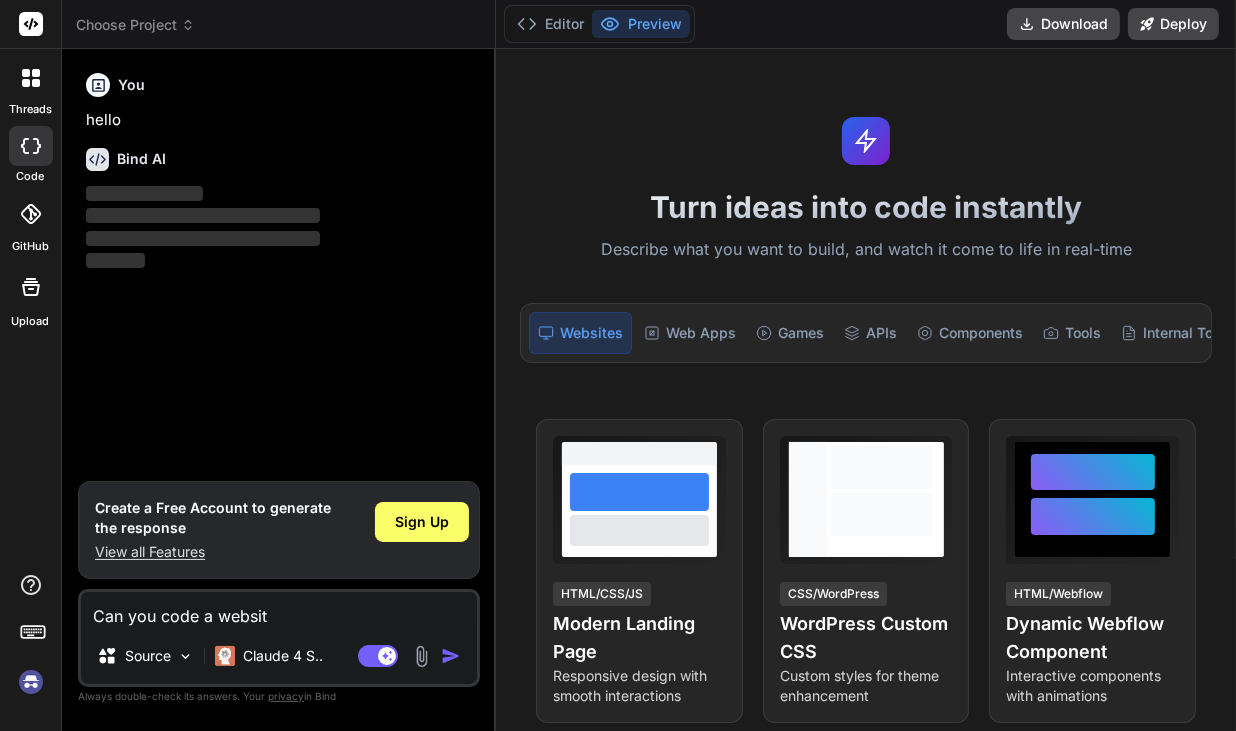 type on "Can you code a website" 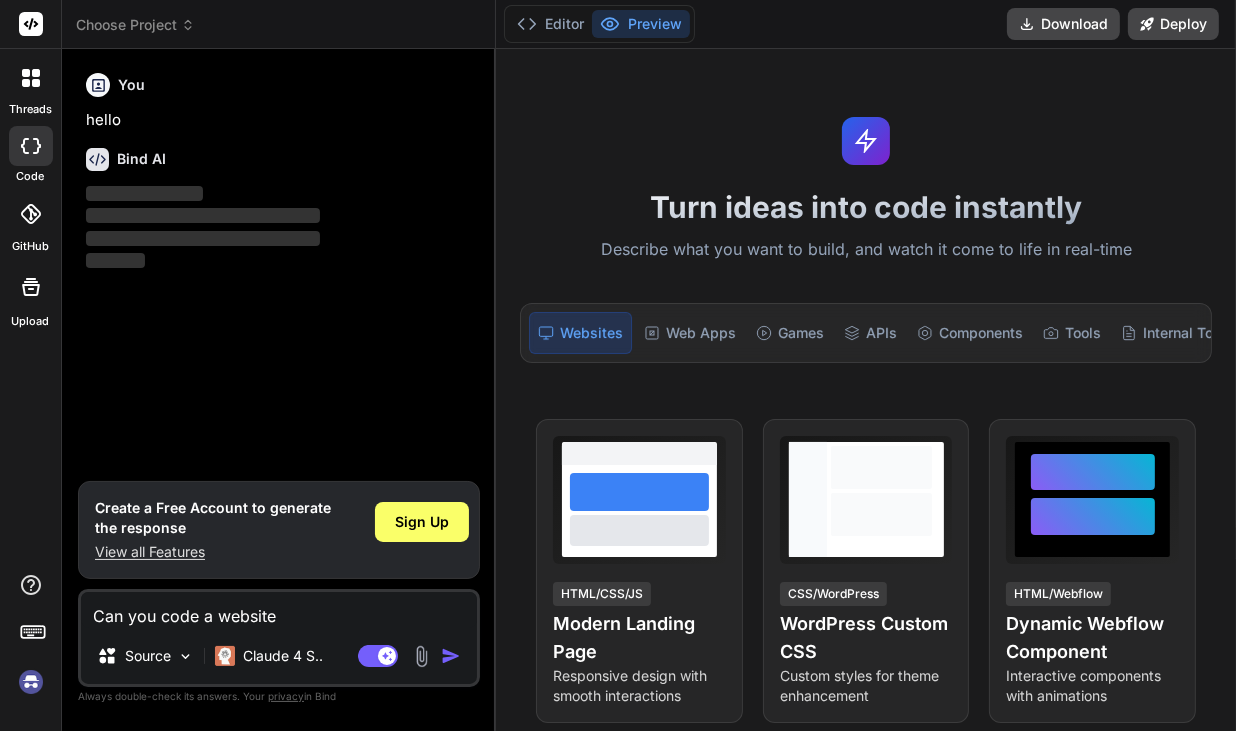 type on "Can you code a website" 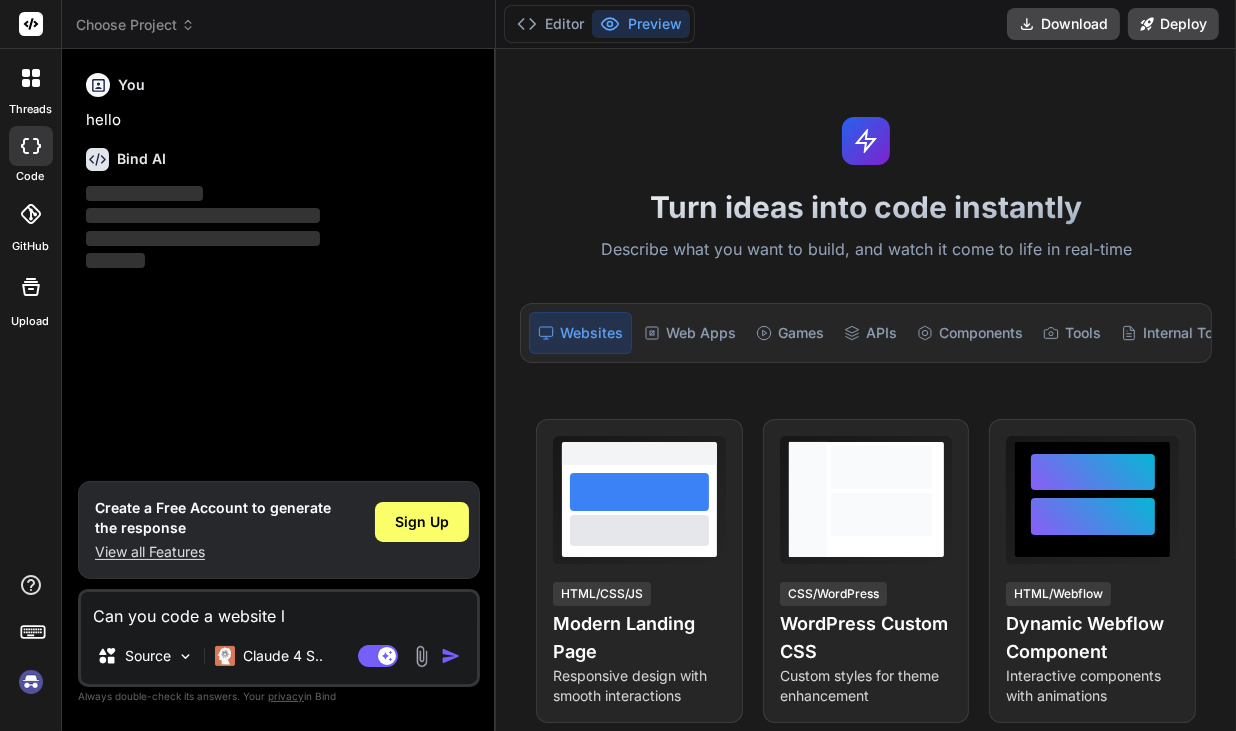 type on "Can you code a website li" 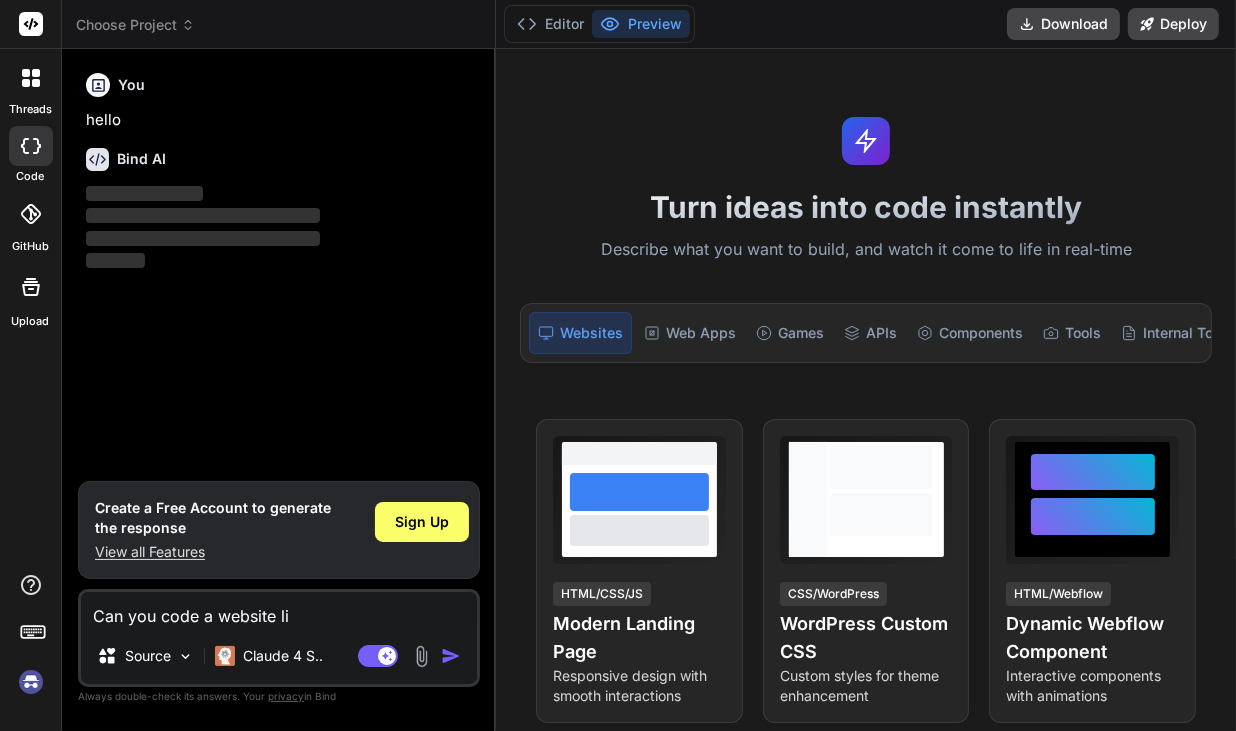 type on "Can you code a website lik" 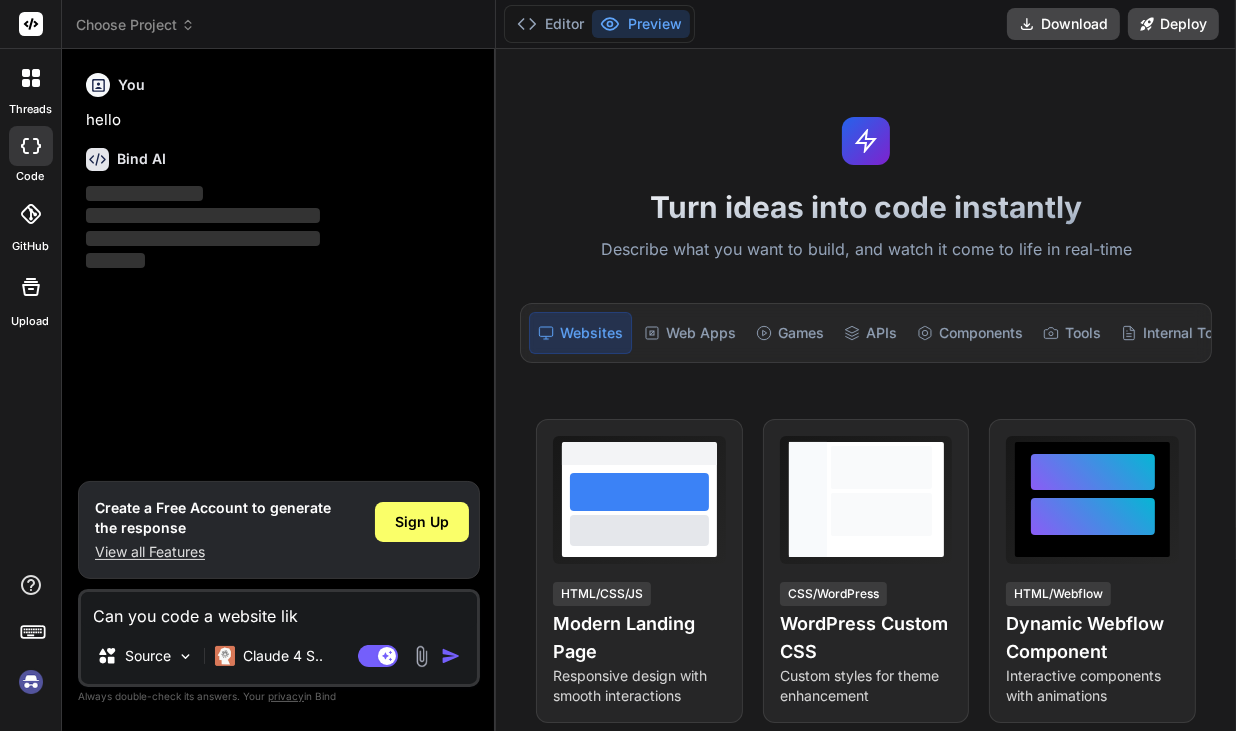 type on "Can you code a website like" 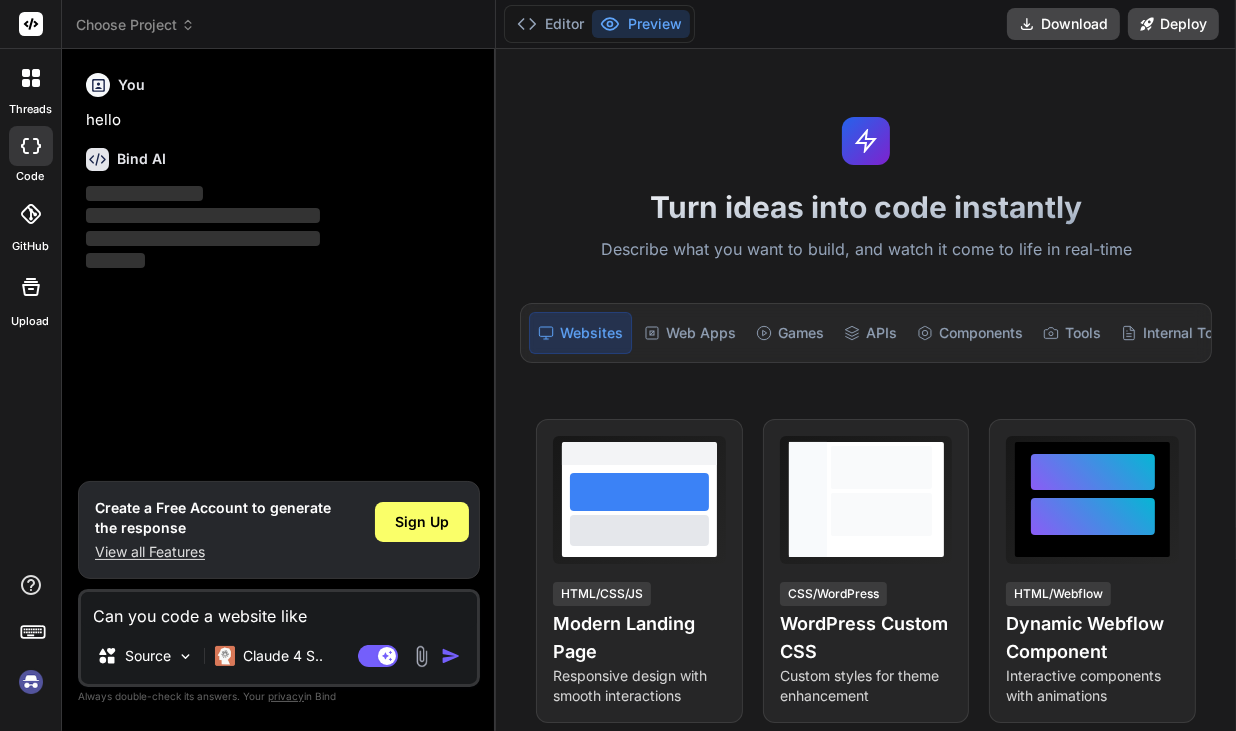 type on "Can you code a website like" 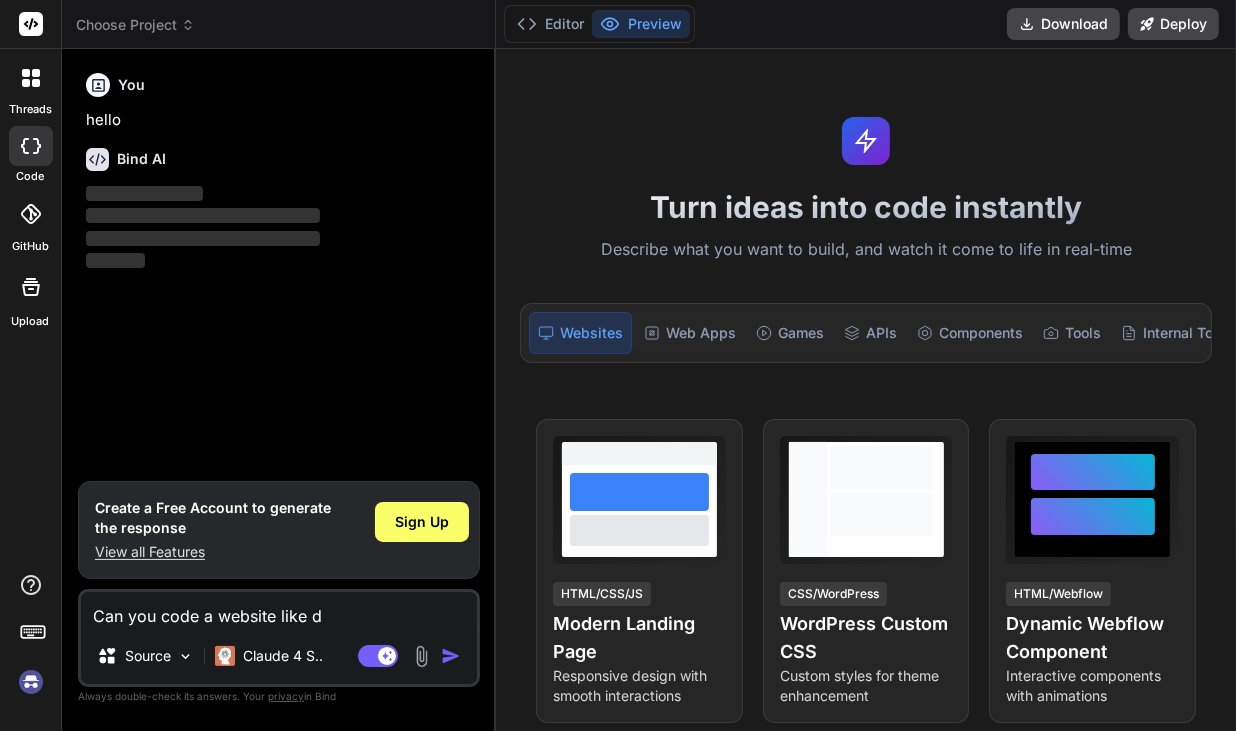 type on "Can you code a website like de" 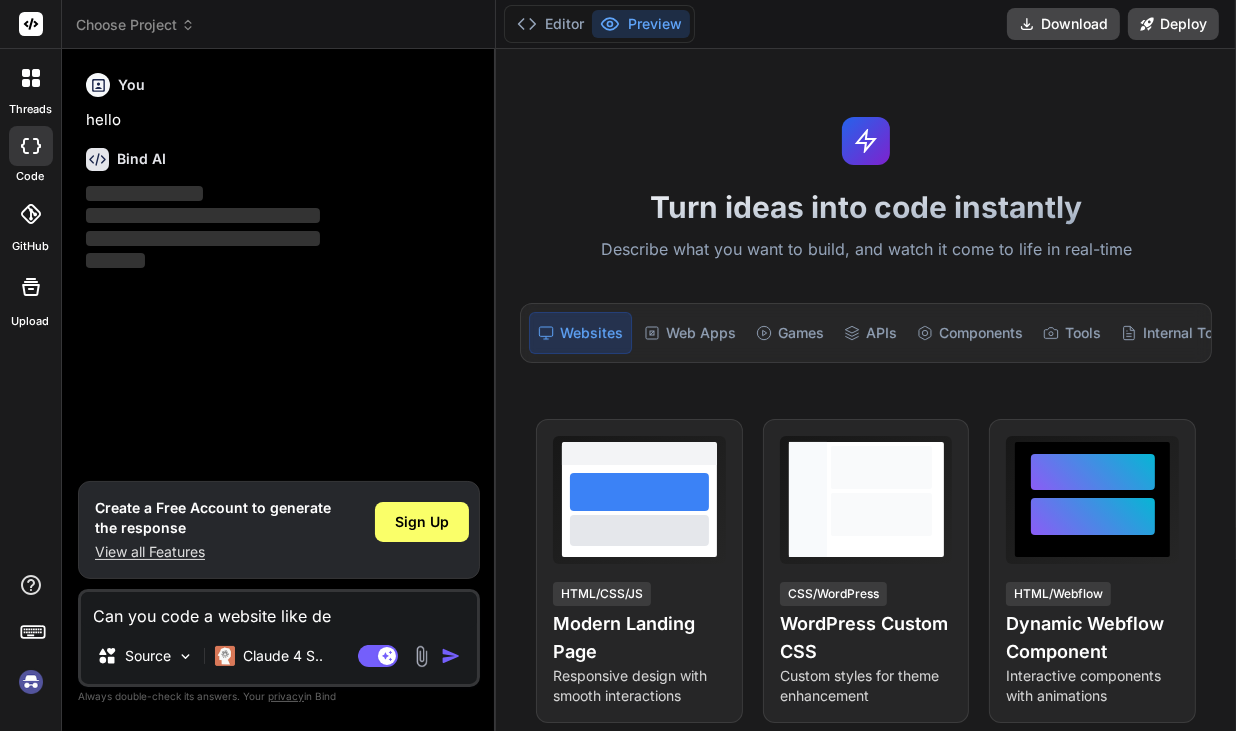 type on "Can you code a website like dea" 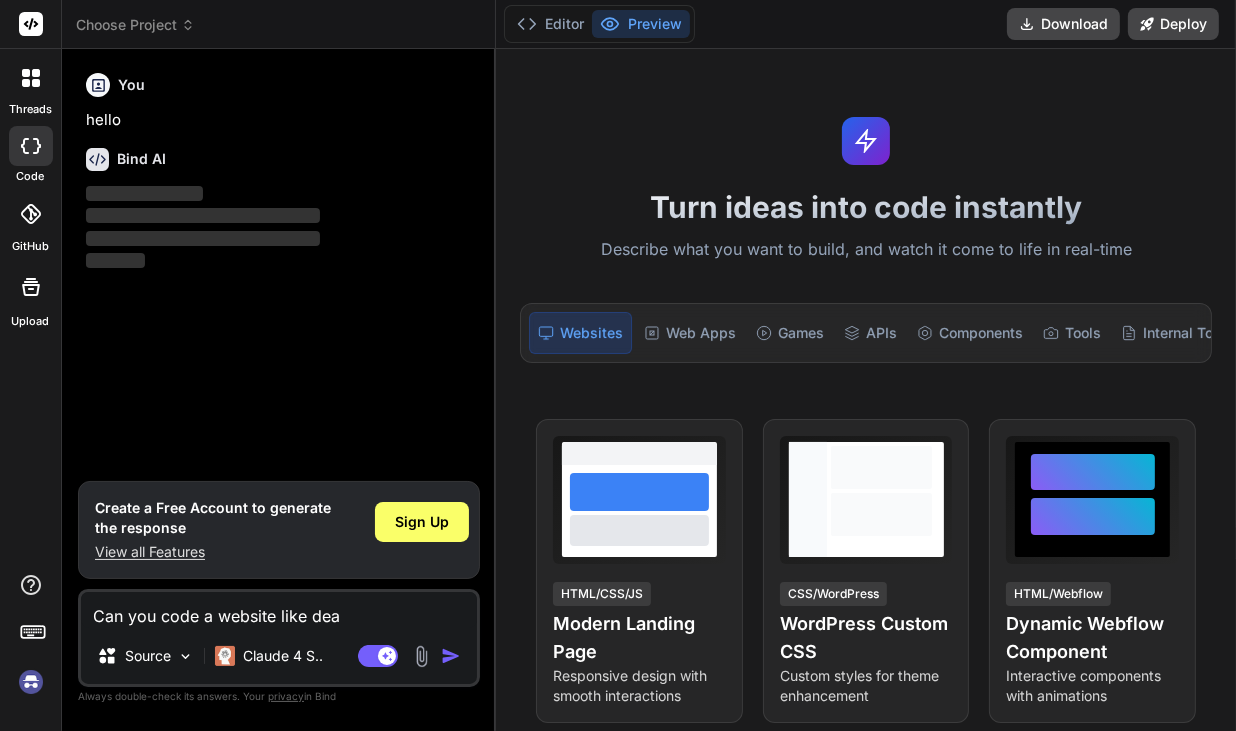 type on "Can you code a website like deal" 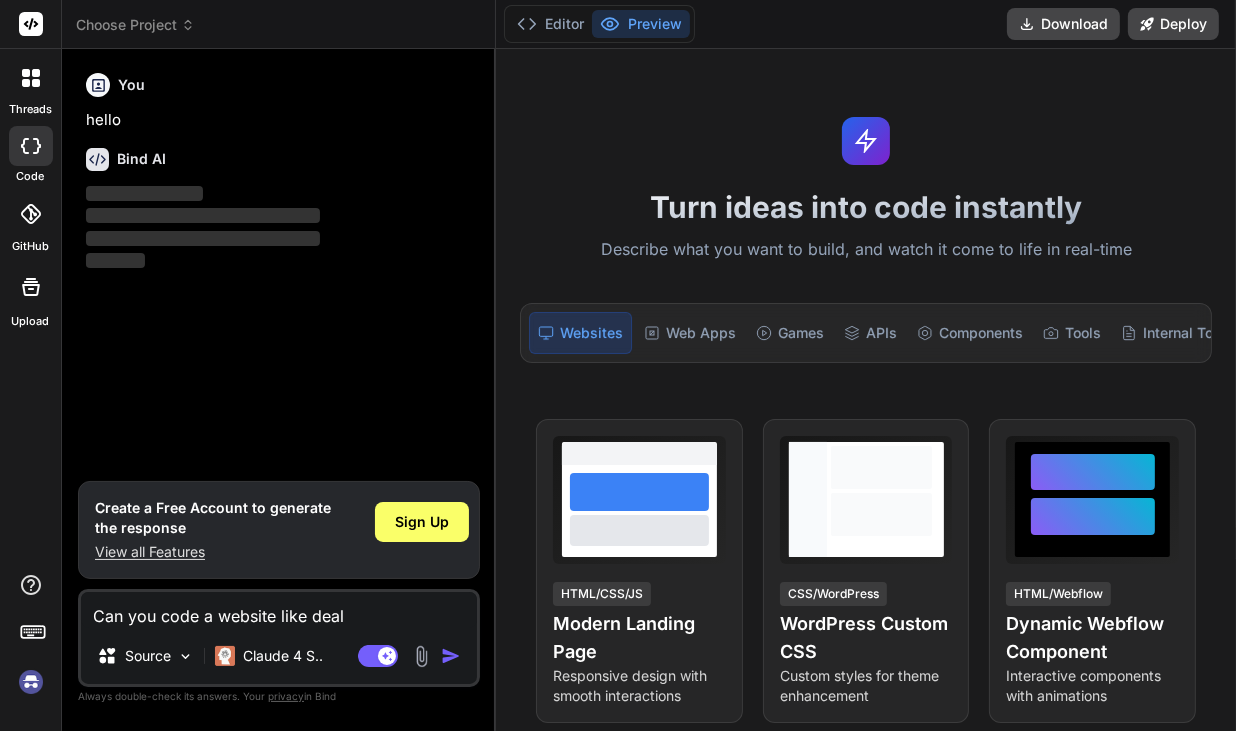 type on "Can you code a website like dealn" 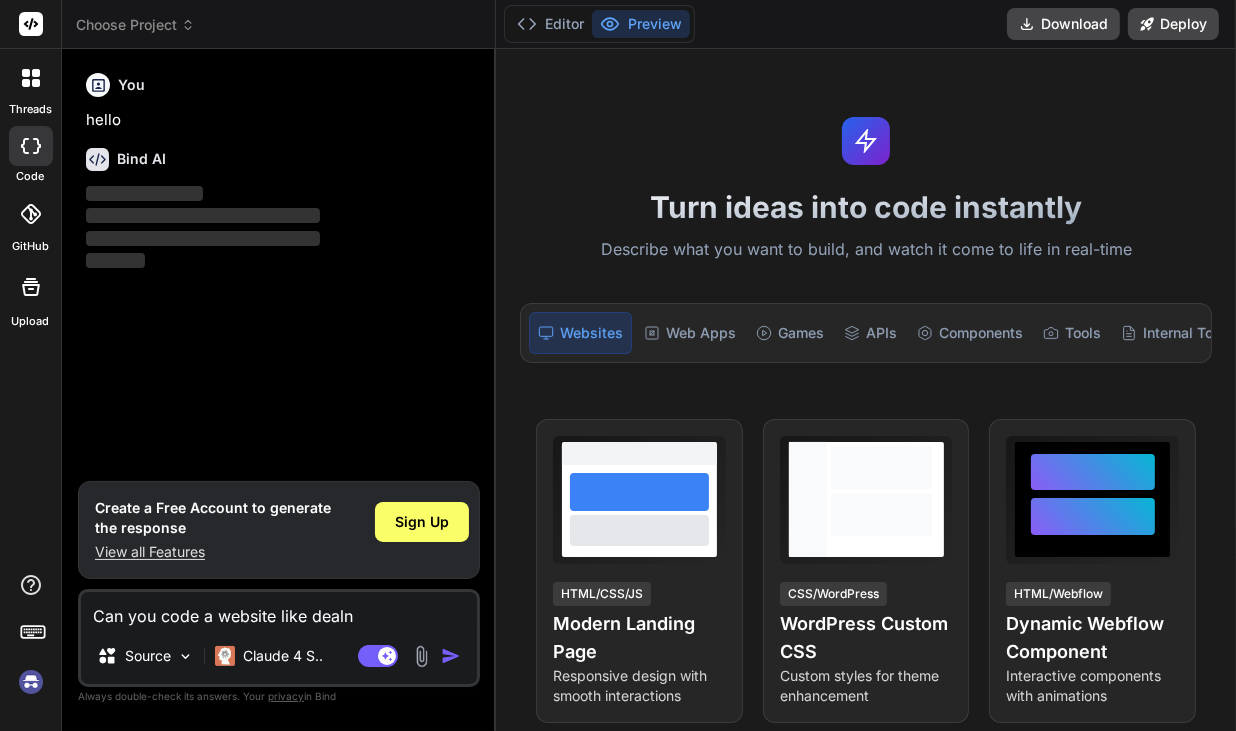 type on "Can you code a website like dealne" 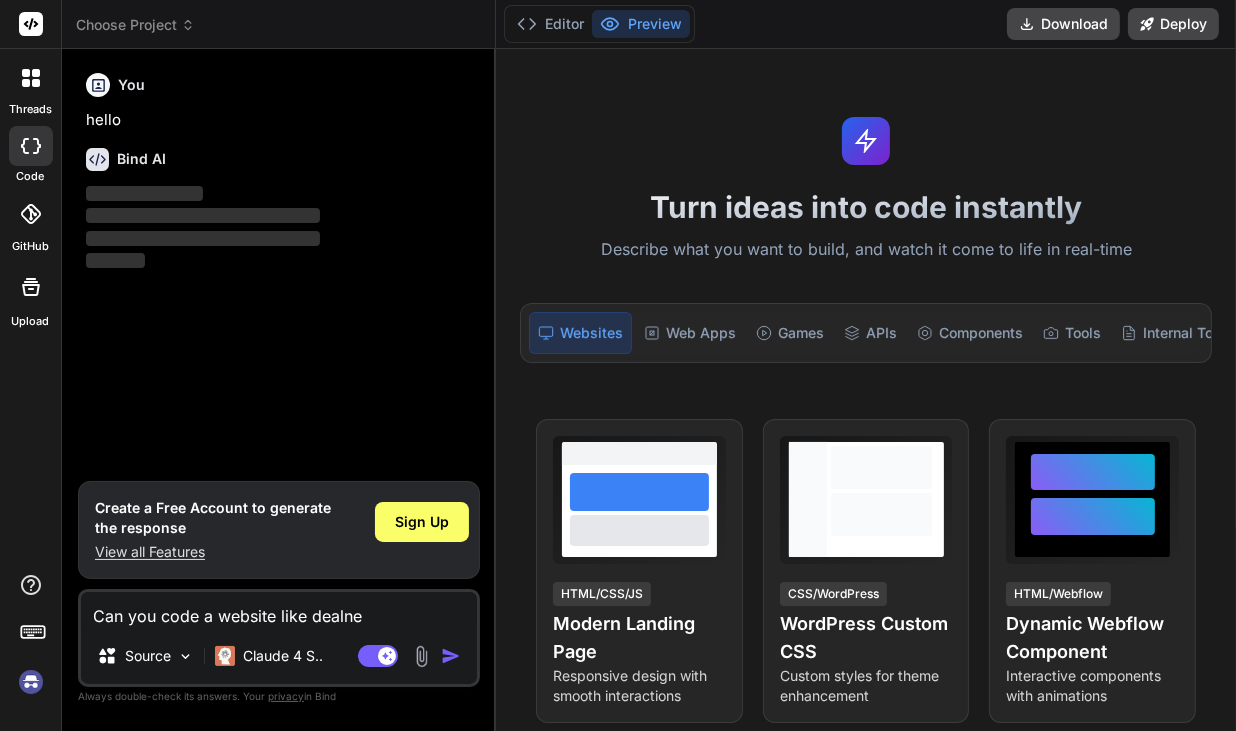 type on "Can you code a website like dealnew" 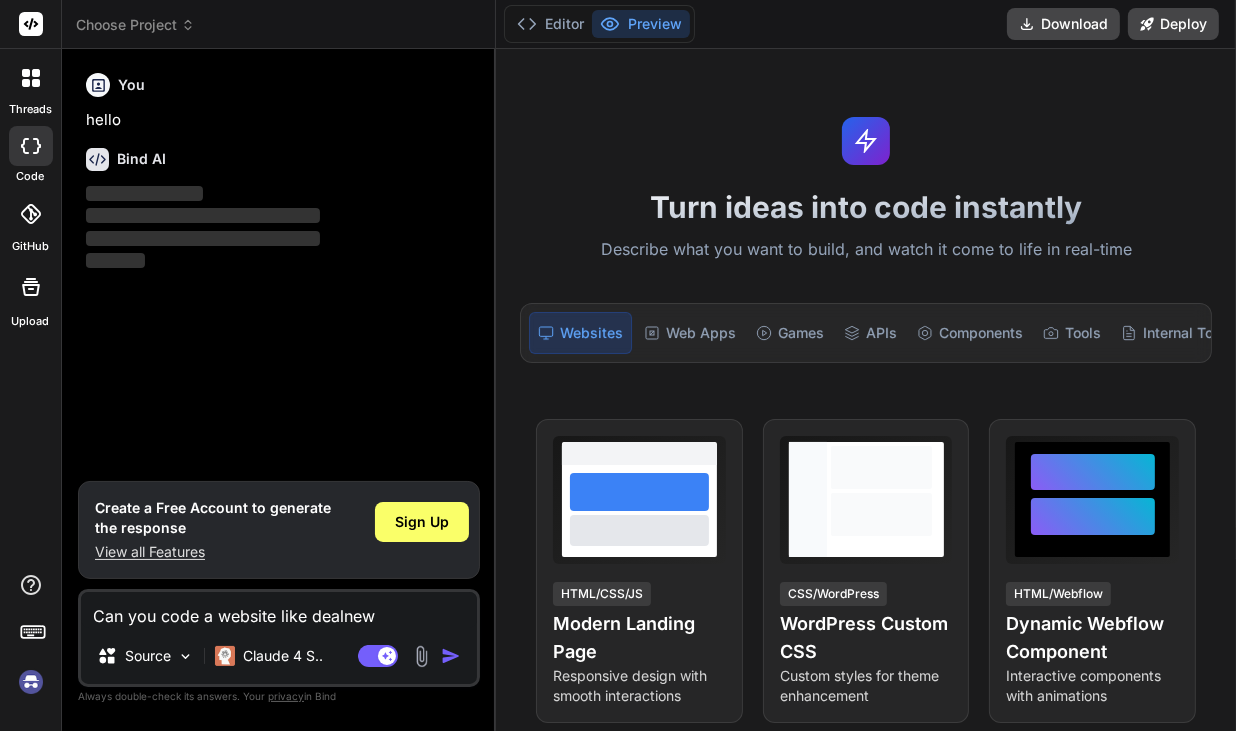 type on "Can you code a website like dealnews" 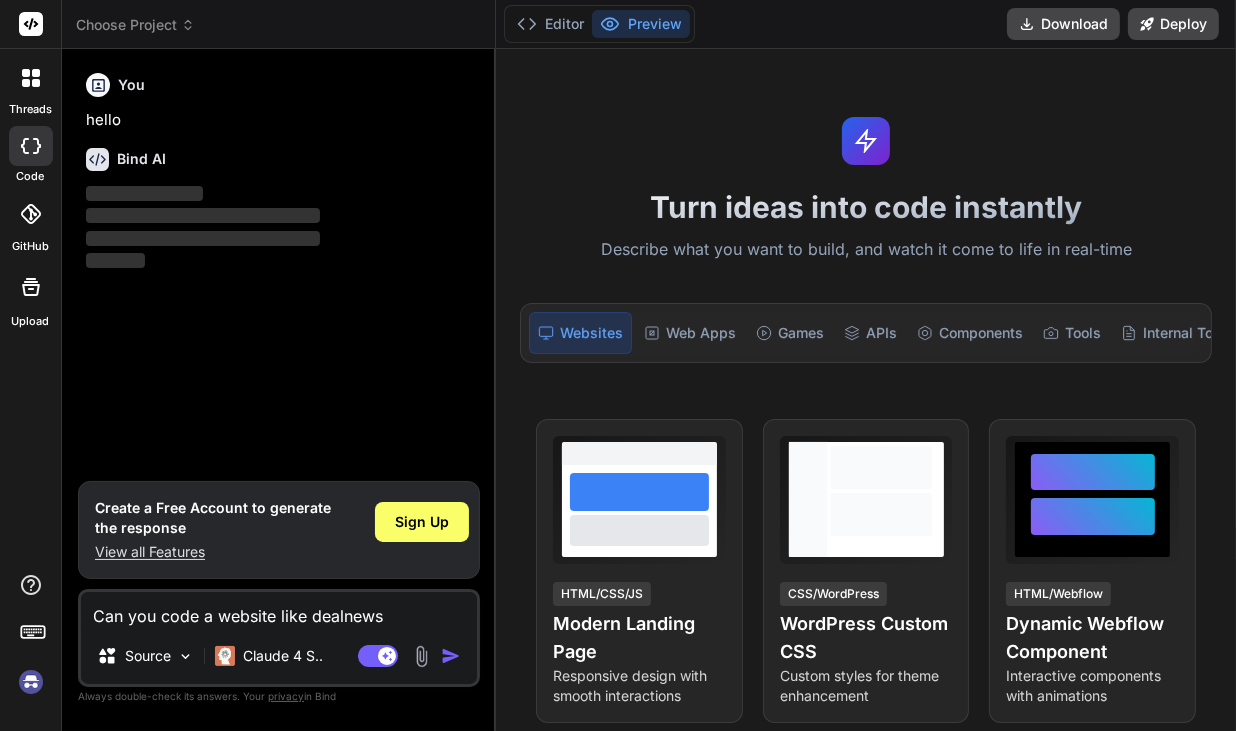 type on "Can you code a website like dealnews." 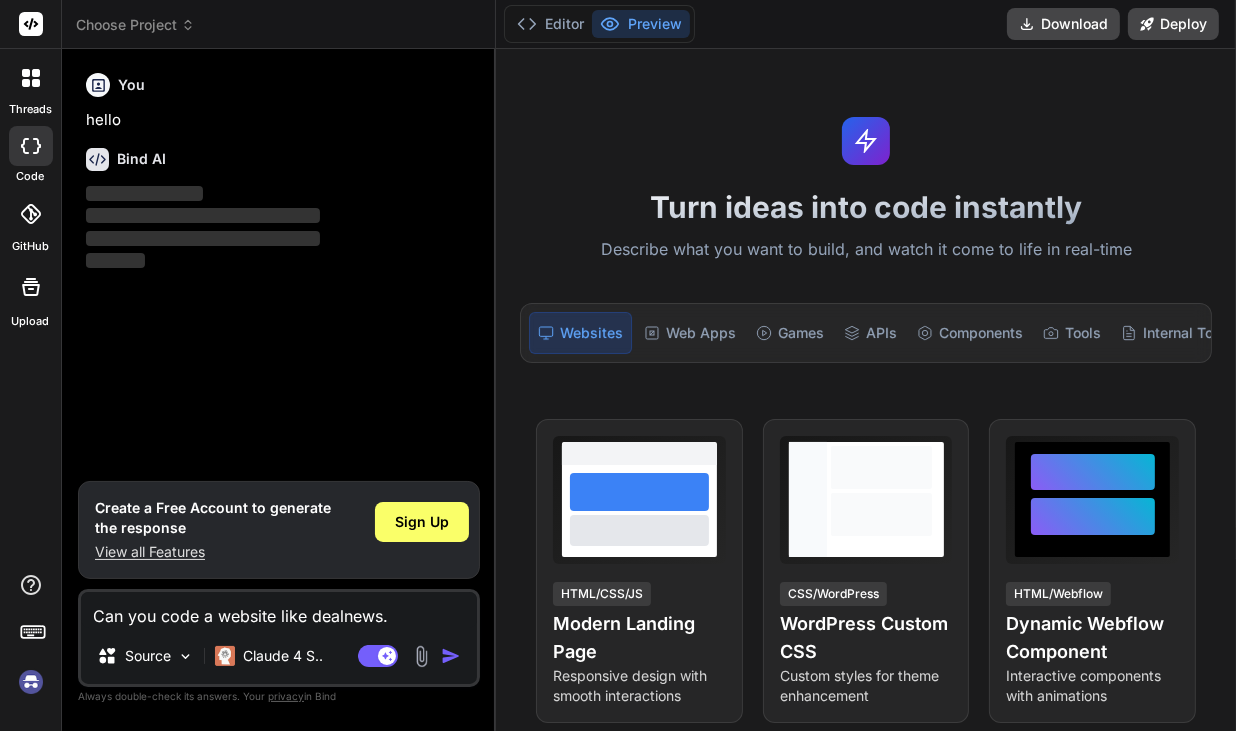 type on "x" 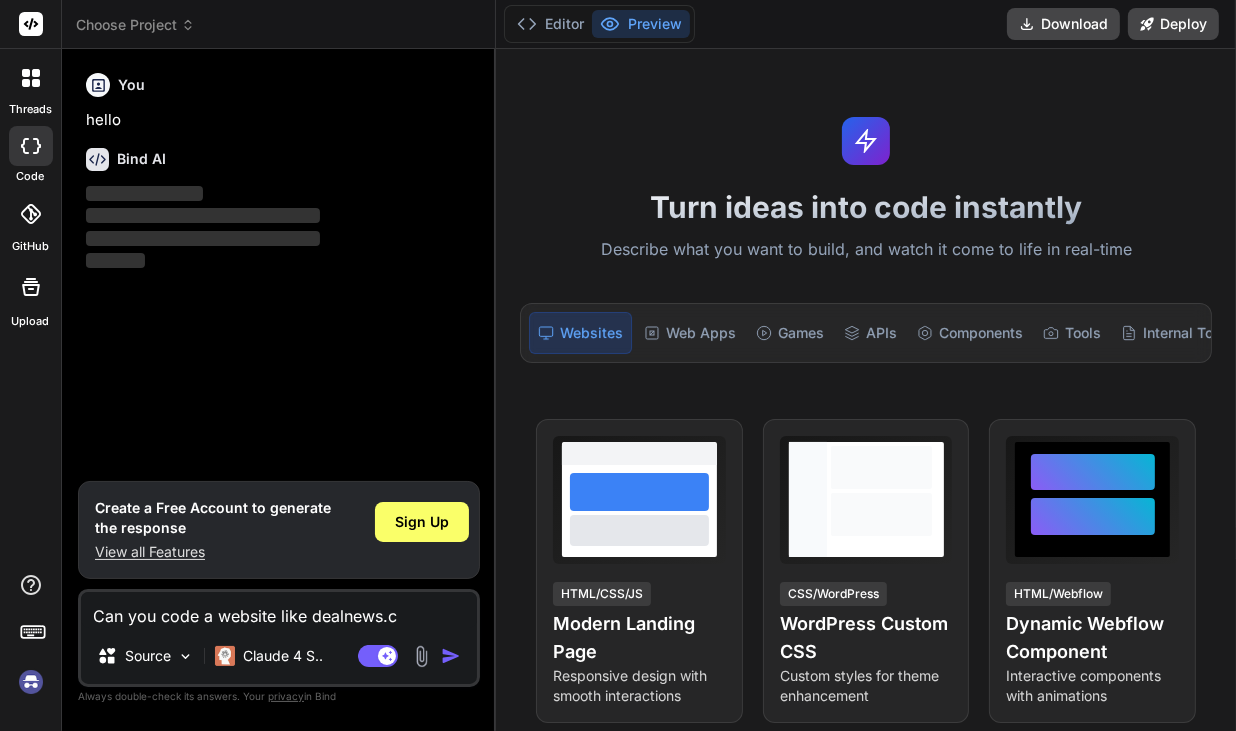 type on "Can you code a website like dealnews.co" 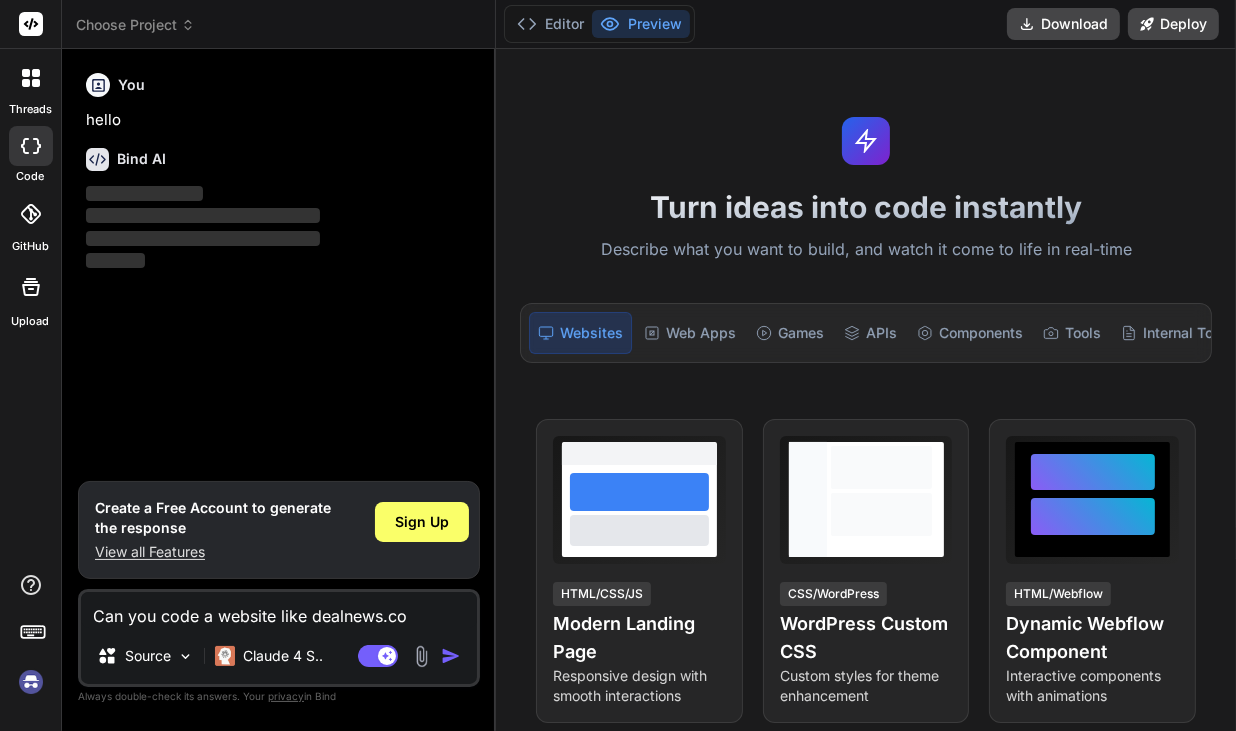 type on "Can you code a website like dealnews.com" 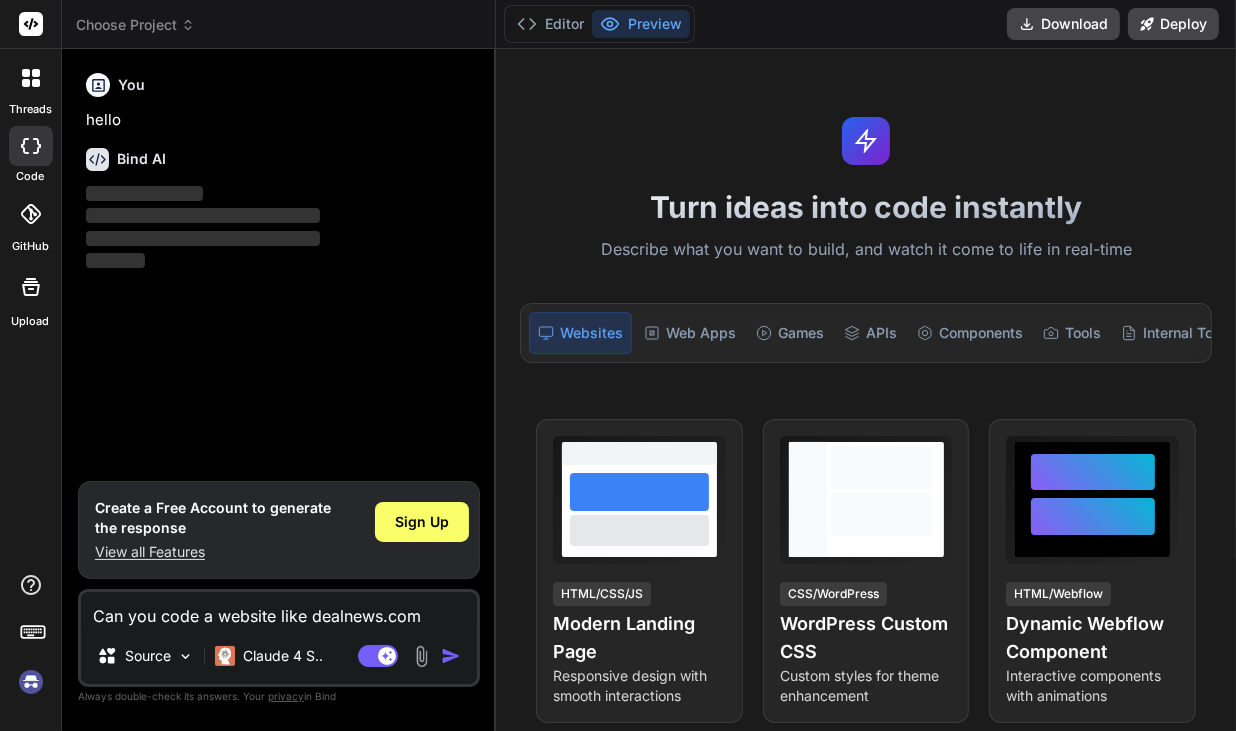 type on "Can you code a website like dealnews.com?" 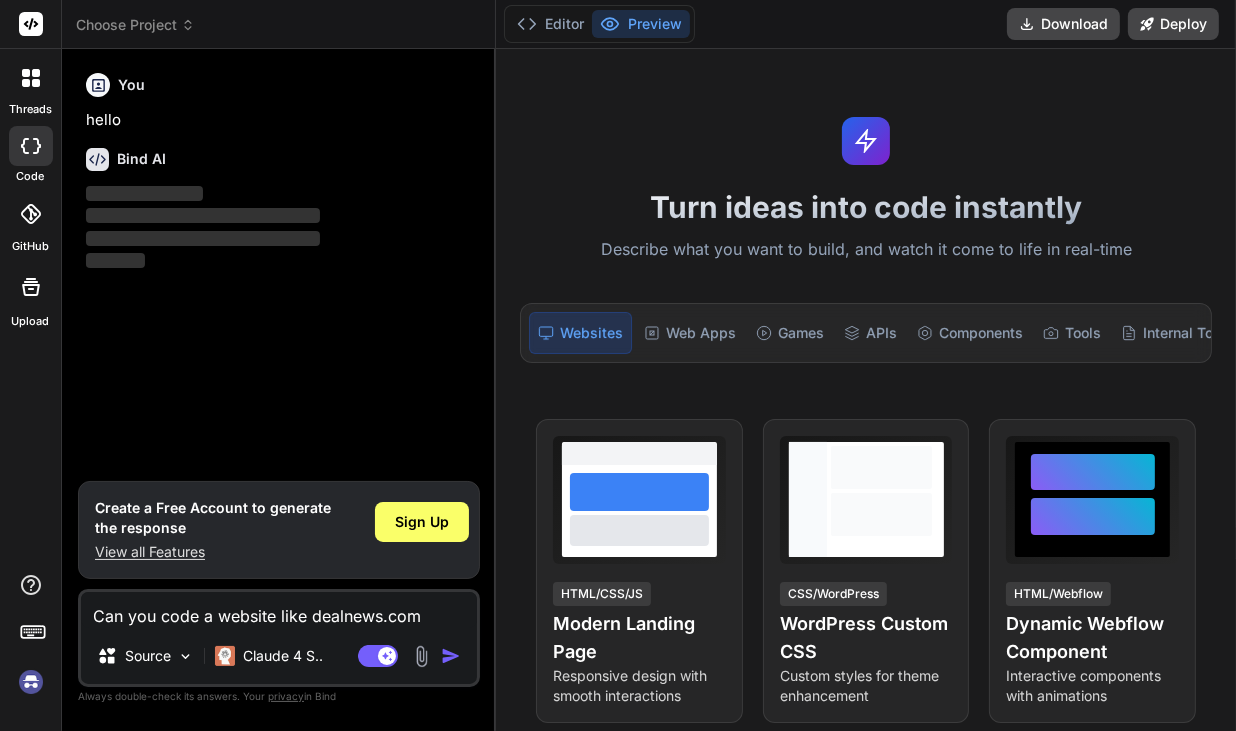 type on "x" 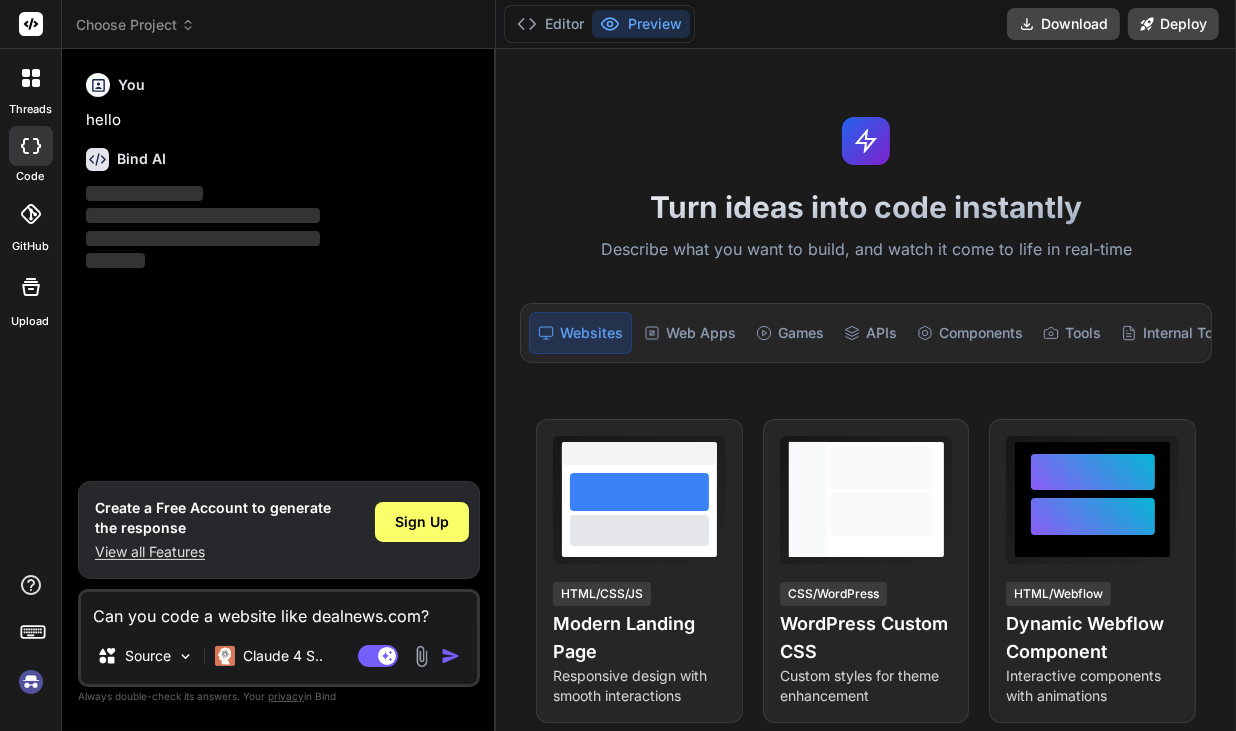 type on "Can you code a website like dealnews.com?" 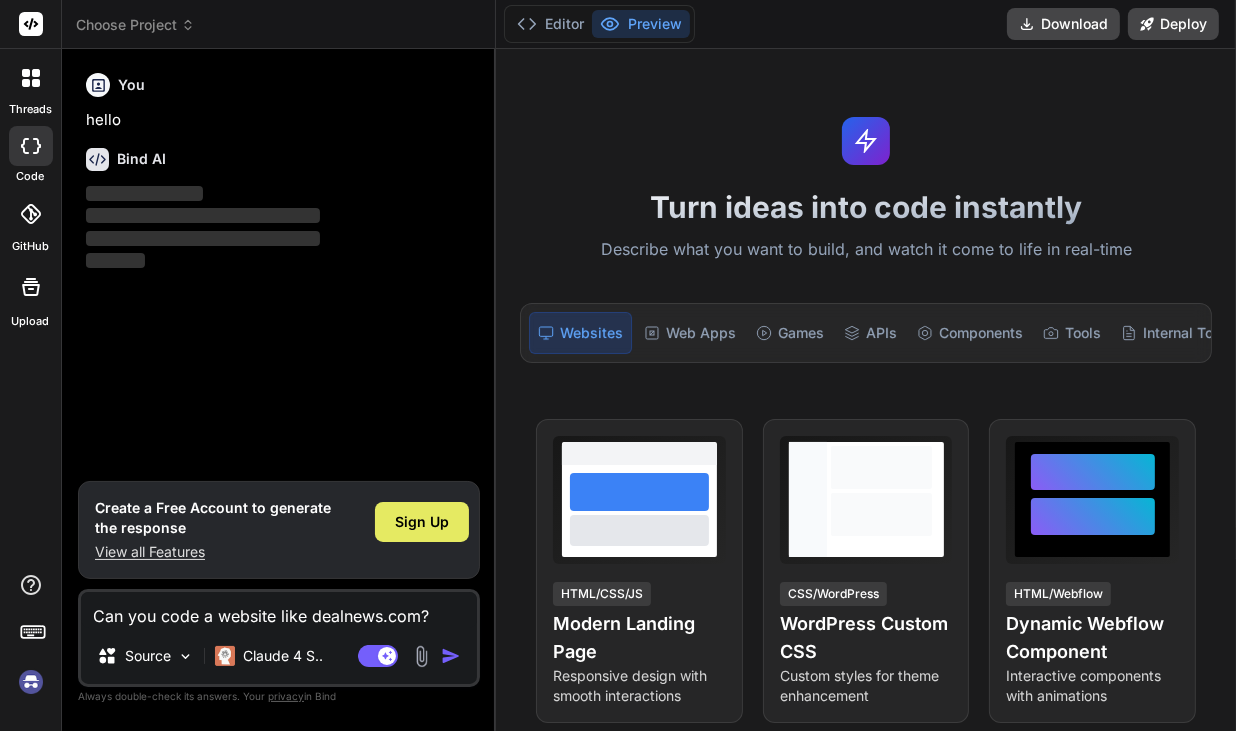 click on "Sign Up" at bounding box center (422, 522) 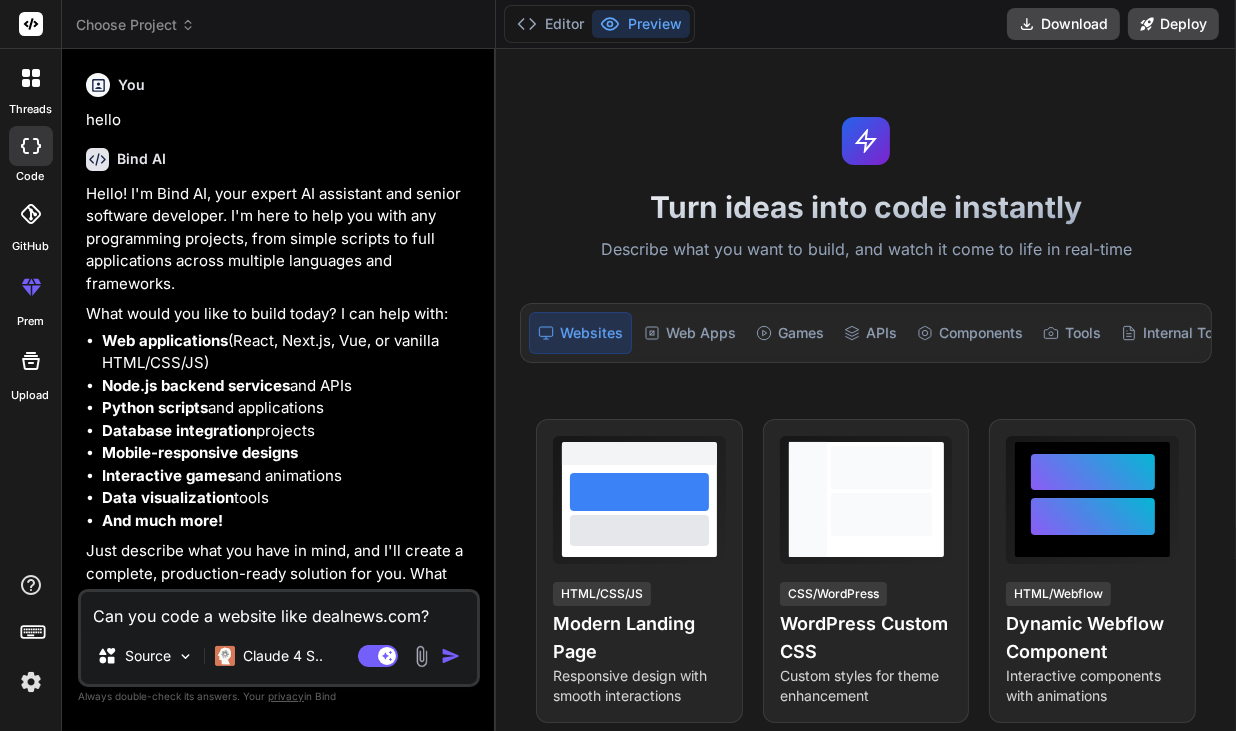 scroll, scrollTop: 21, scrollLeft: 0, axis: vertical 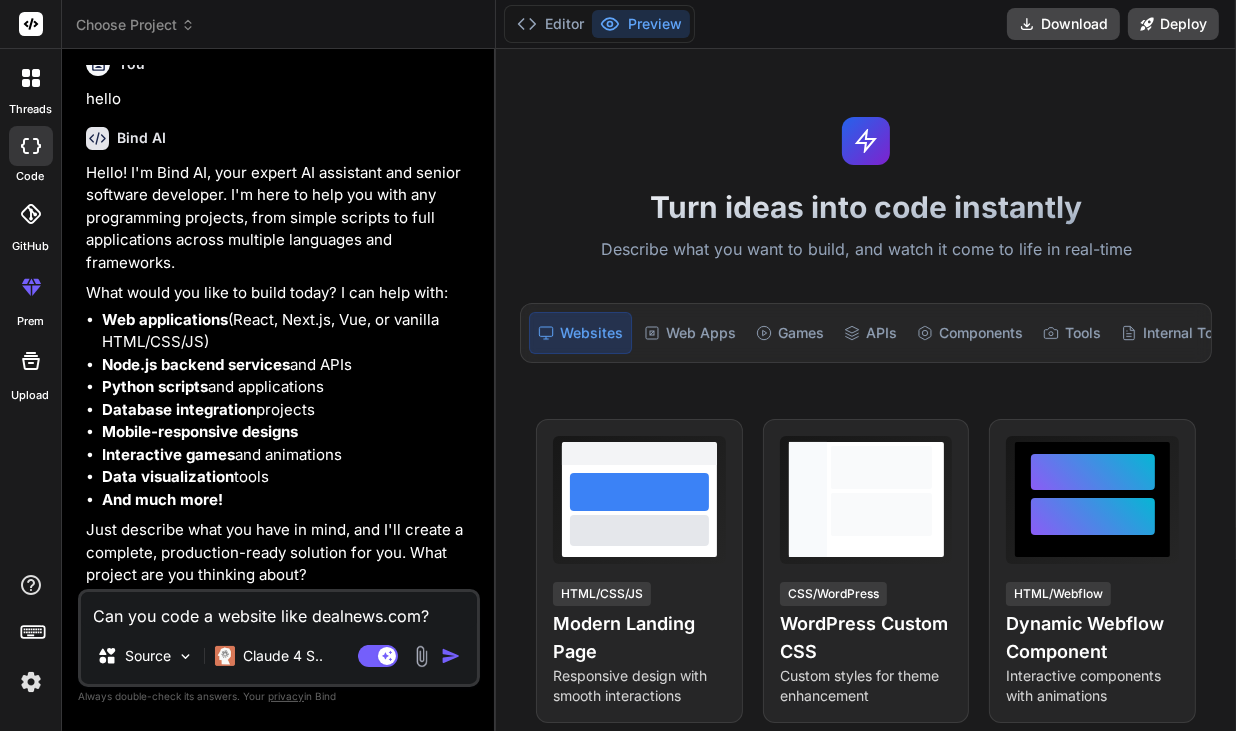 click on "Can you code a website like dealnews.com?" at bounding box center (279, 610) 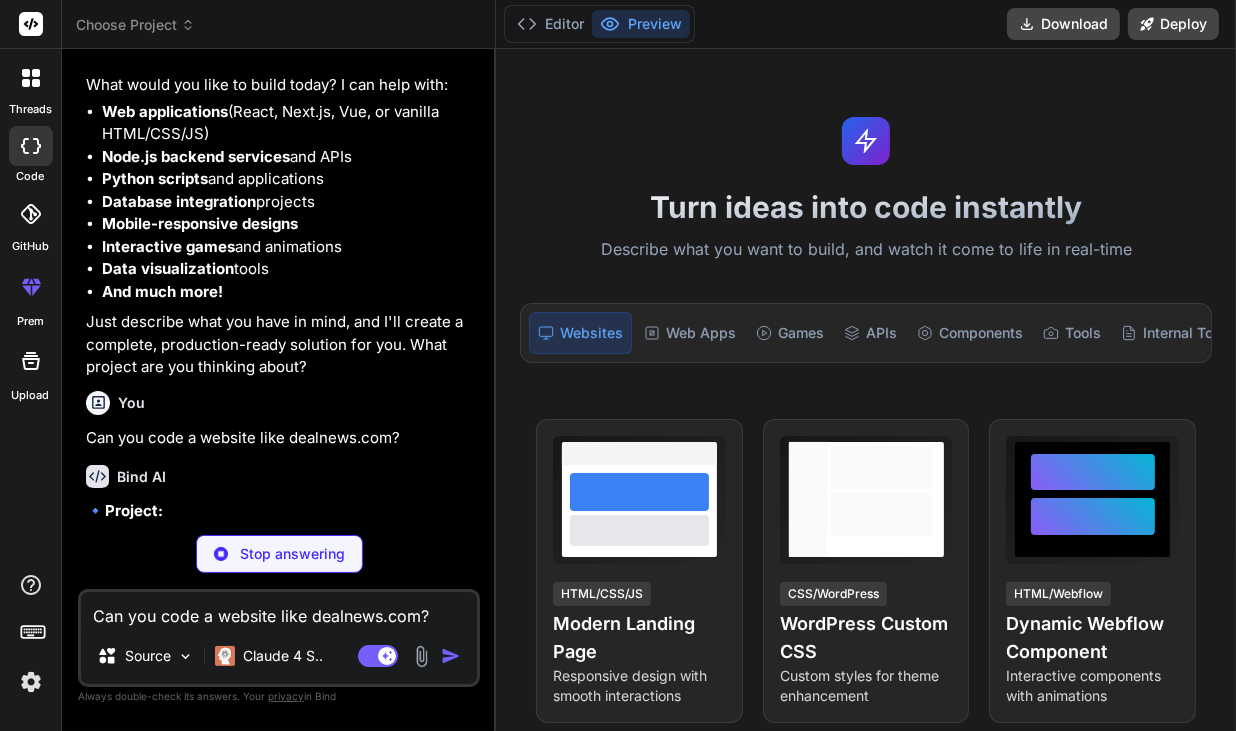 scroll, scrollTop: 229, scrollLeft: 0, axis: vertical 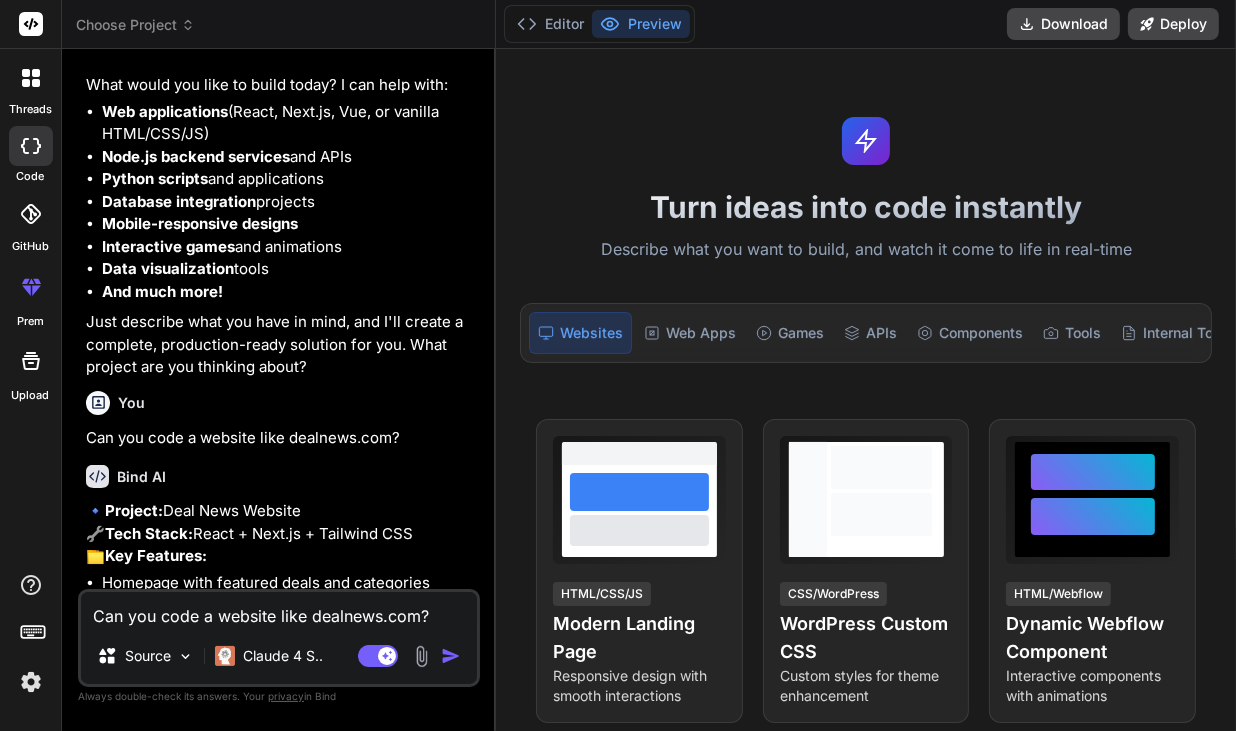 type on "x" 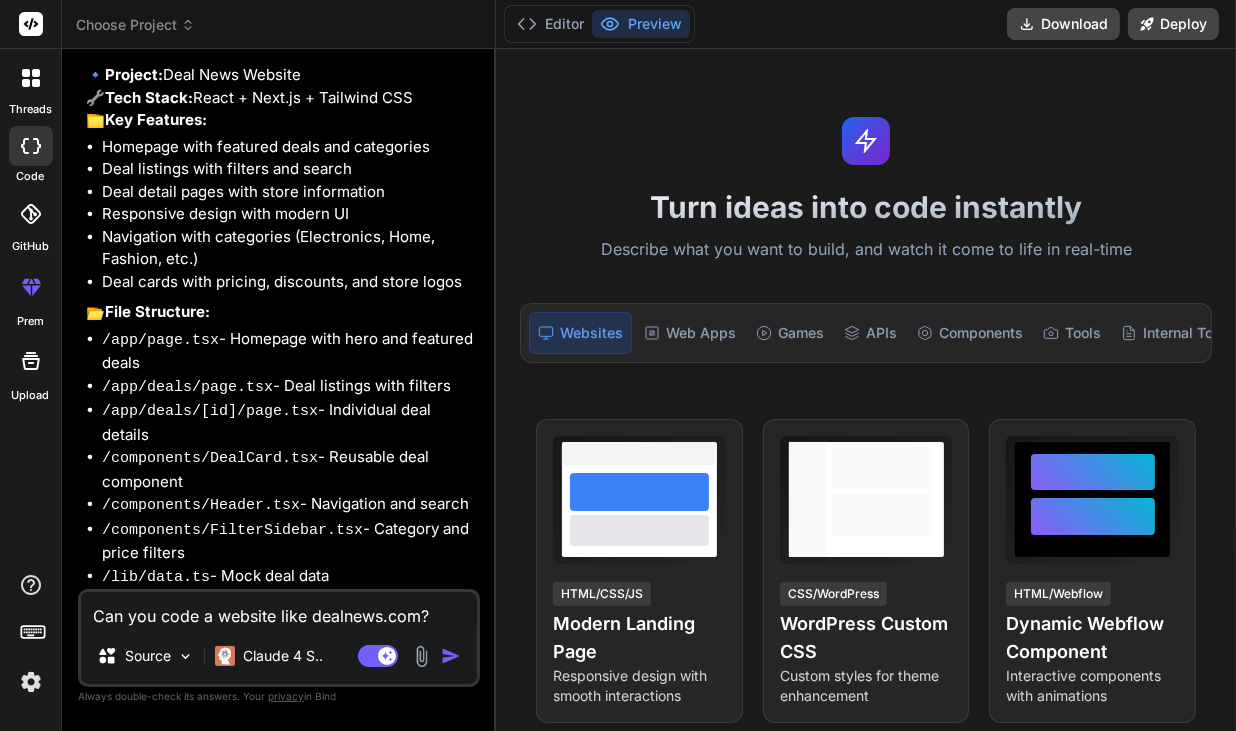 scroll, scrollTop: 809, scrollLeft: 0, axis: vertical 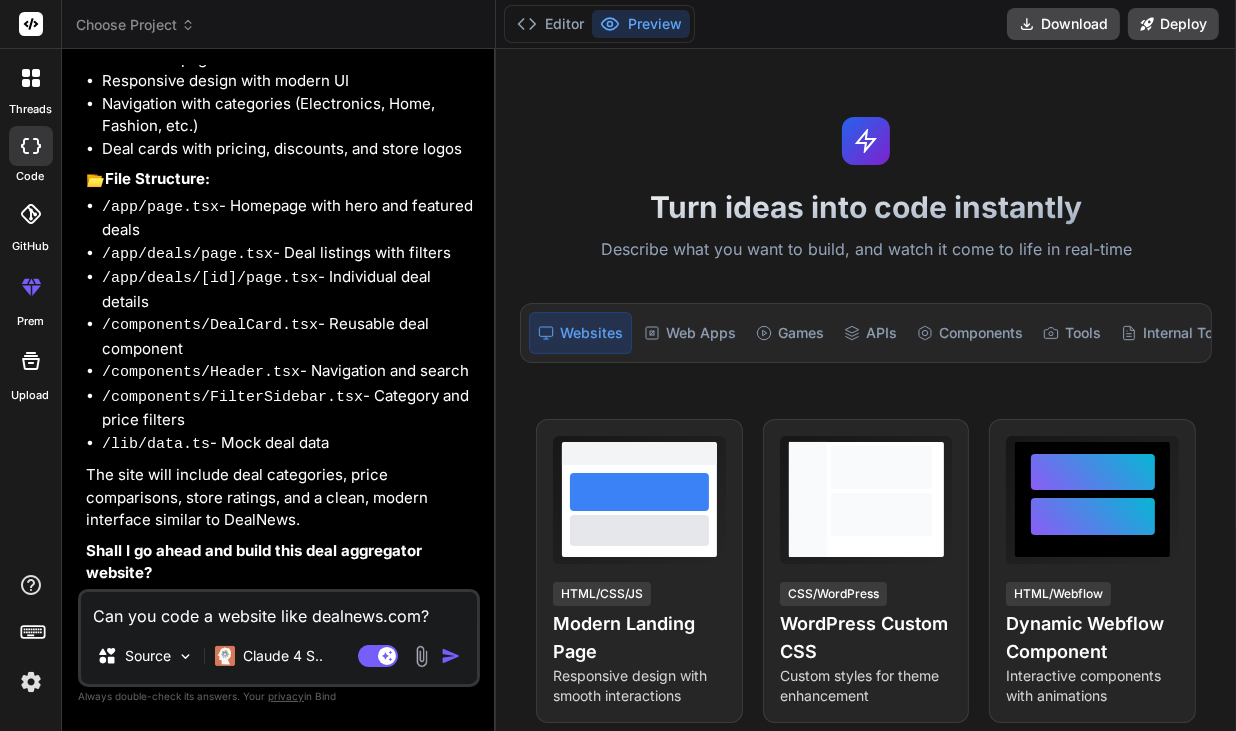 click on "Can you code a website like dealnews.com?" at bounding box center (279, 610) 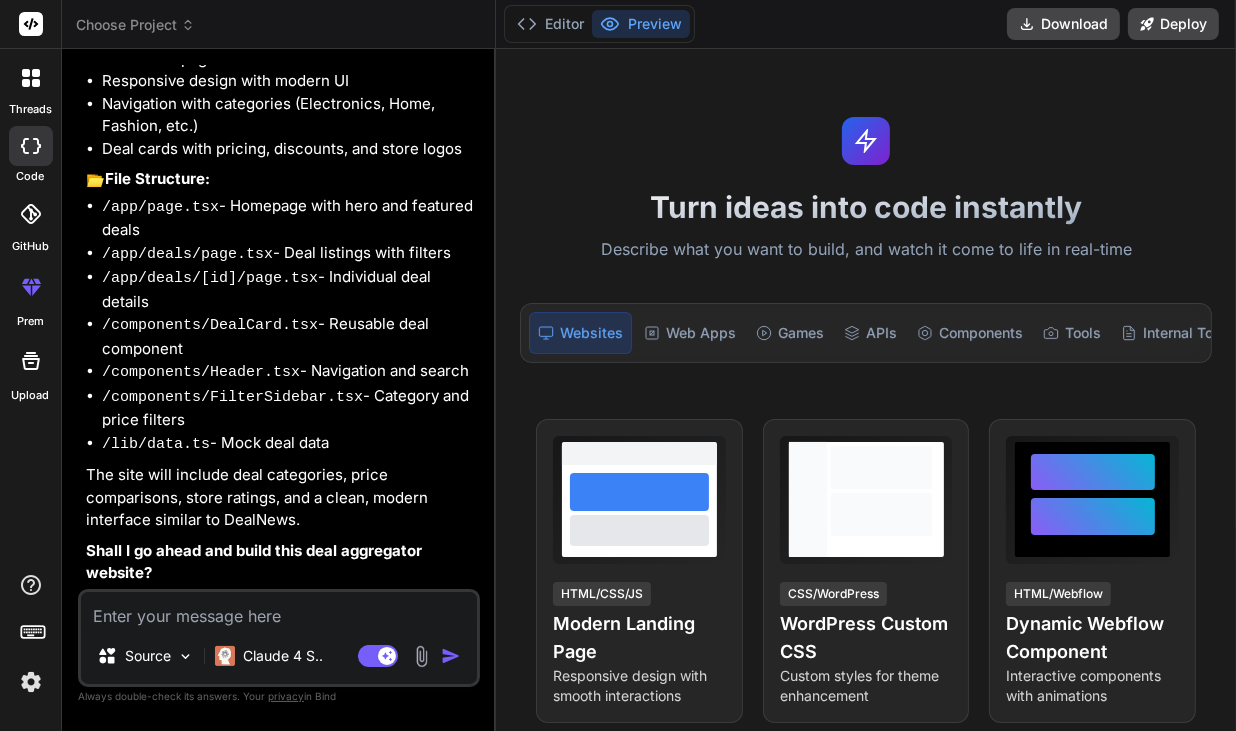 type on "y" 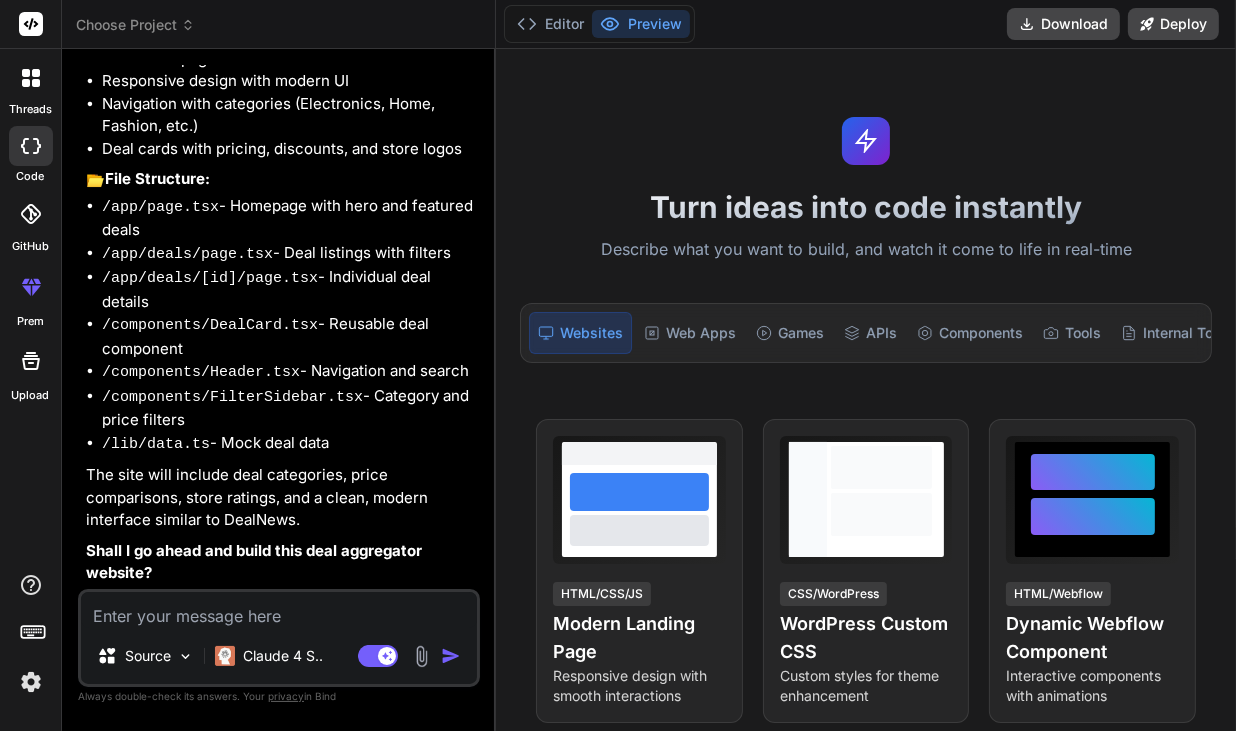 type on "x" 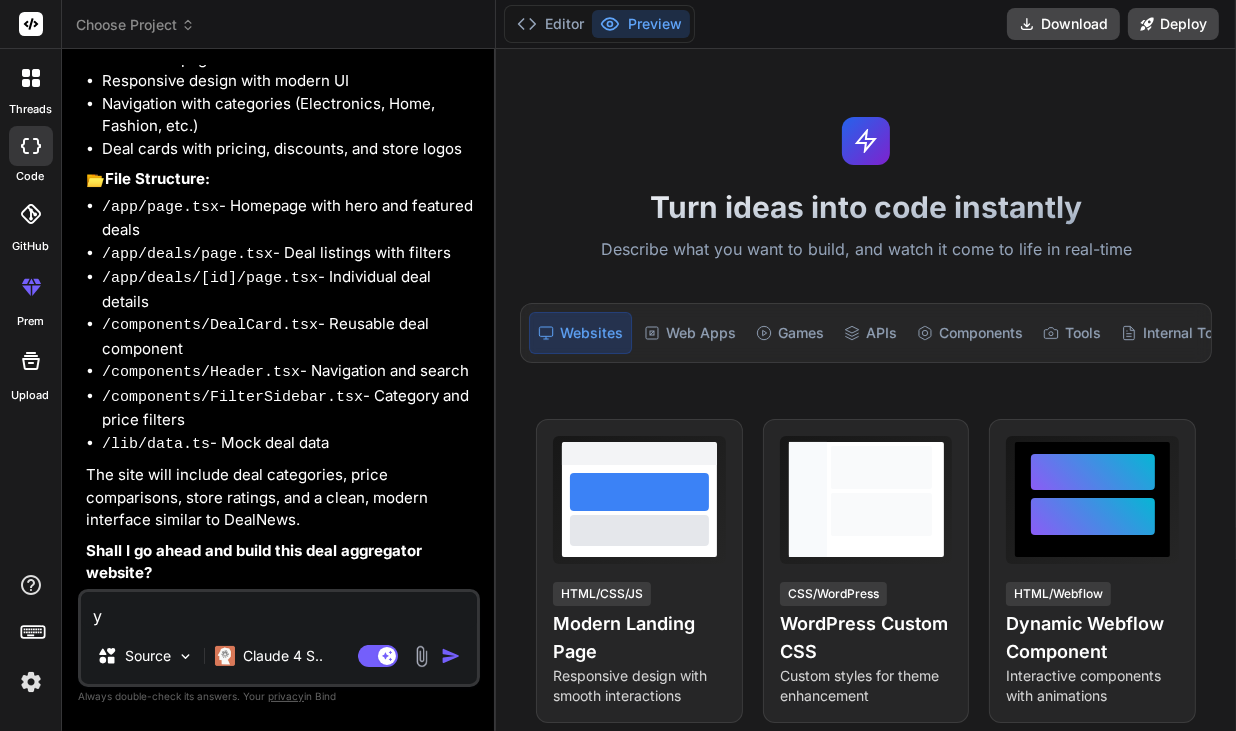 type on "ye" 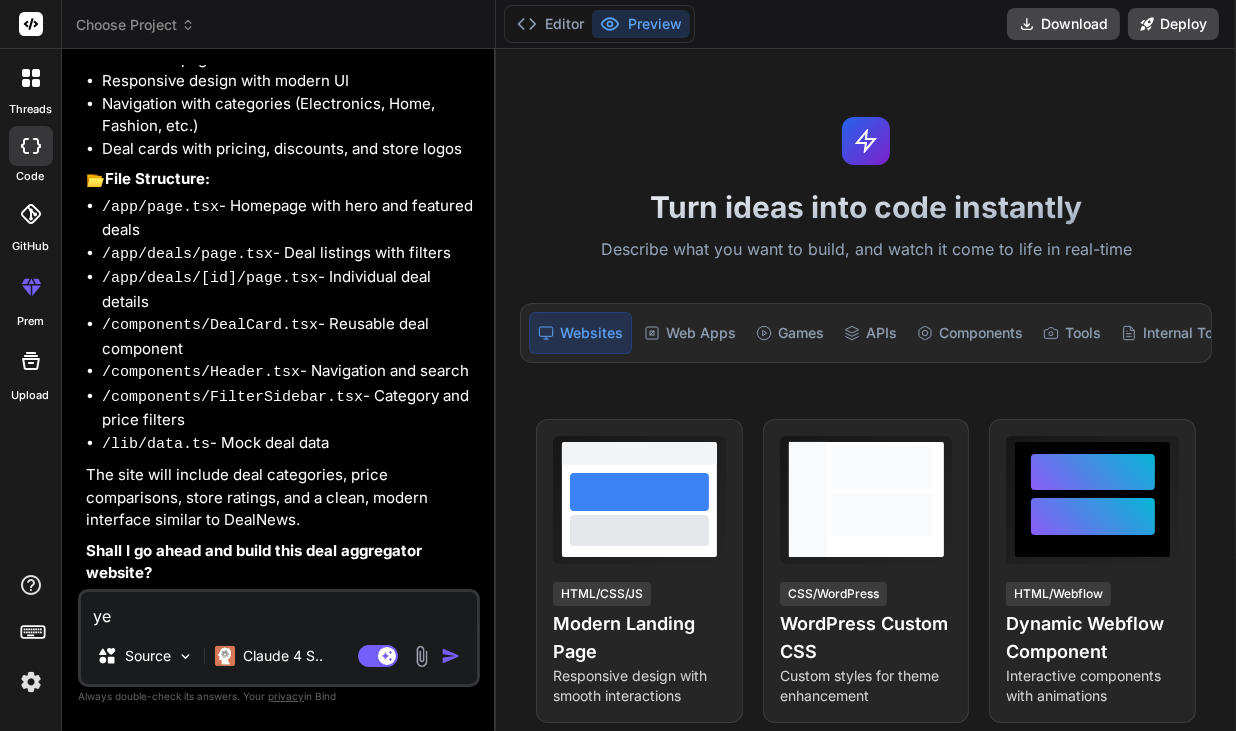 type on "yes" 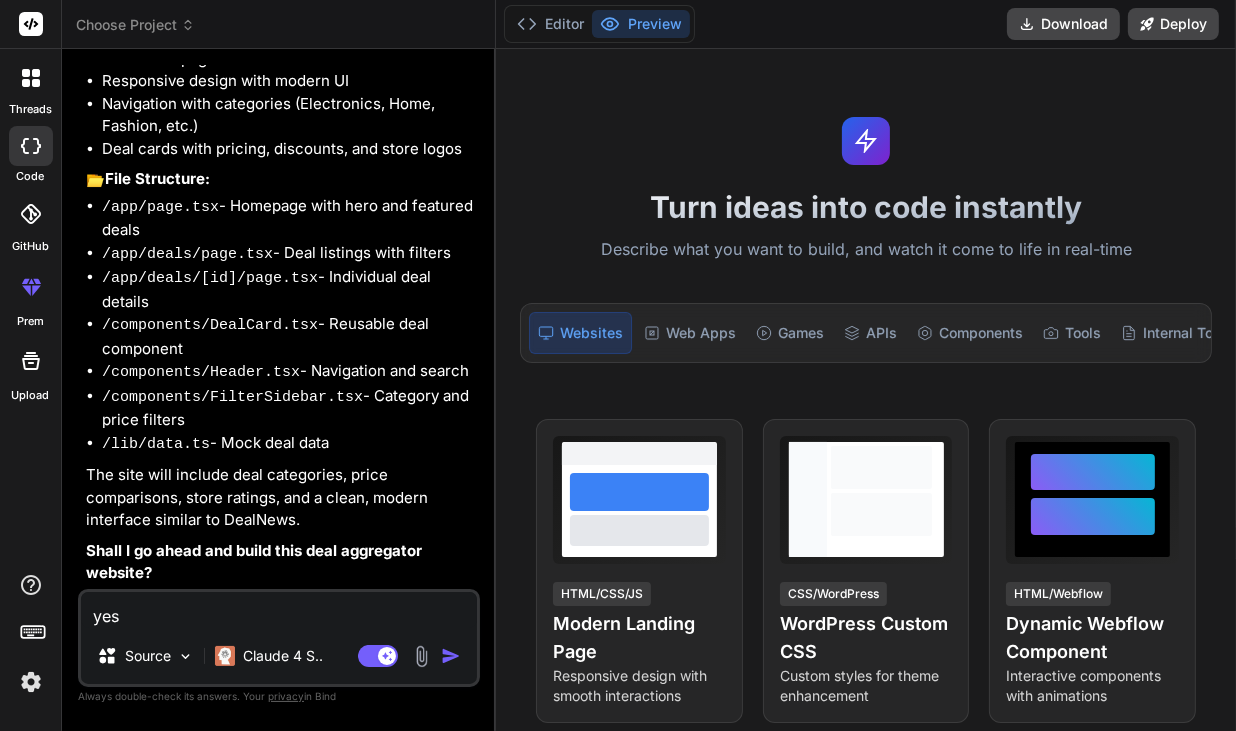 type on "yes" 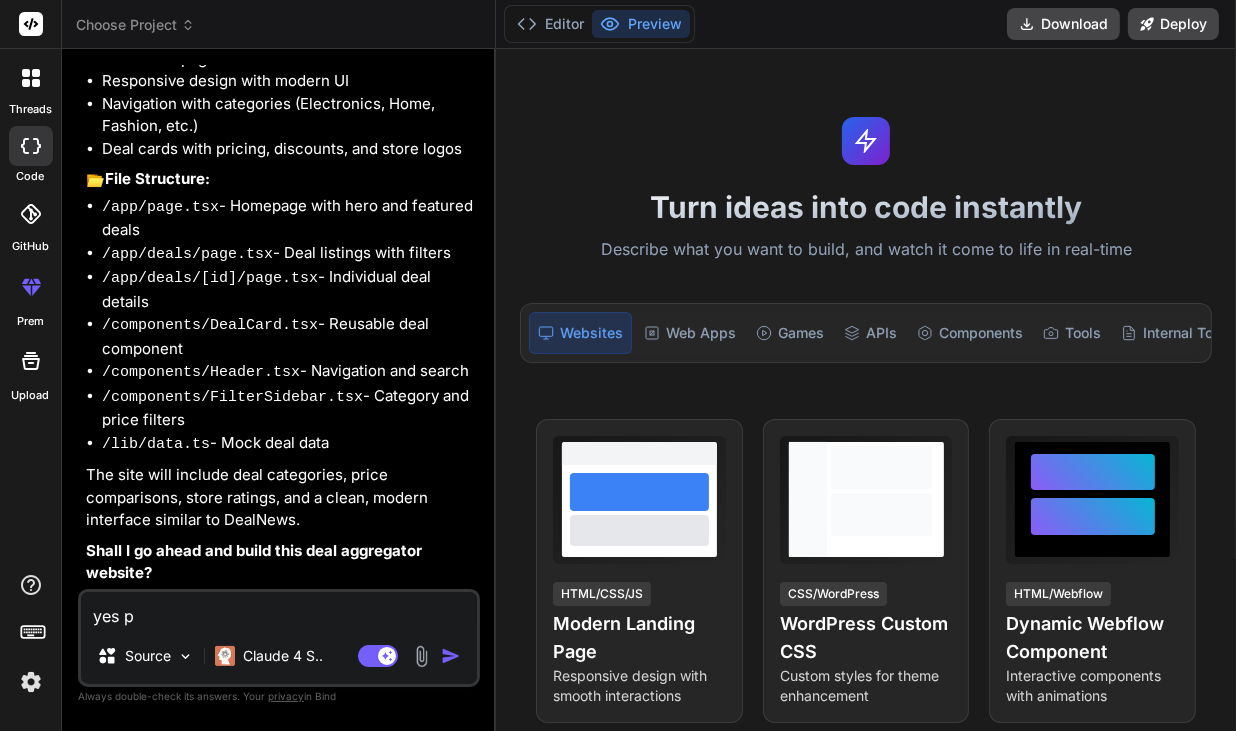 type on "yes pl" 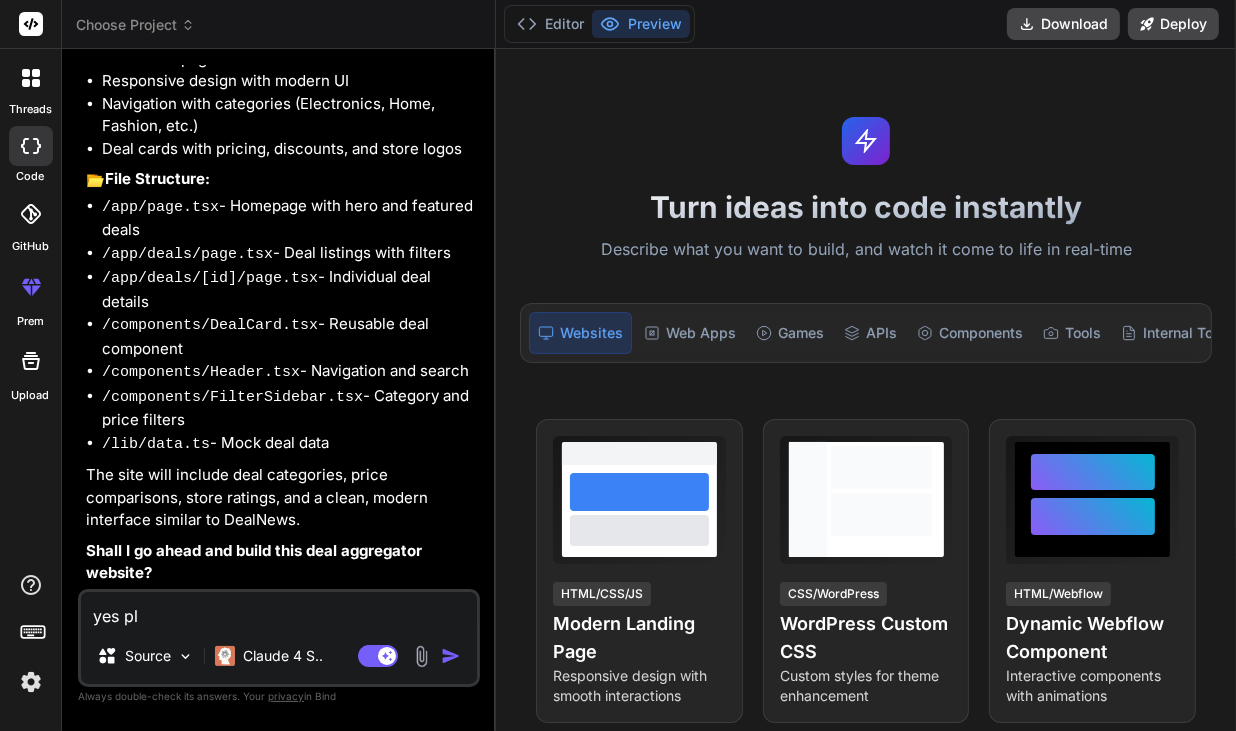 type on "x" 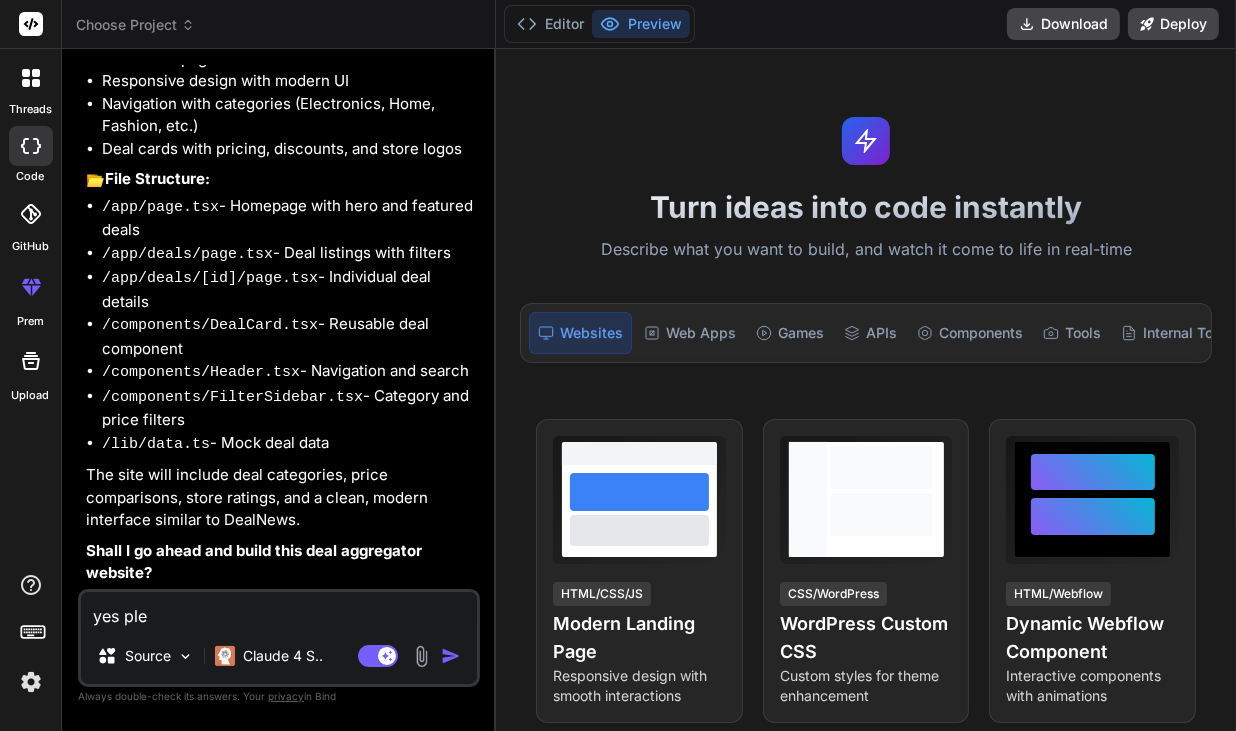 type on "yes plea" 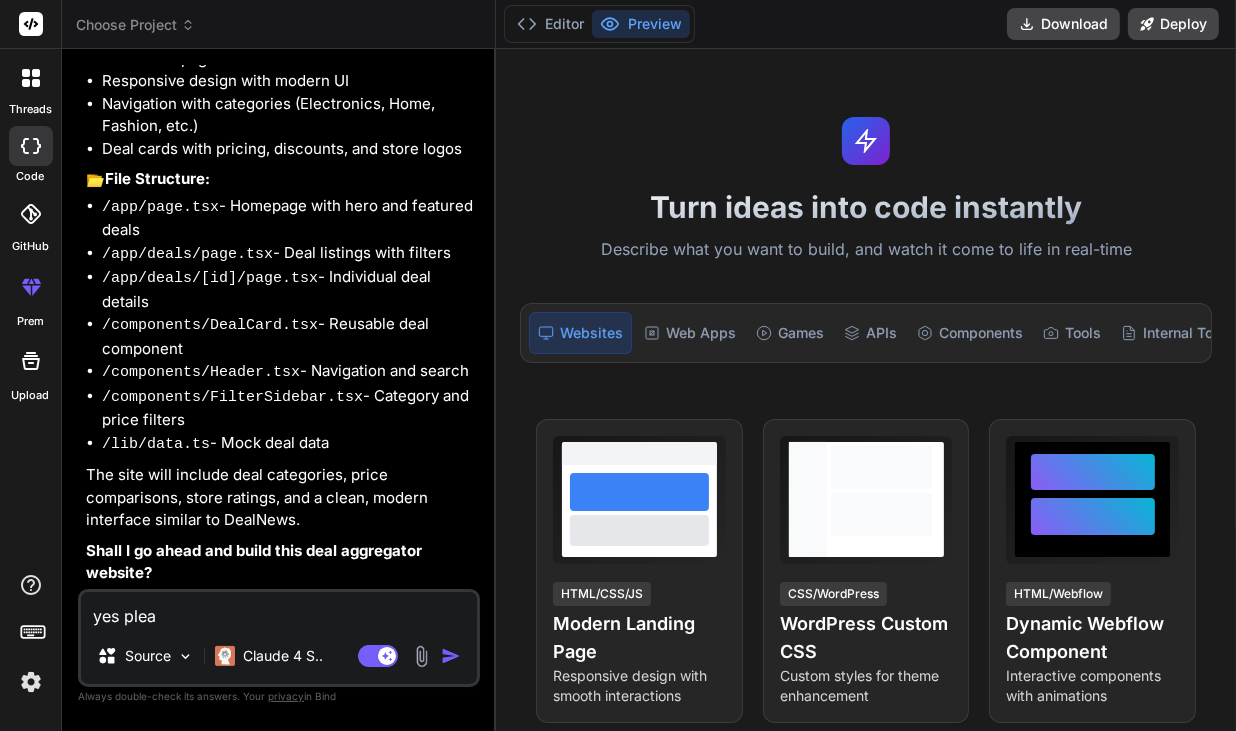 type on "yes pleas" 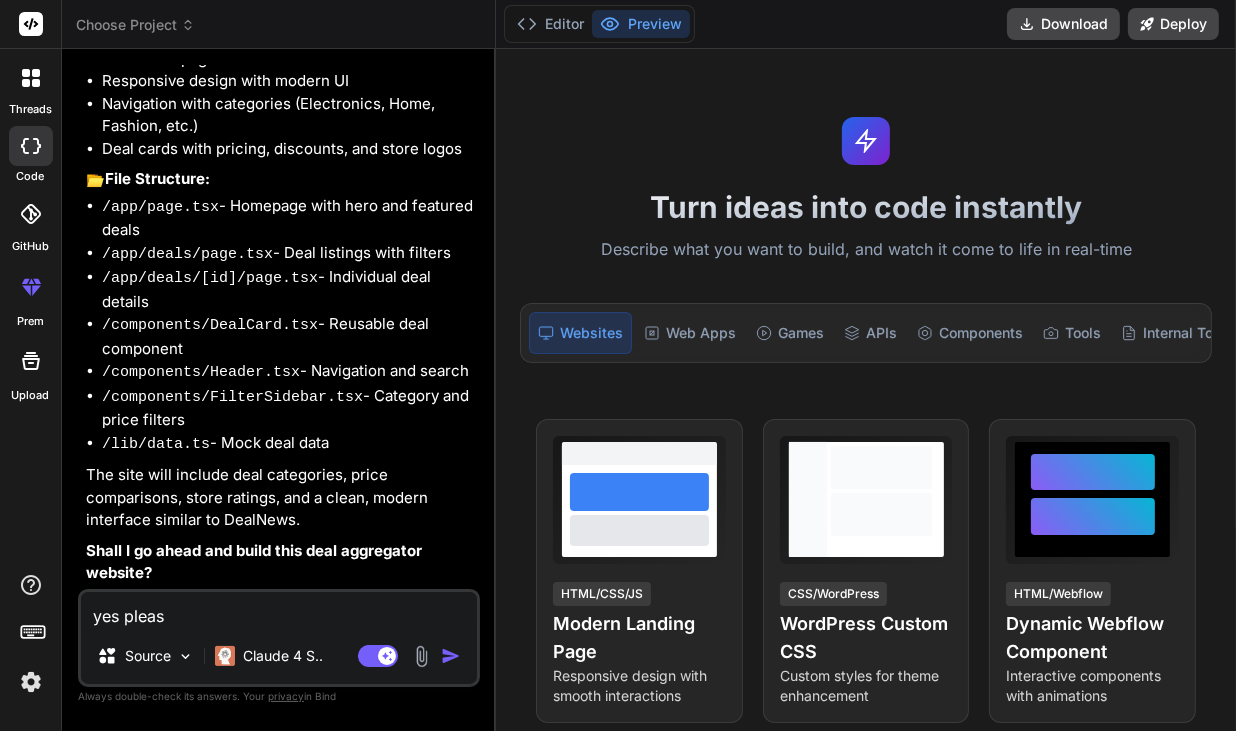 type on "yes please" 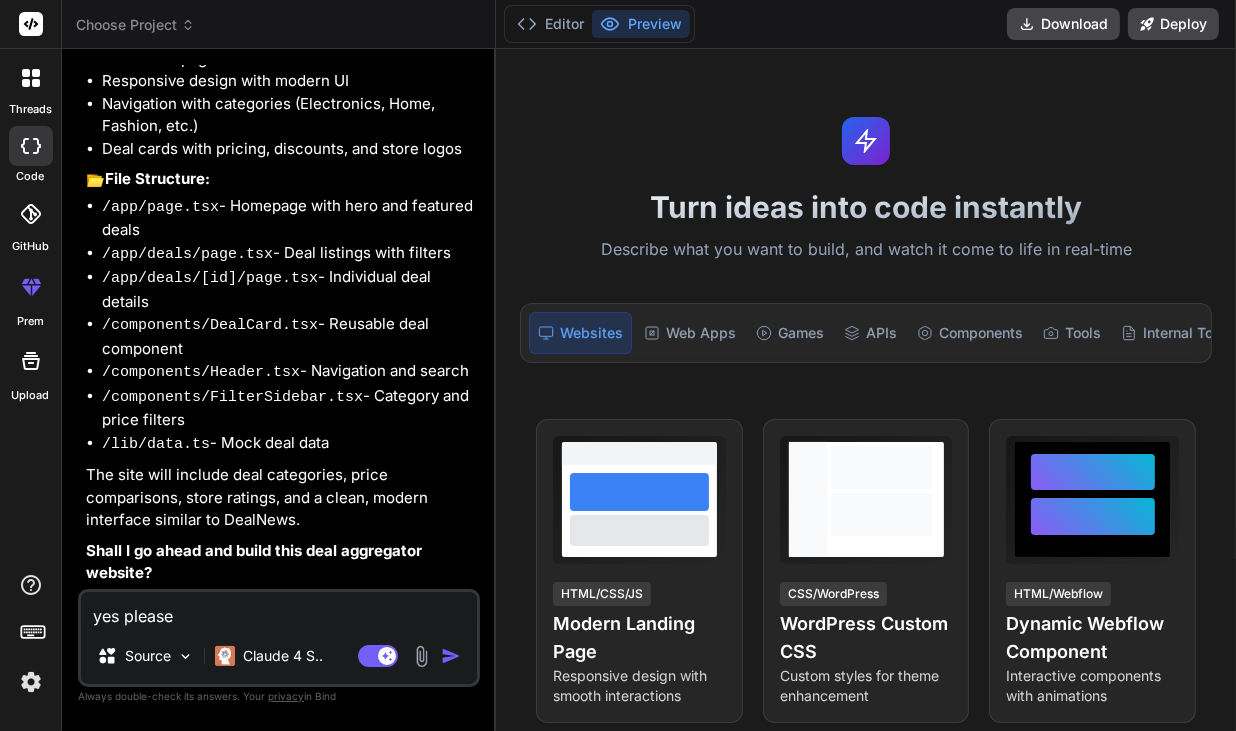 type on "yes please." 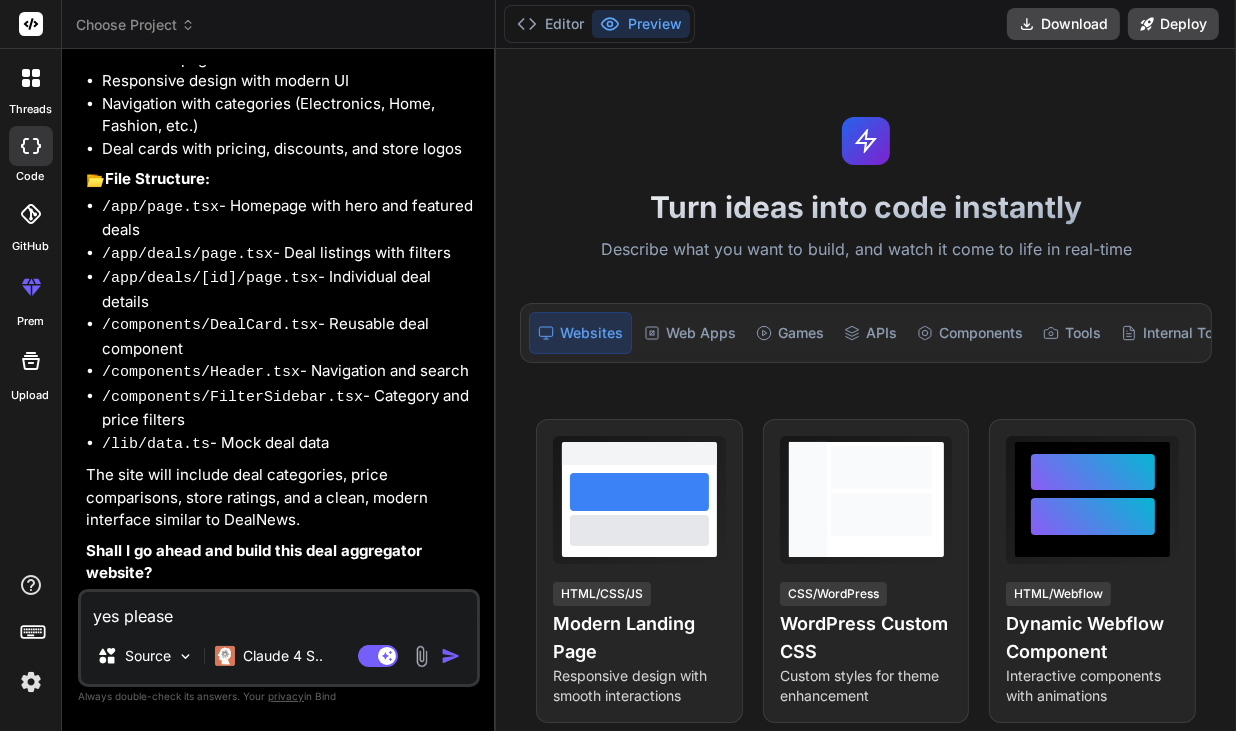 type on "x" 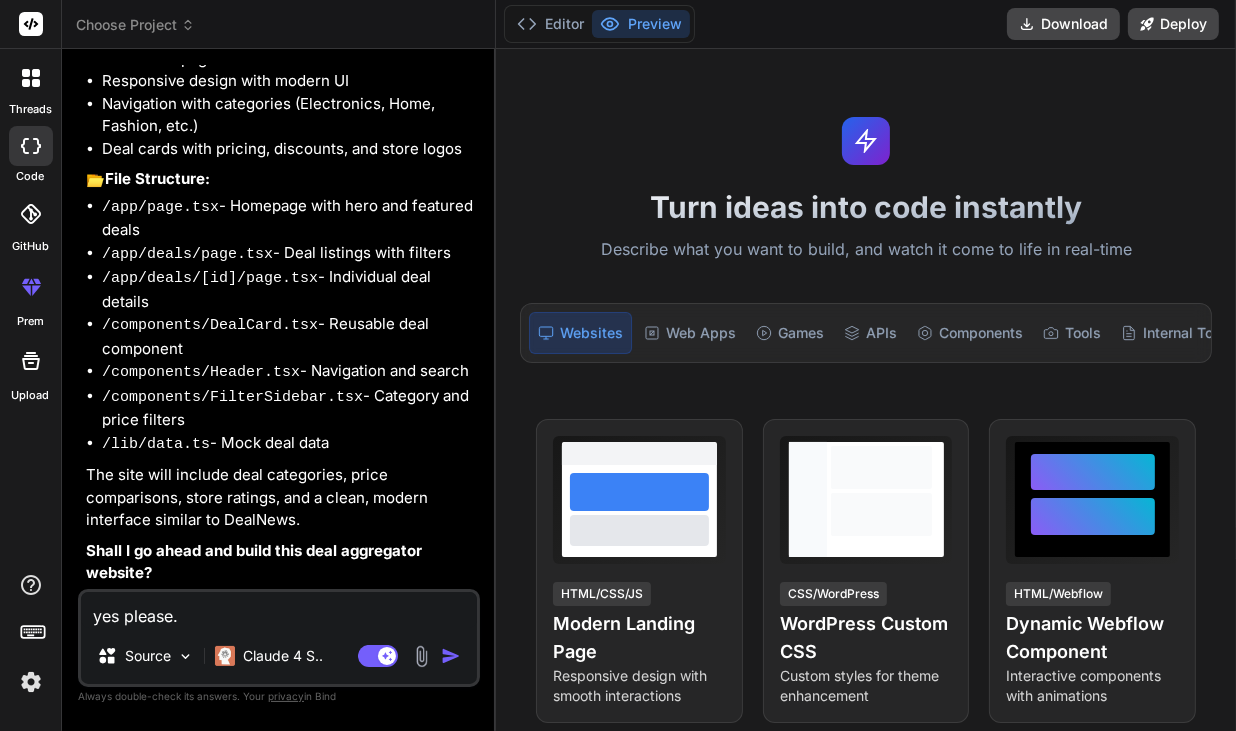 type on "yes please." 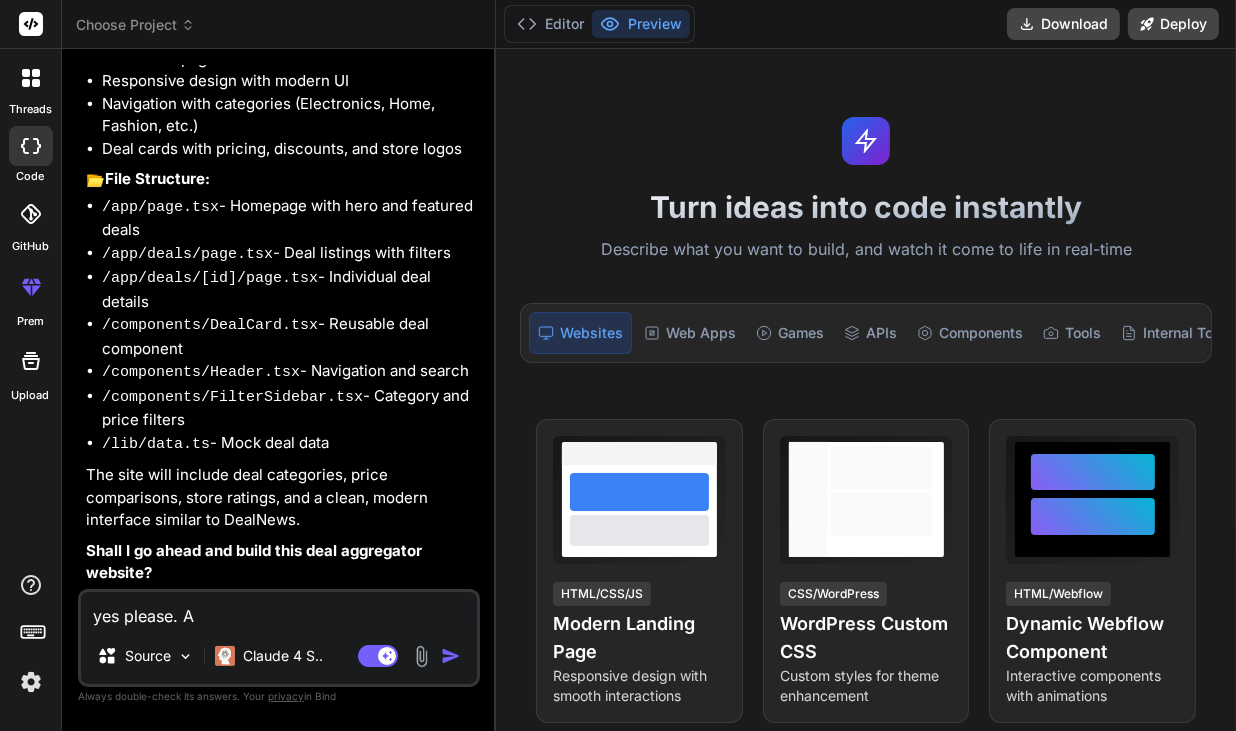 type on "yes please. An" 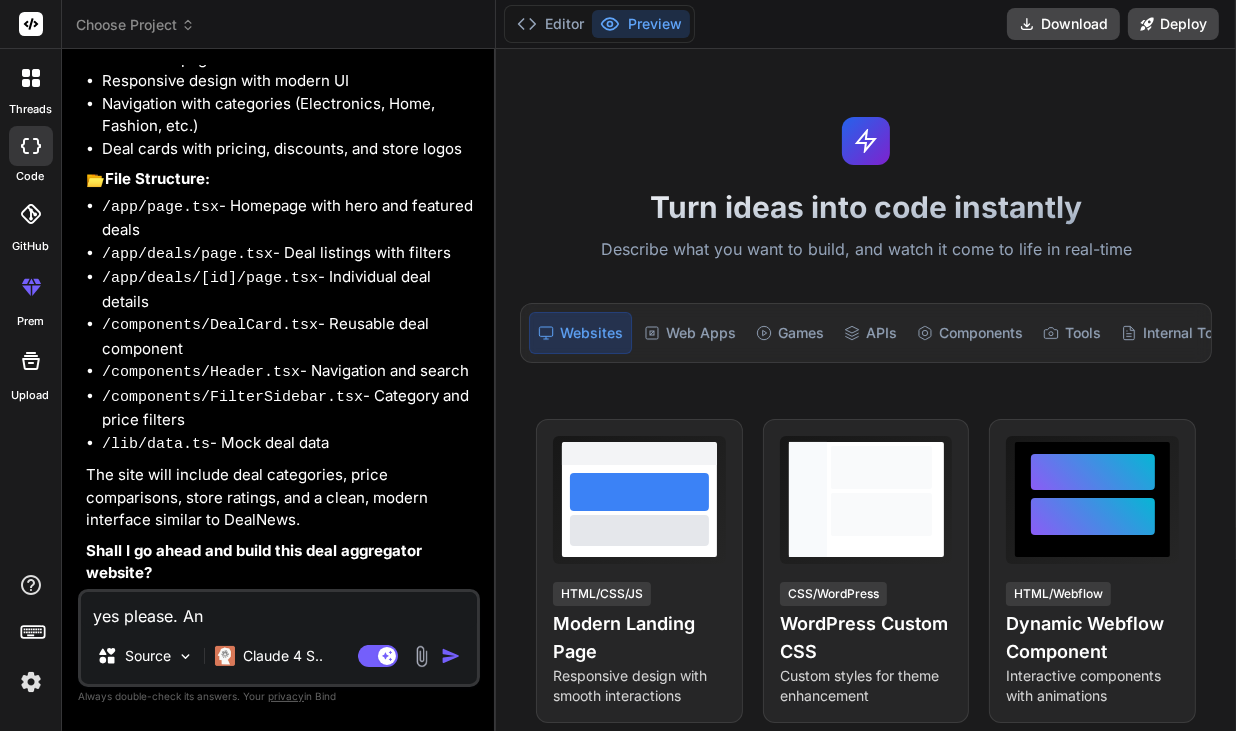 type on "yes please. And" 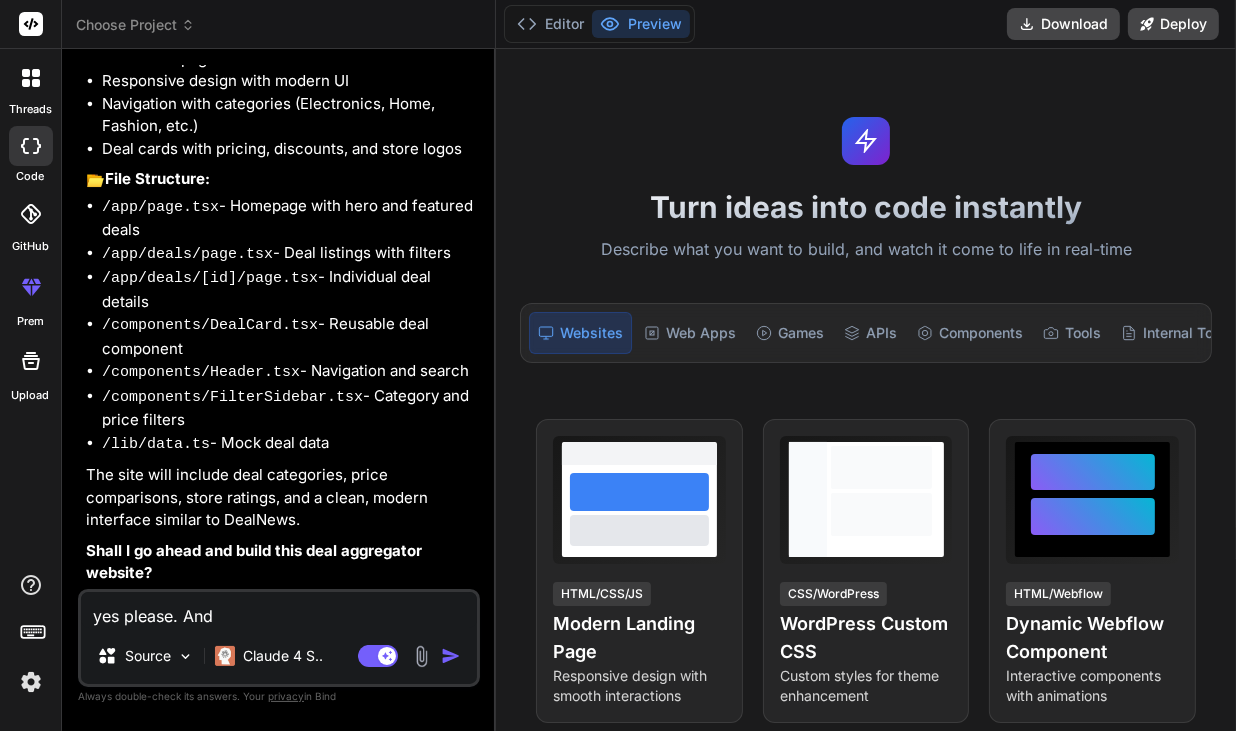 type on "yes please. And" 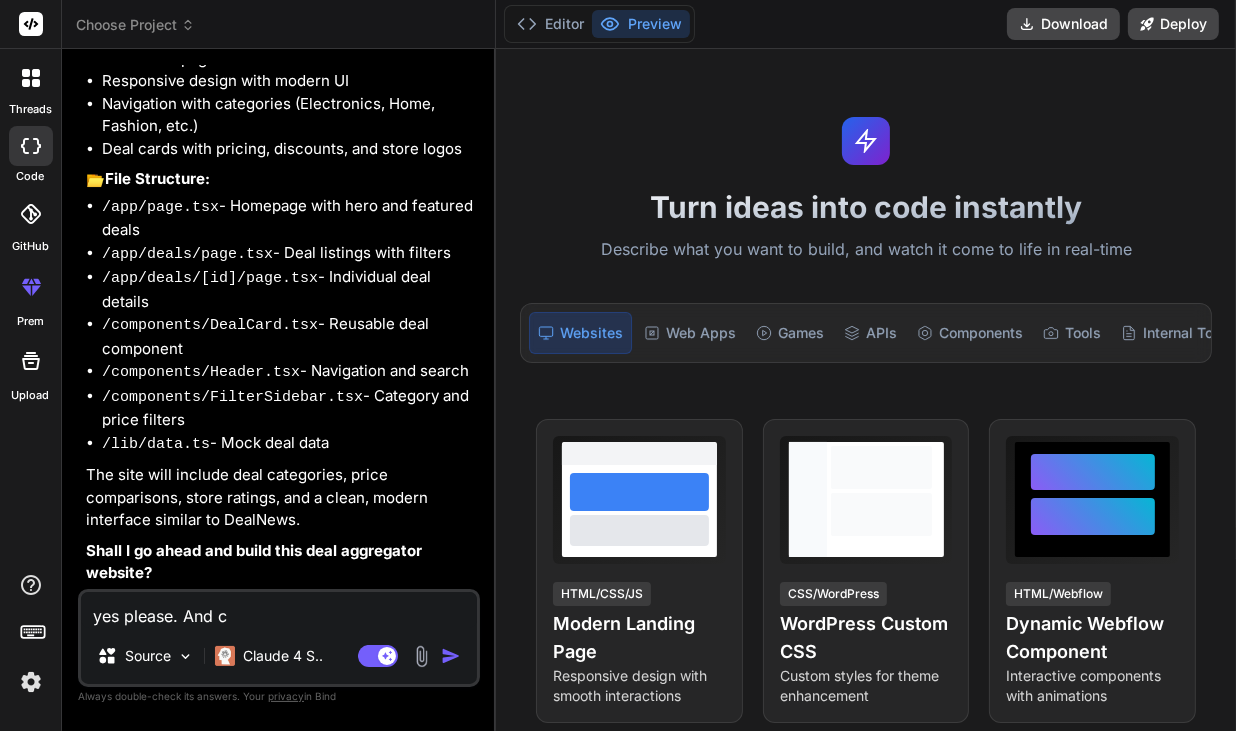 type on "yes please. And co" 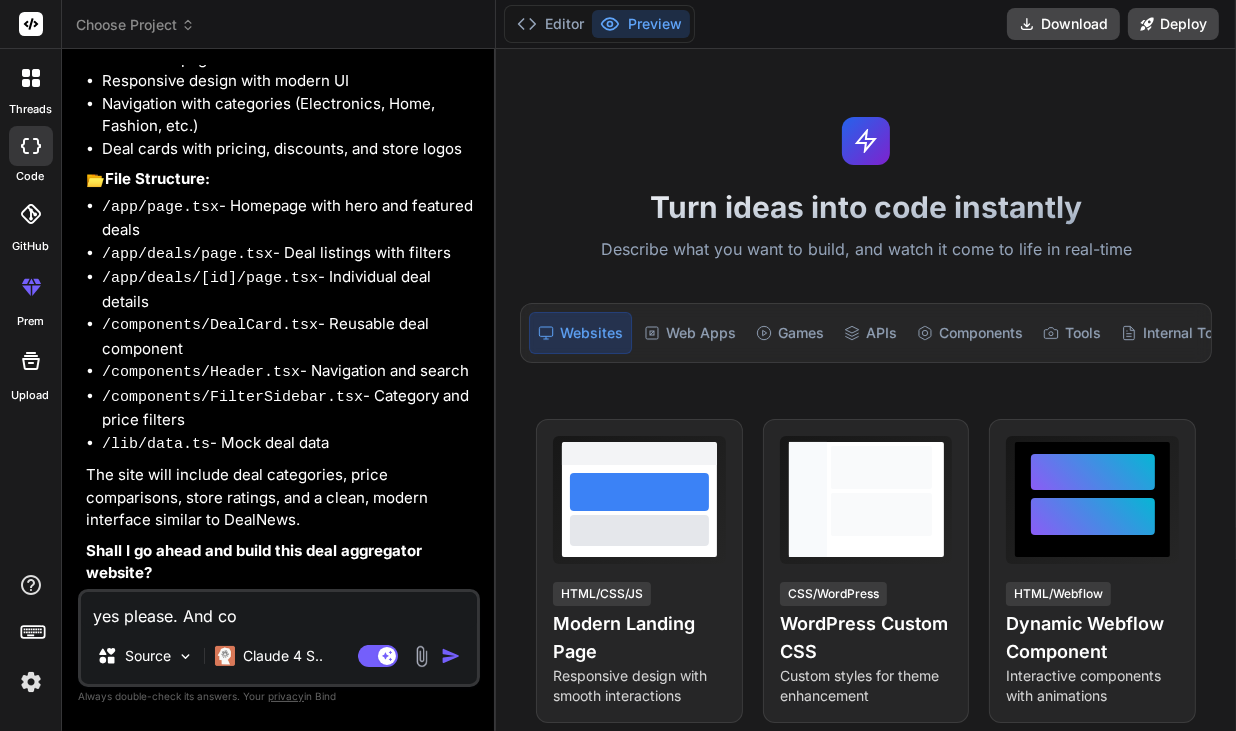 type on "yes please. And cop" 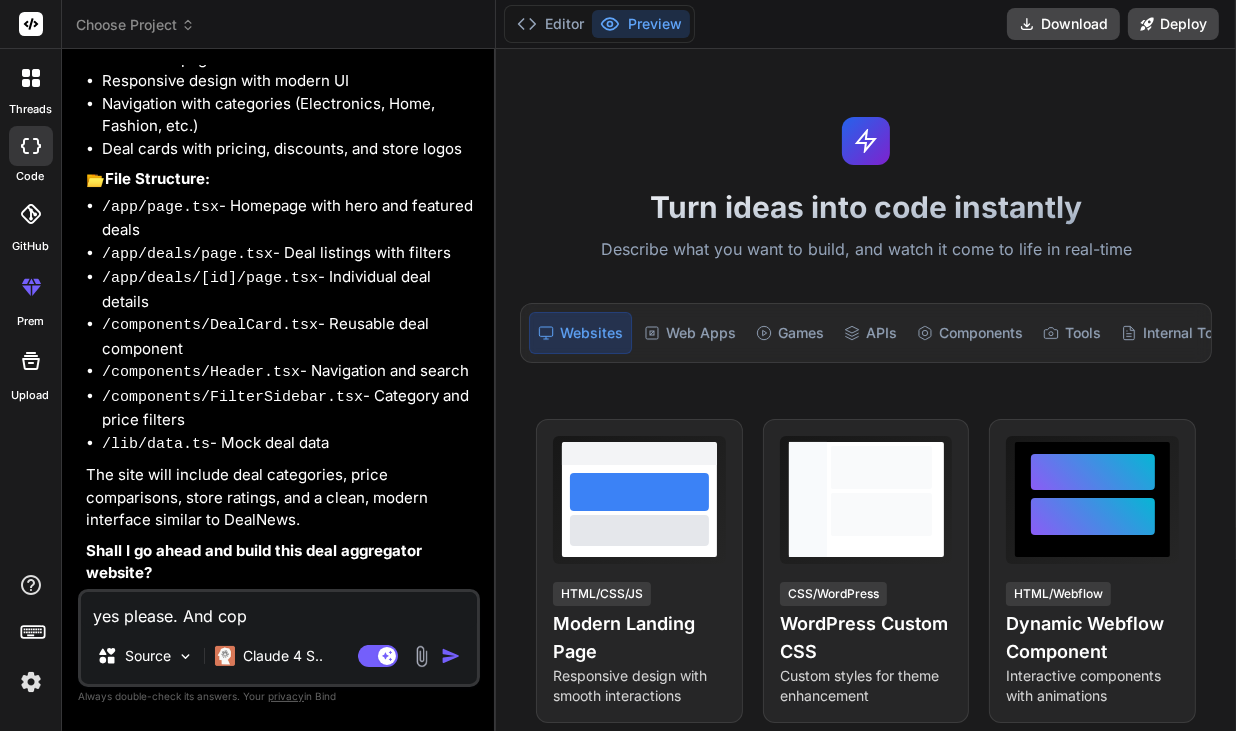 type on "yes please. And copy" 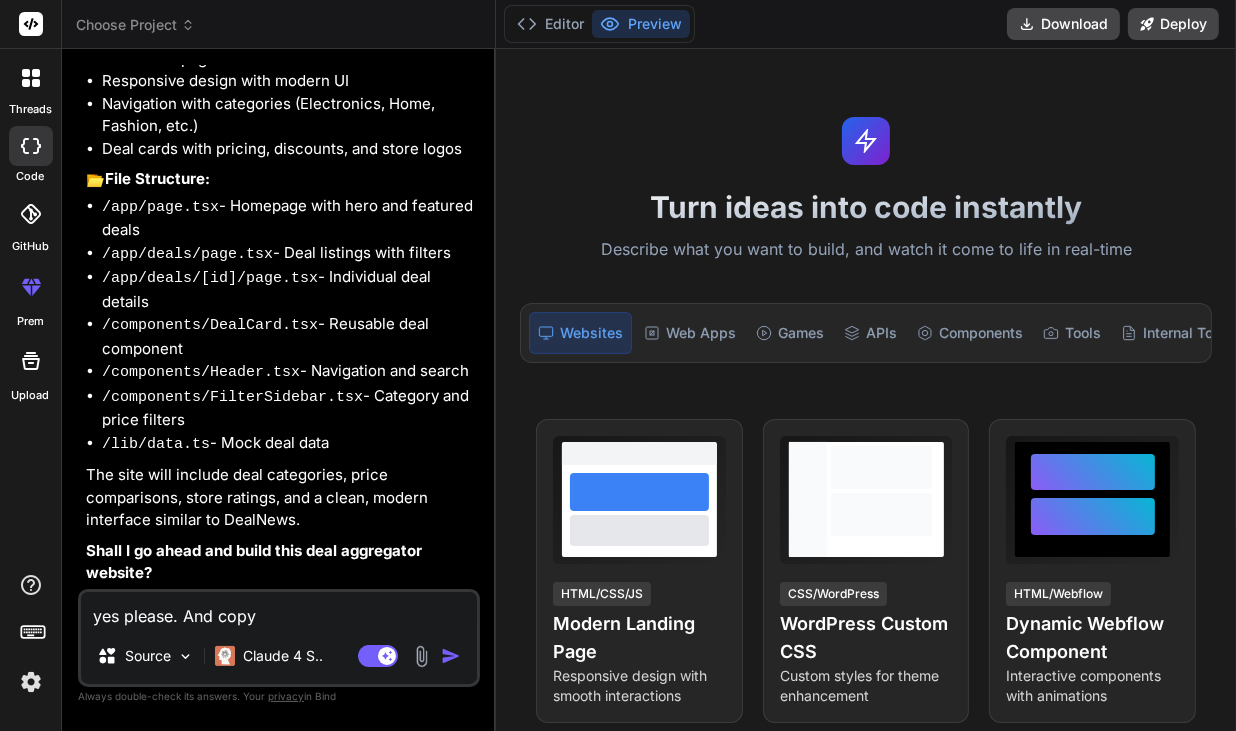 type on "yes please. And copy" 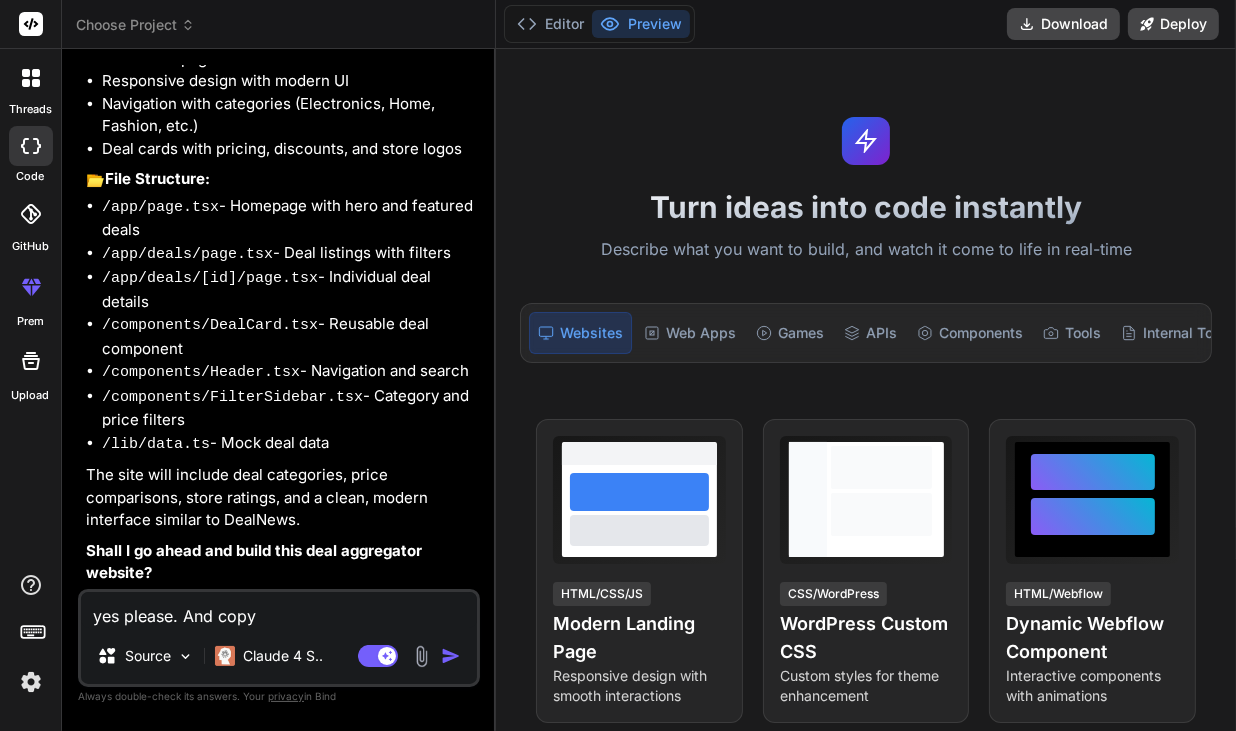 type on "yes please. And copy a" 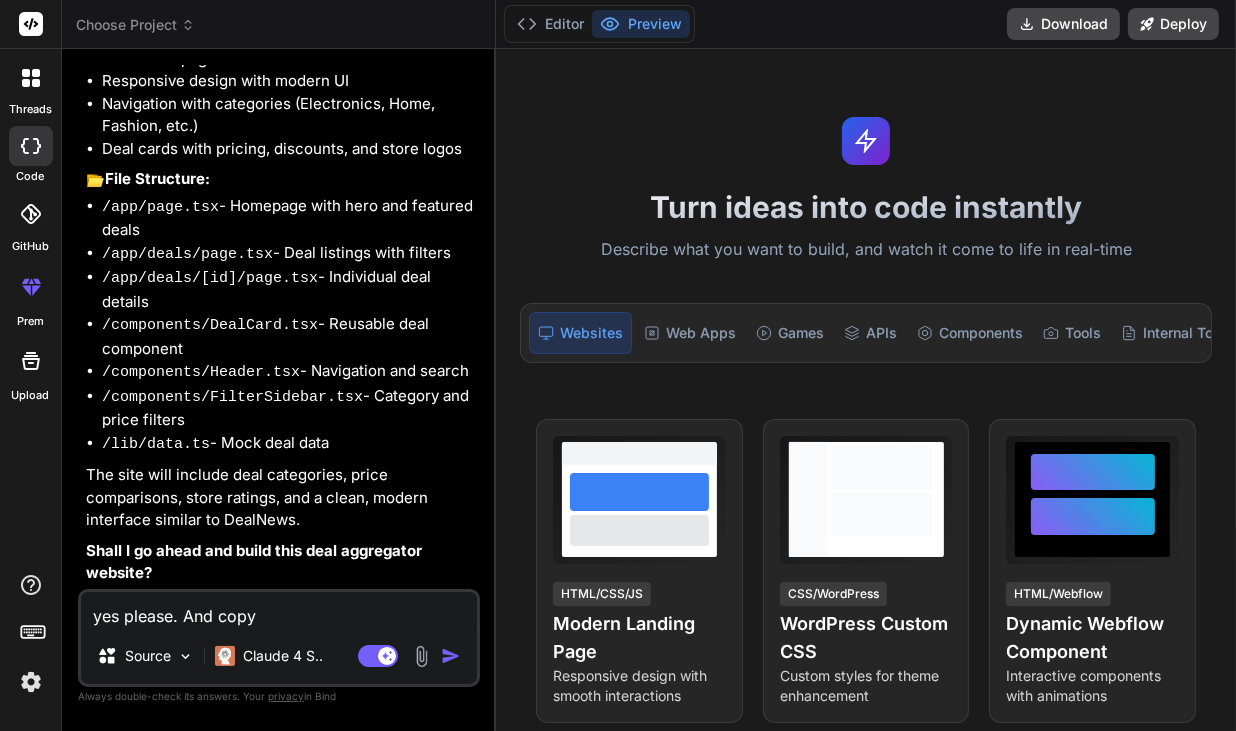 type on "x" 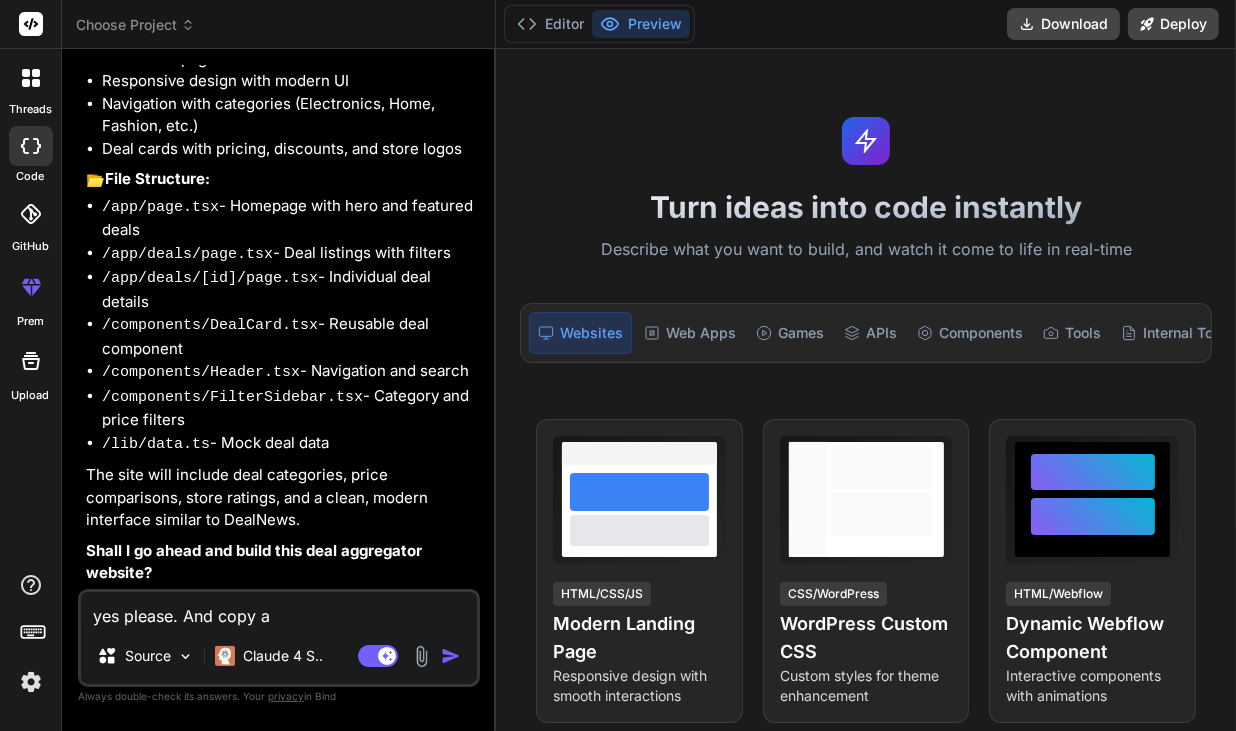 type on "yes please. And copy a" 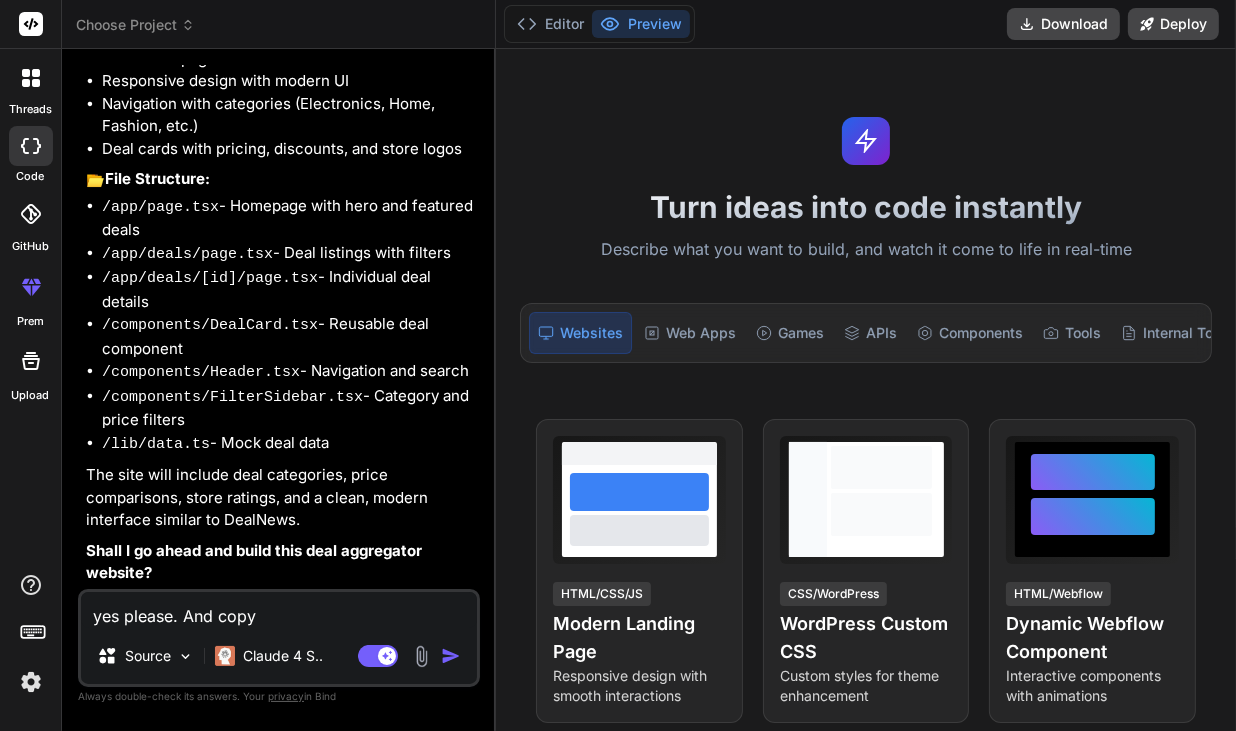 type on "yes please. And copy a" 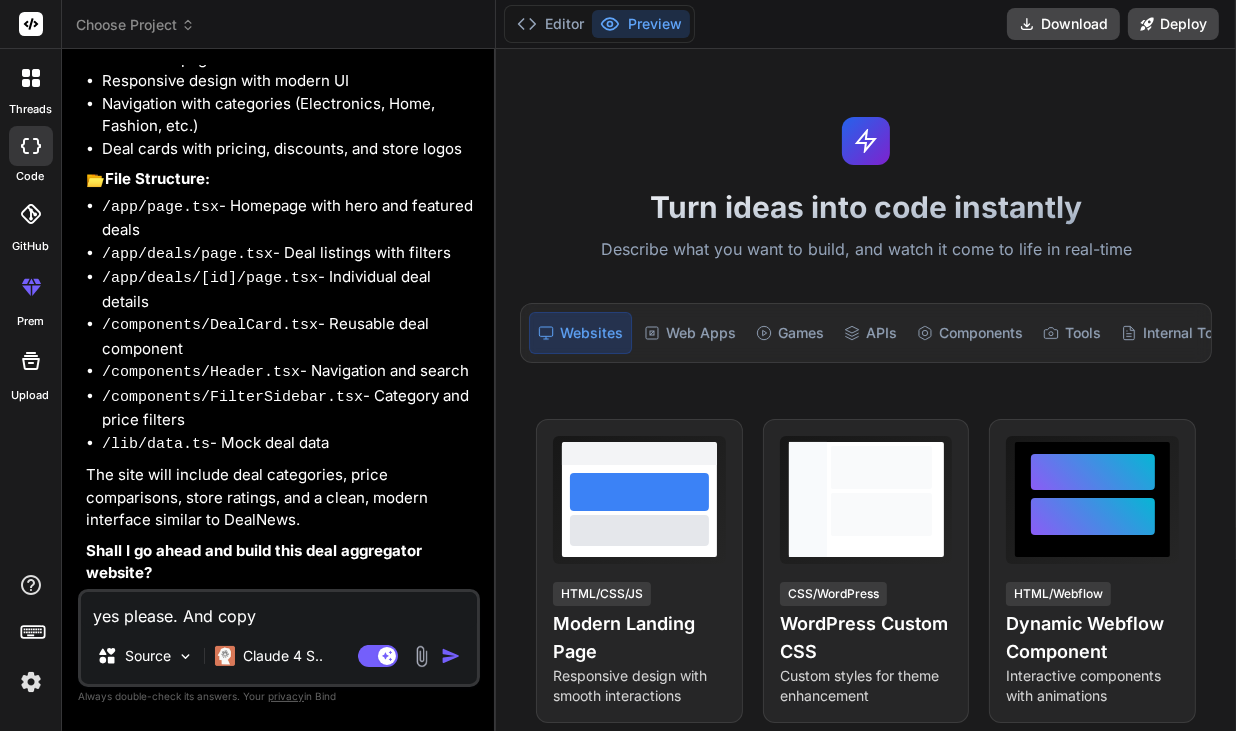 type on "x" 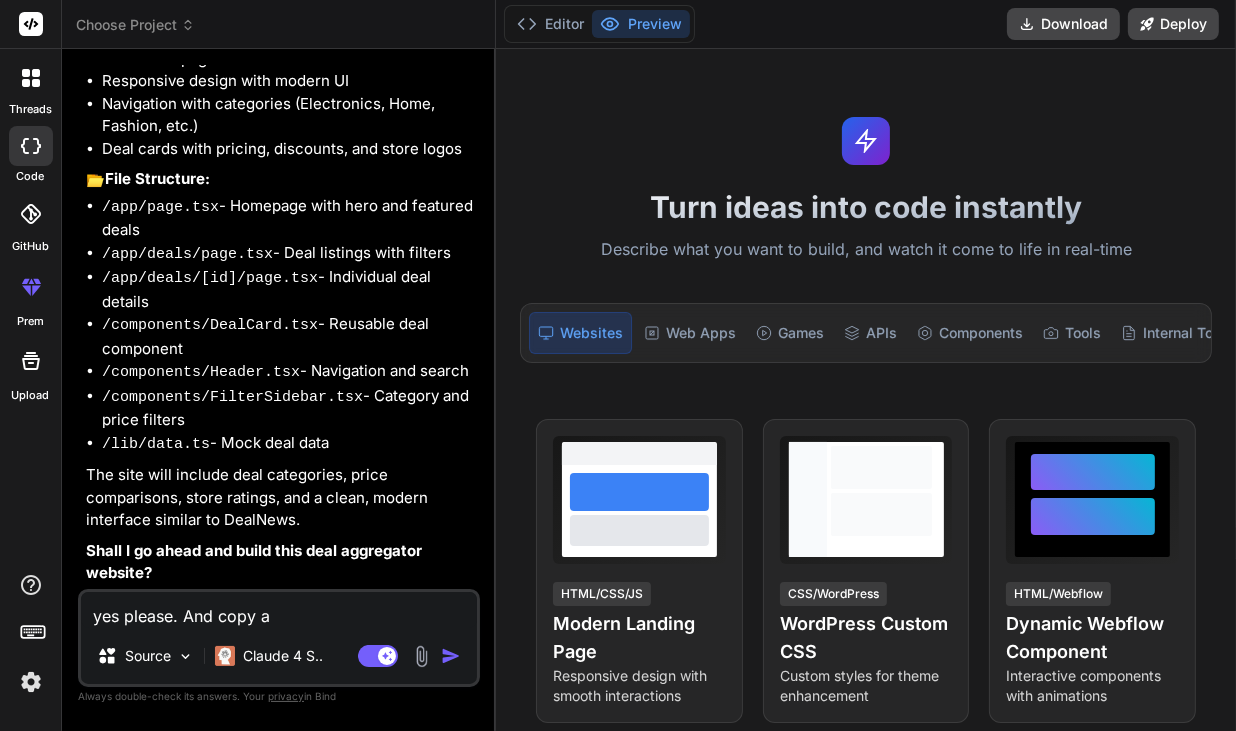type on "yes please. And copy a" 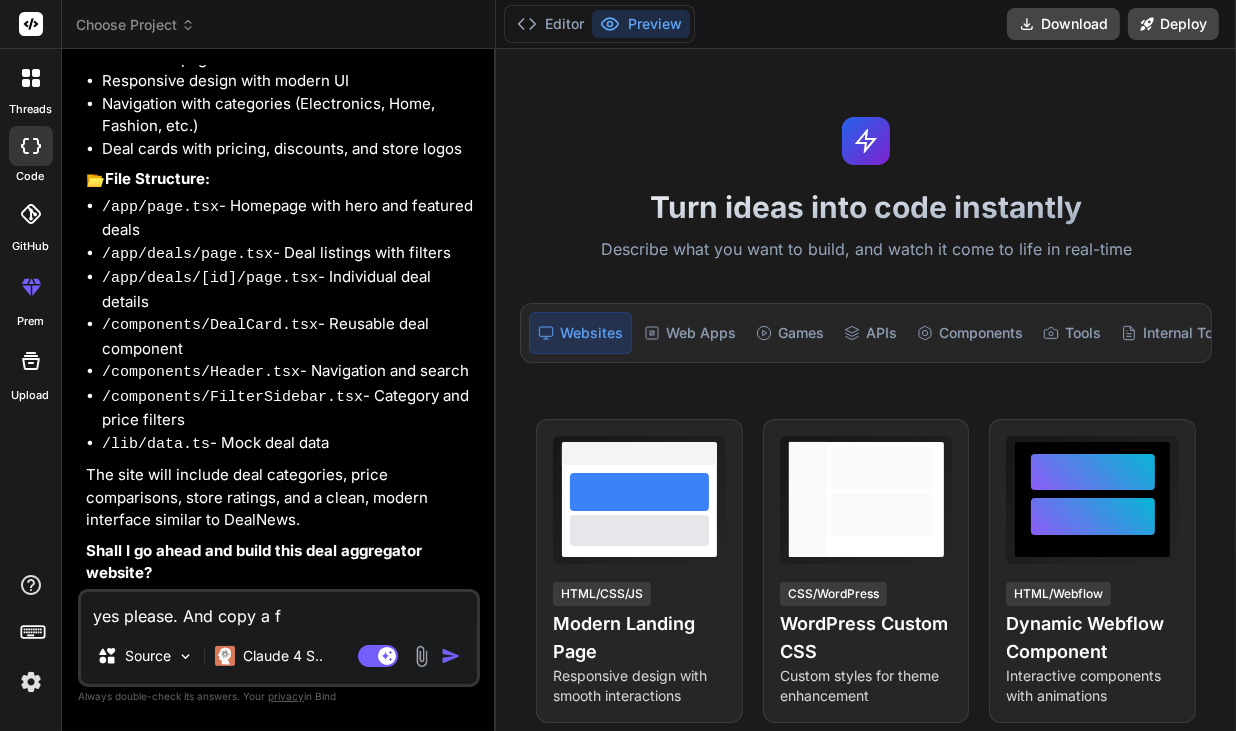 type on "yes please. And copy a fe" 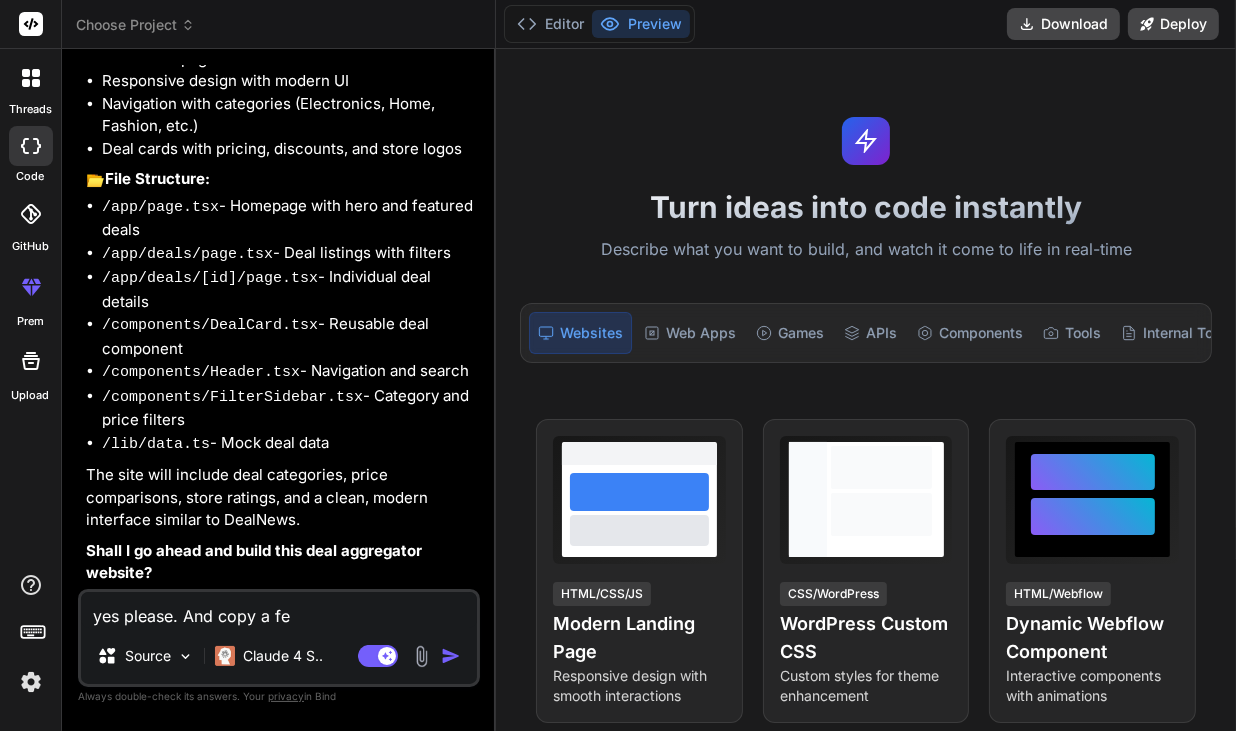 type on "yes please. And copy a few" 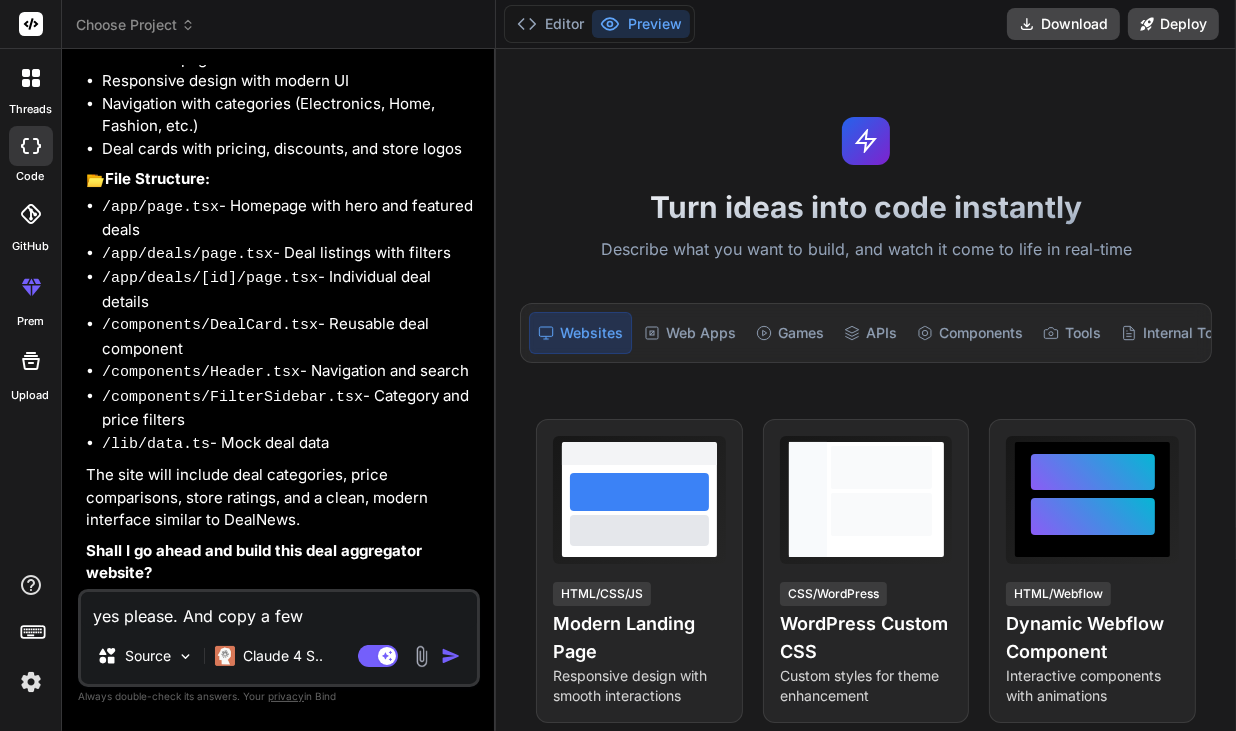 type on "yes please. And copy a few" 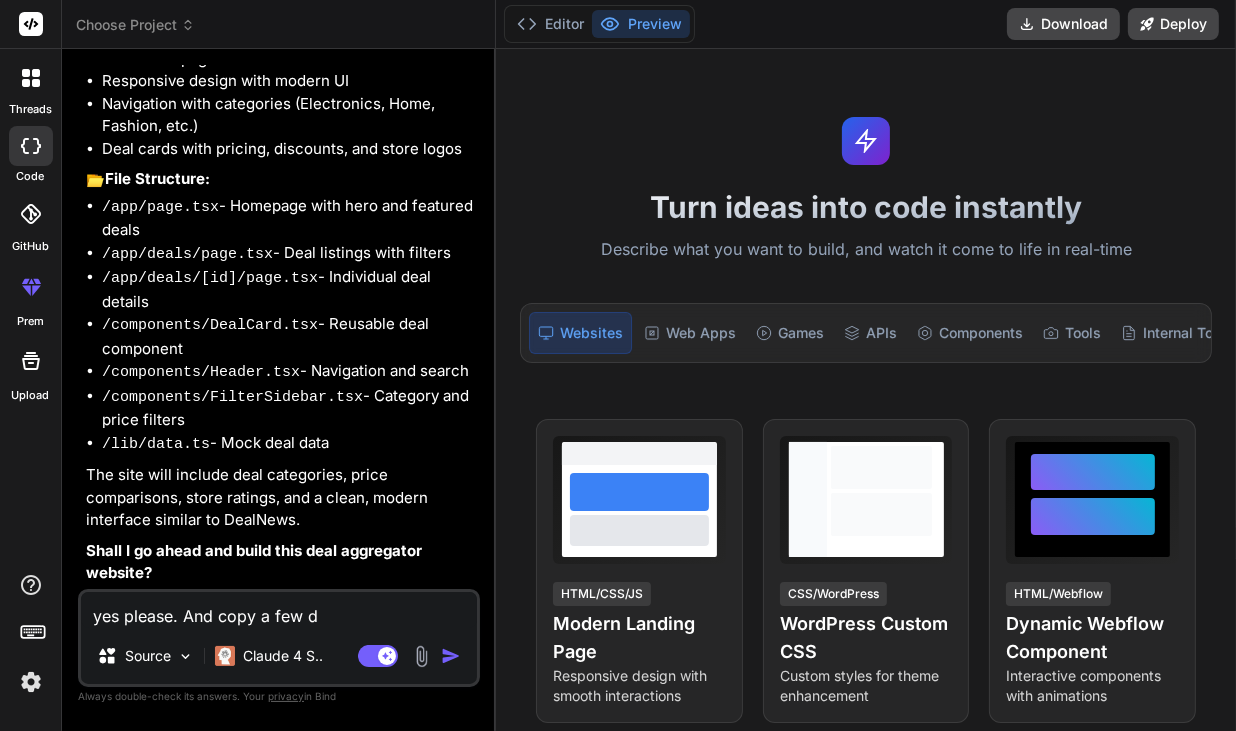 type on "yes please. And copy a few de" 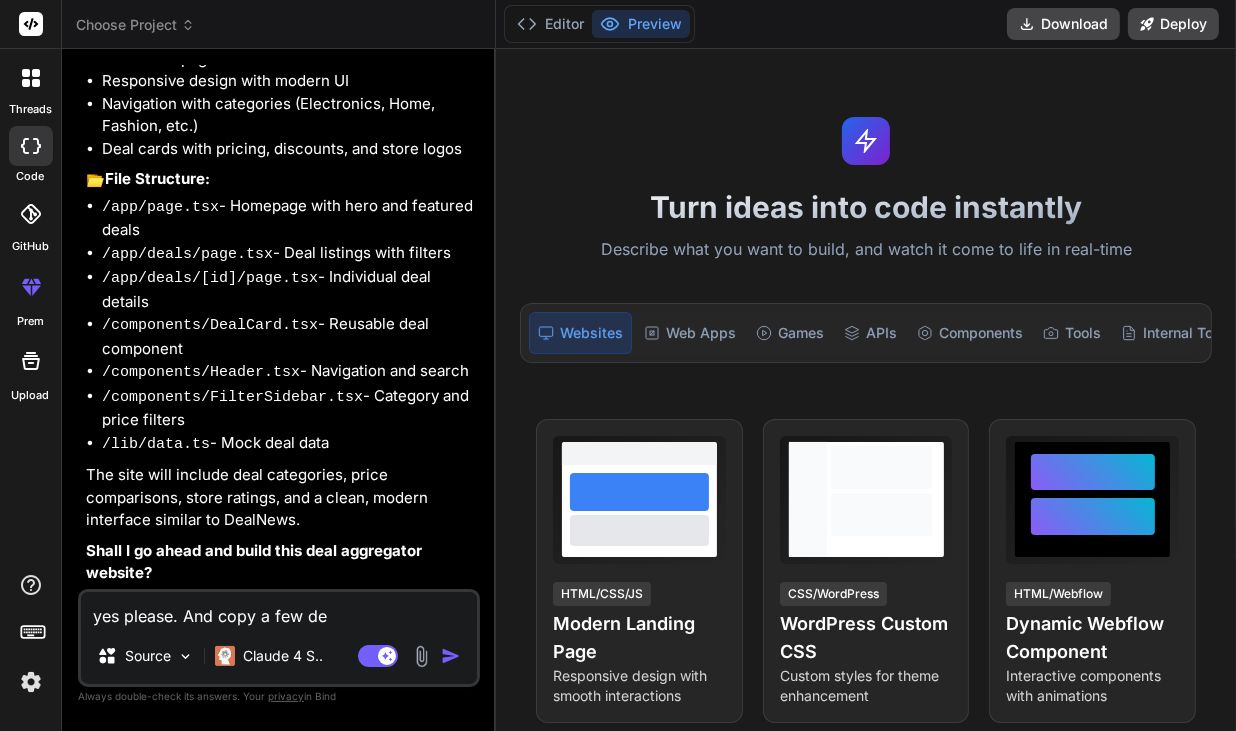 type on "yes please. And copy a few dea" 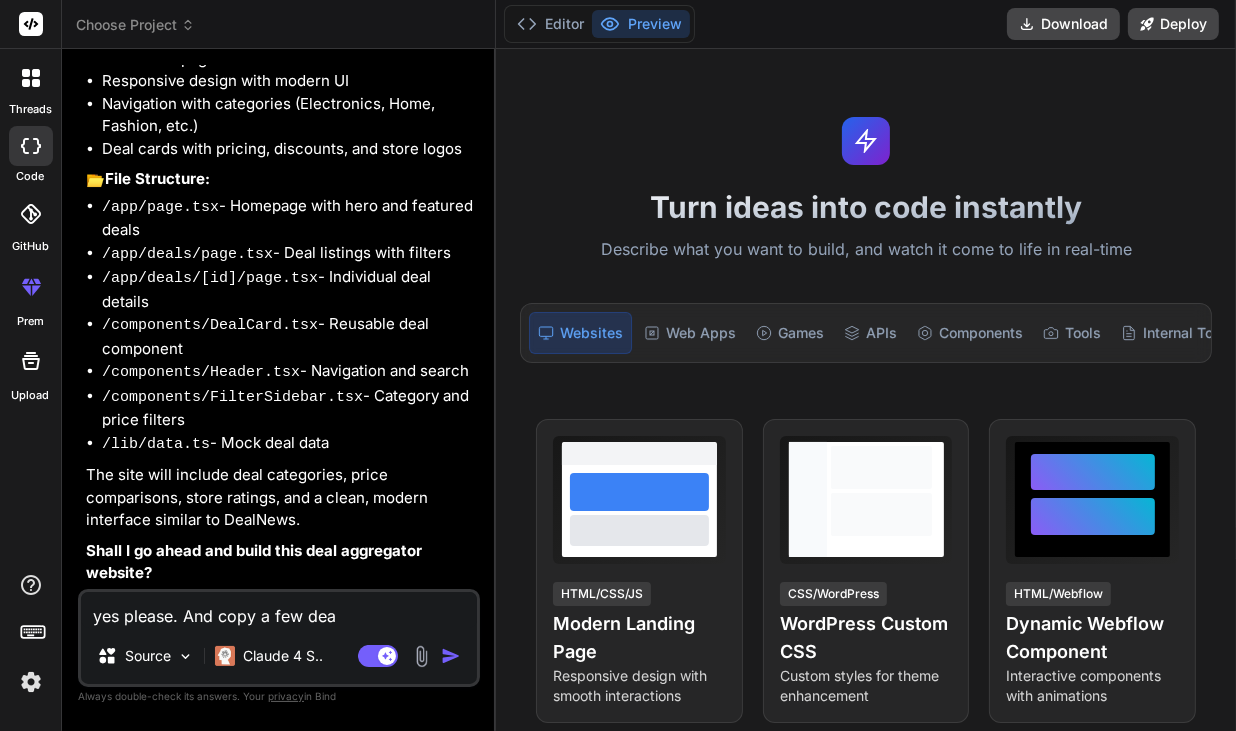type on "yes please. And copy a few deal" 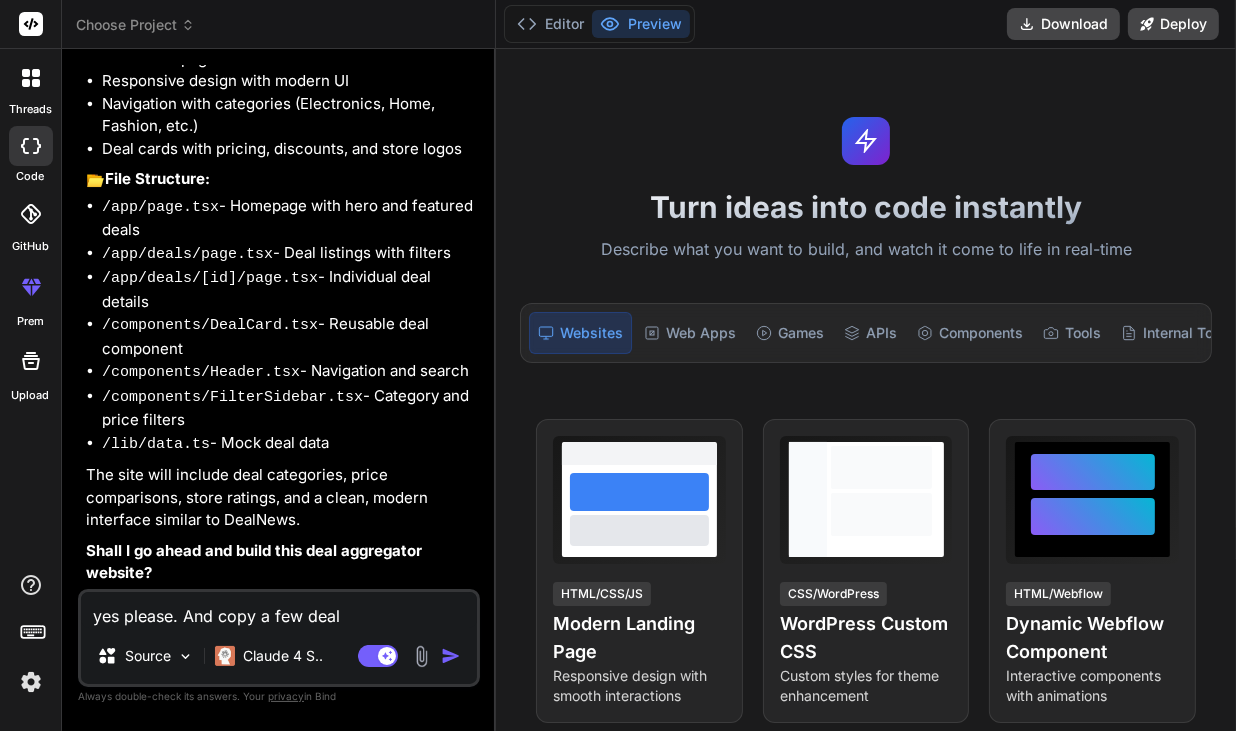 type on "yes please. And copy a few deals" 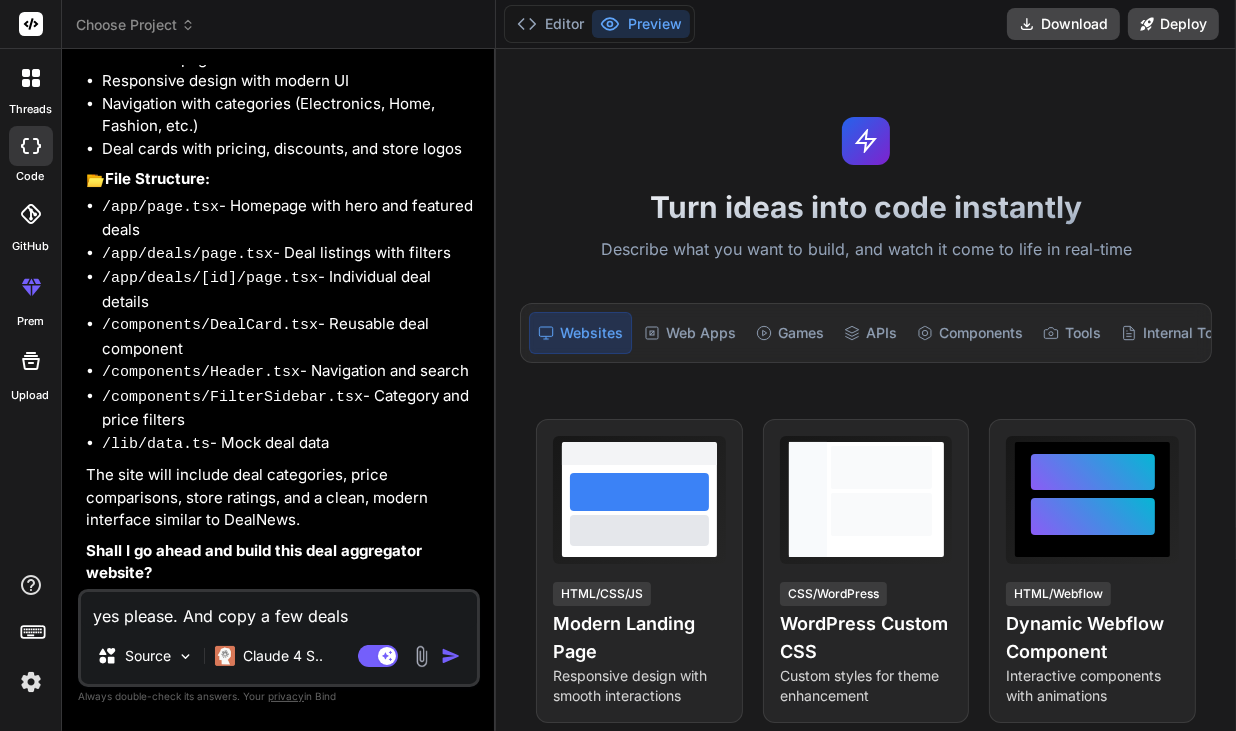 type on "yes please. And copy a few deals" 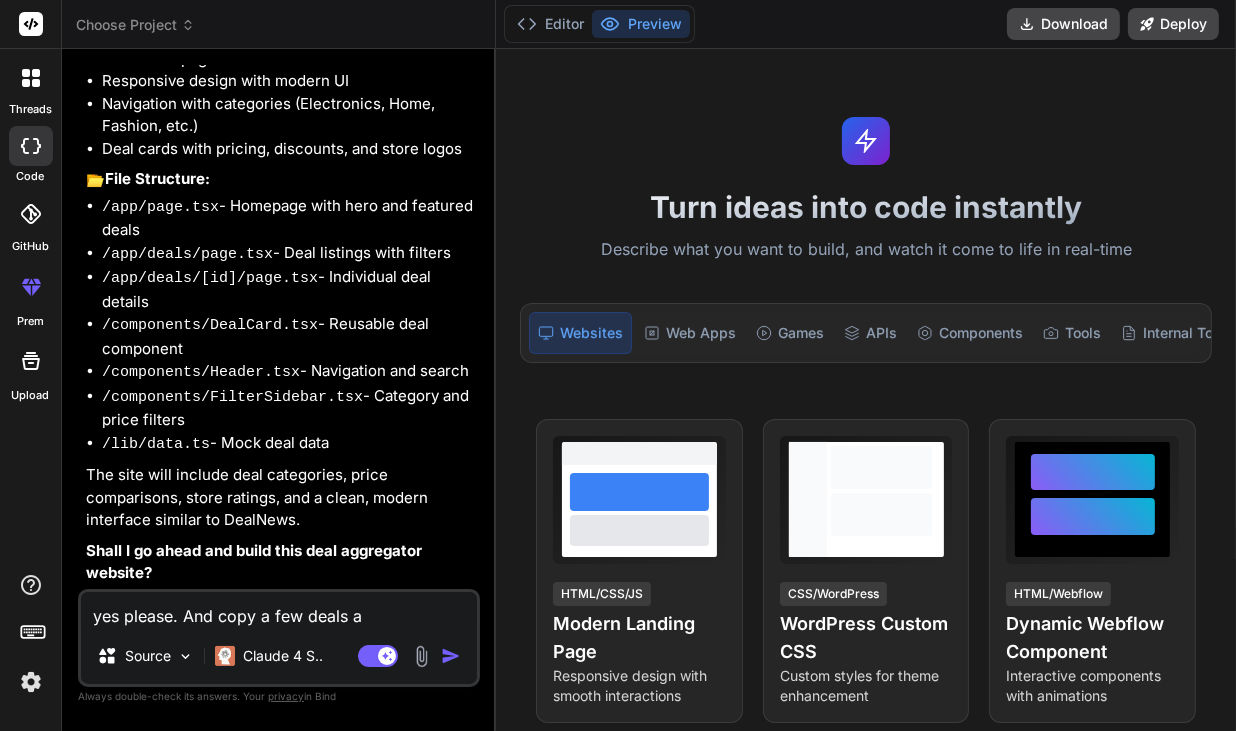 type on "yes please. And copy a few deals" 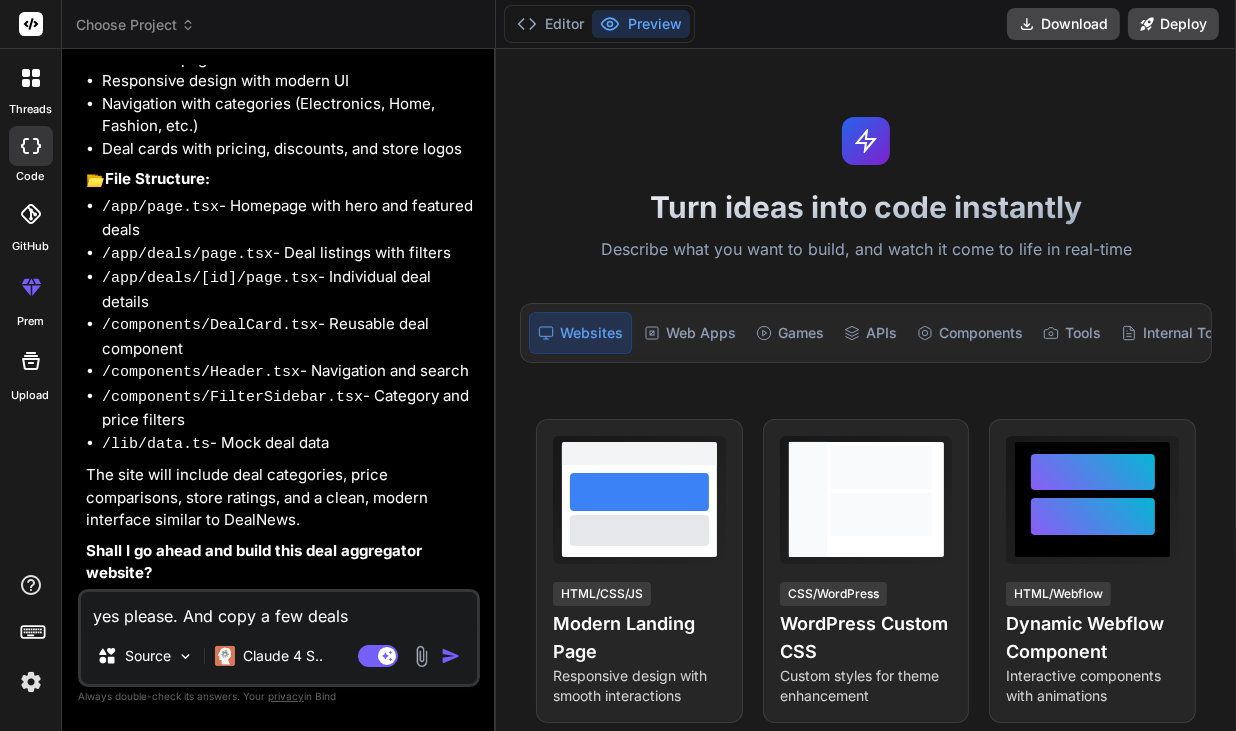 type on "yes please. And copy a few deals a" 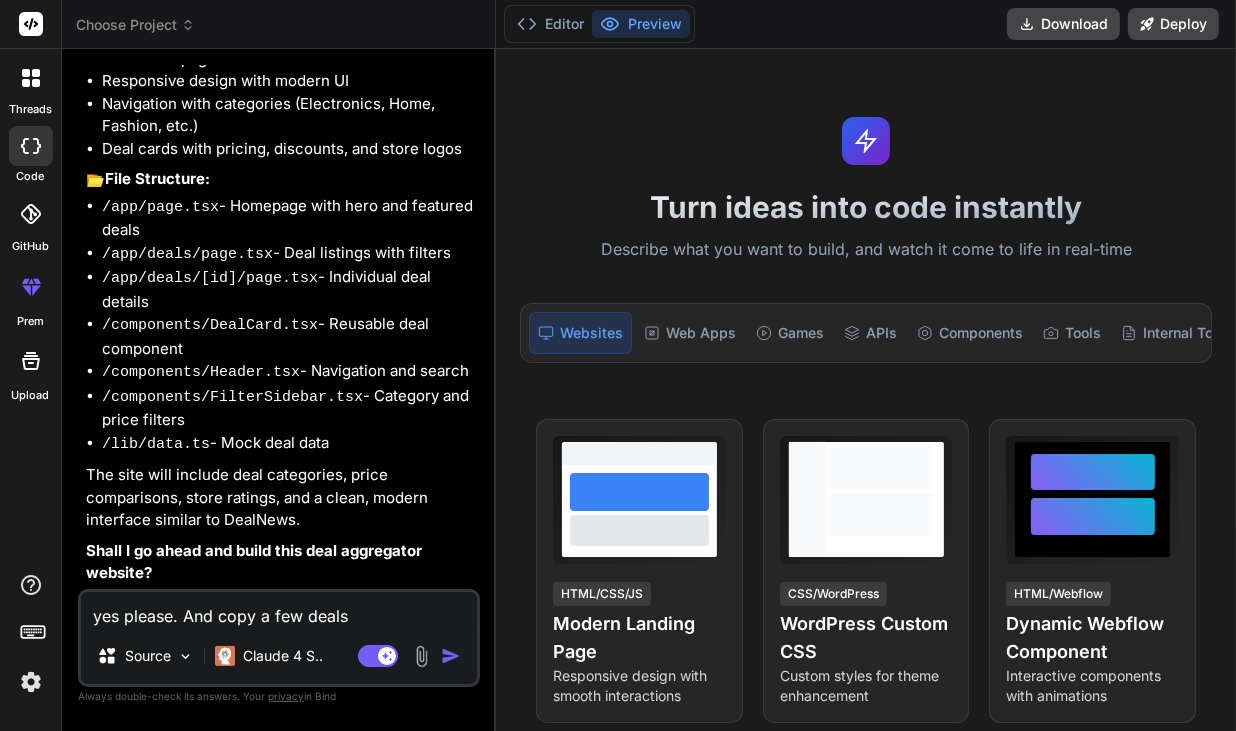 type on "x" 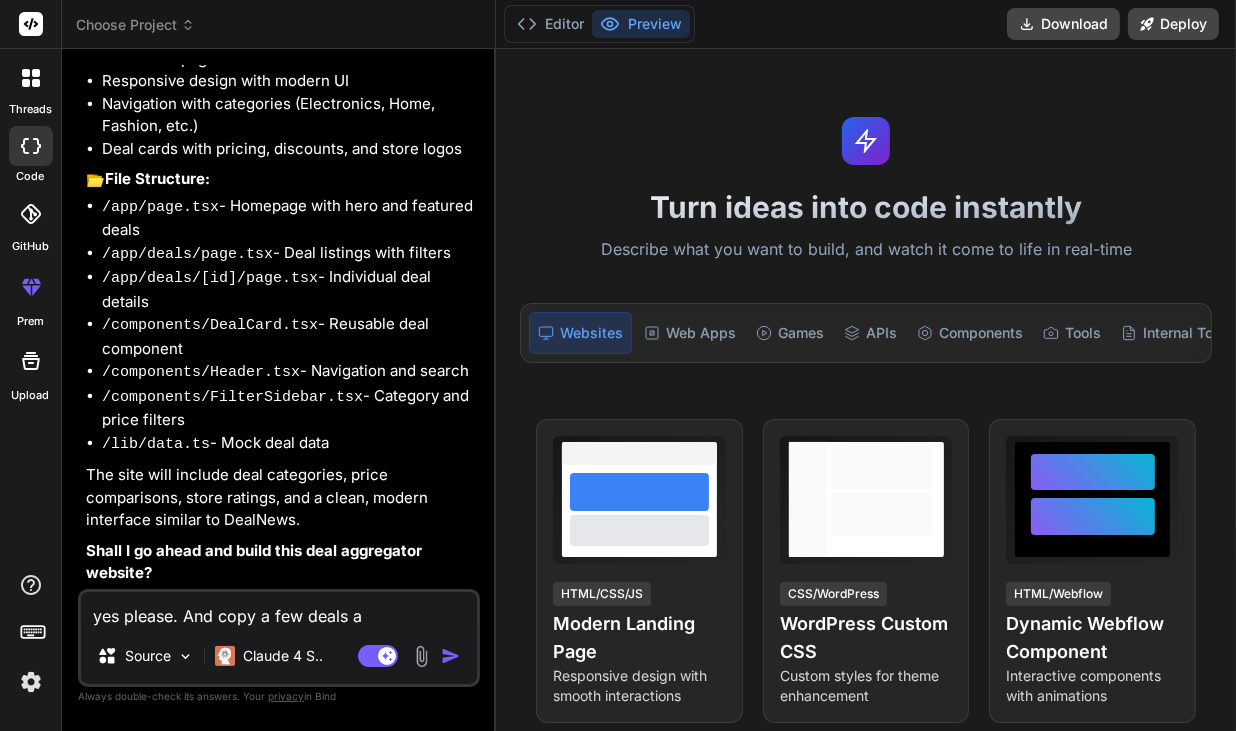 type on "yes please. And copy a few deals as" 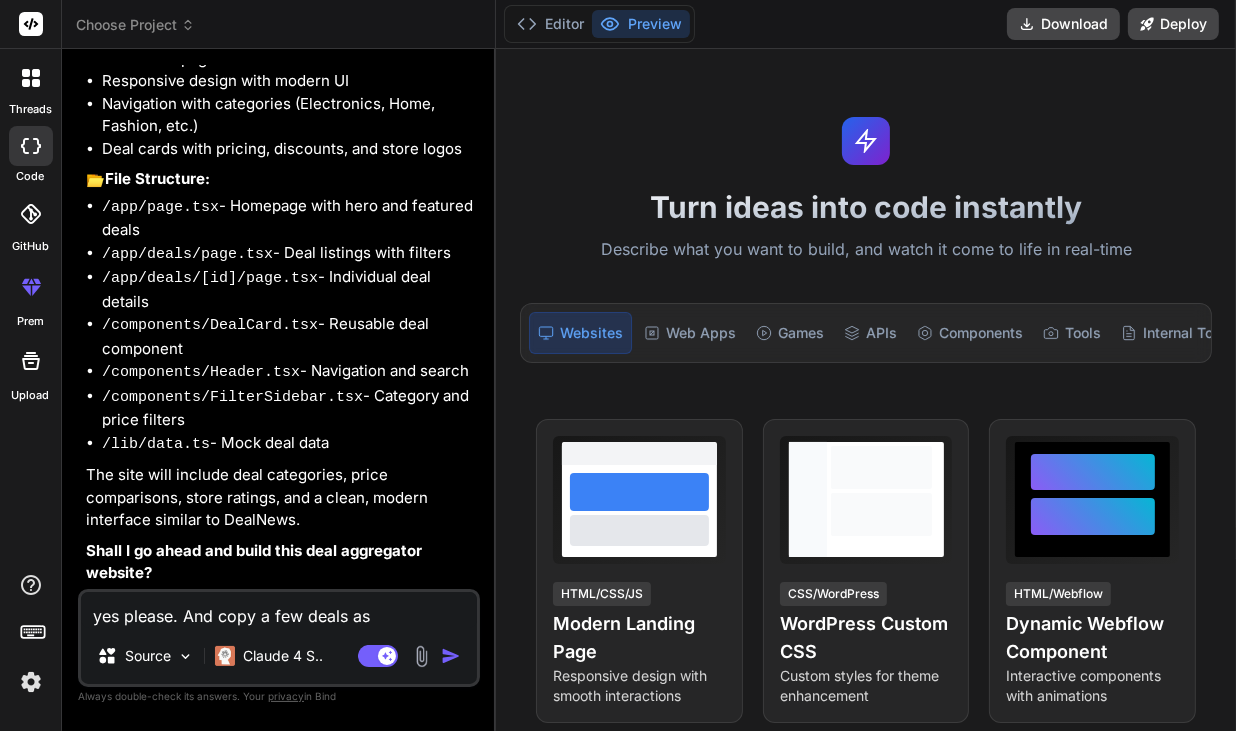 type on "yes please. And copy a few deals as" 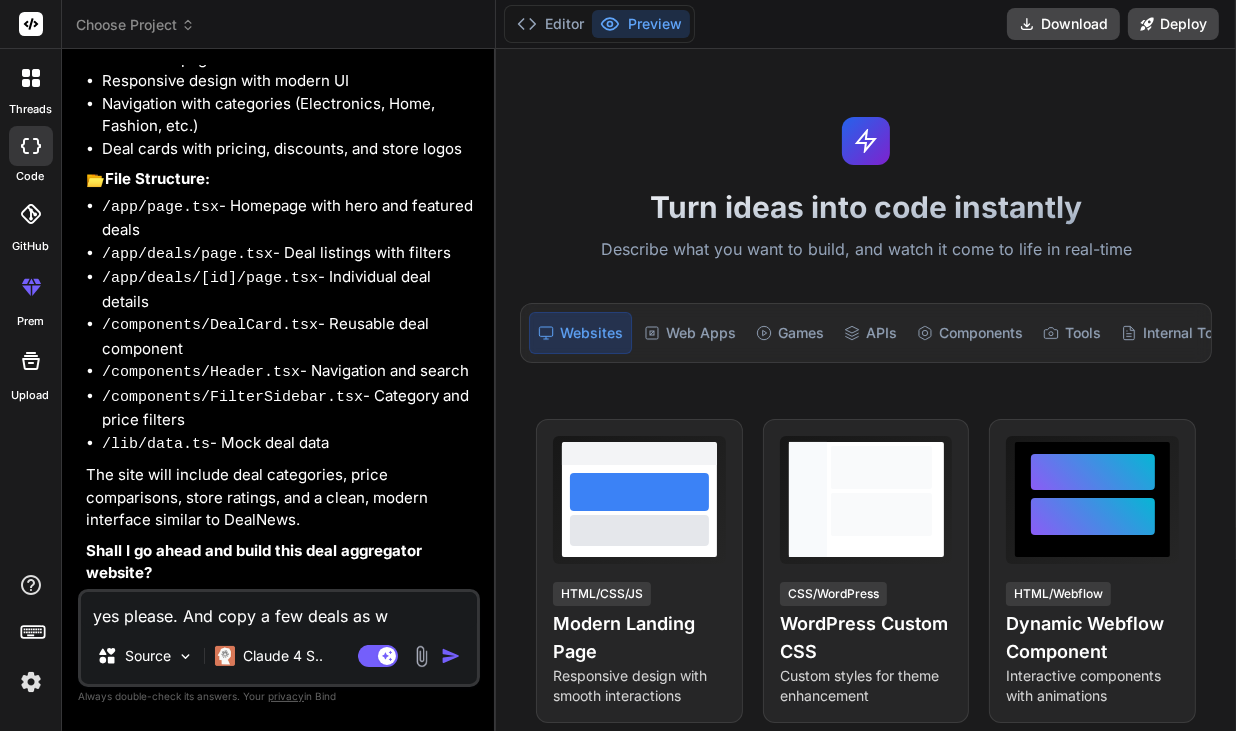 type on "yes please. And copy a few deals as we" 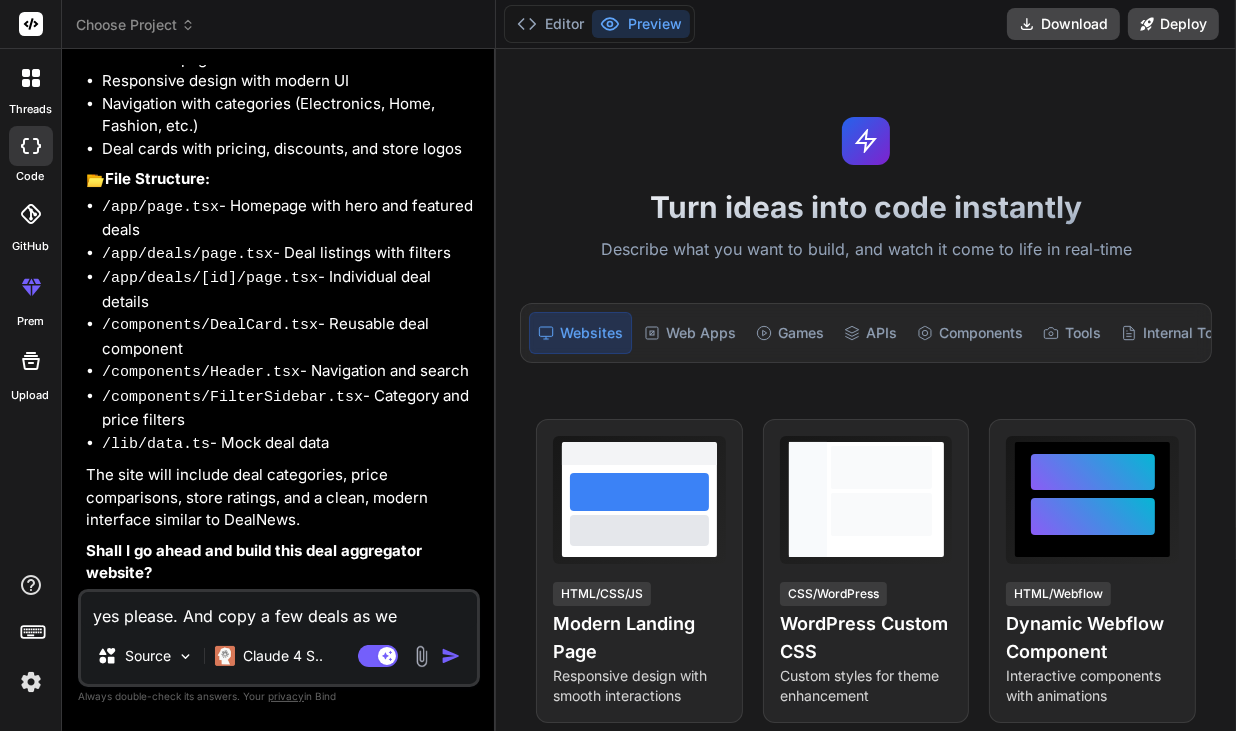 type on "yes please. And copy a few deals as wek" 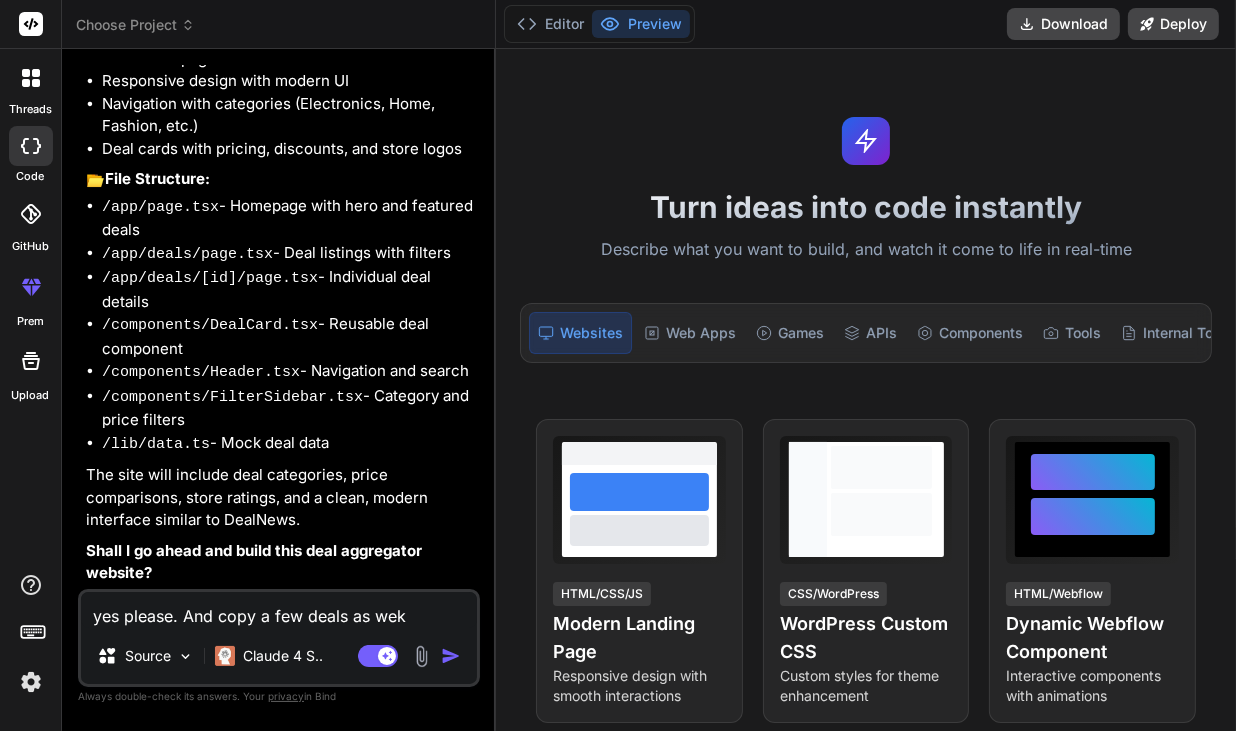 type on "yes please. And copy a few deals as we" 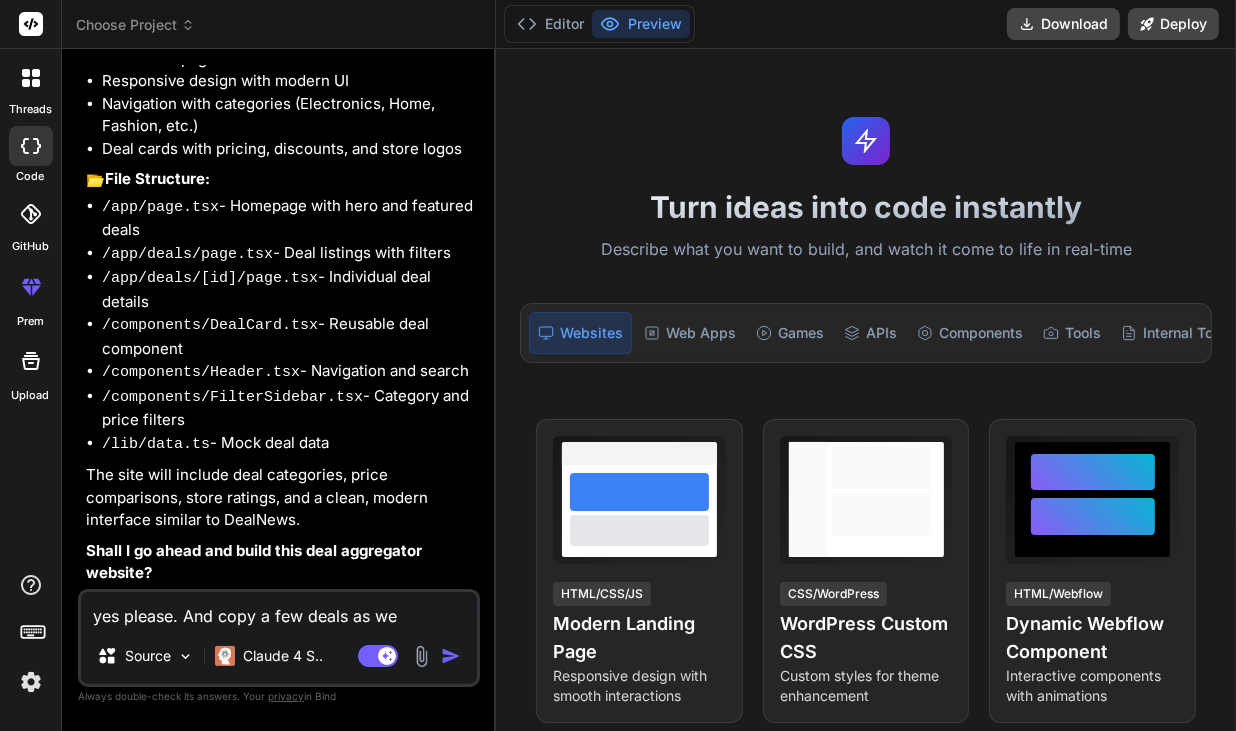 type on "yes please. And copy a few deals as wel" 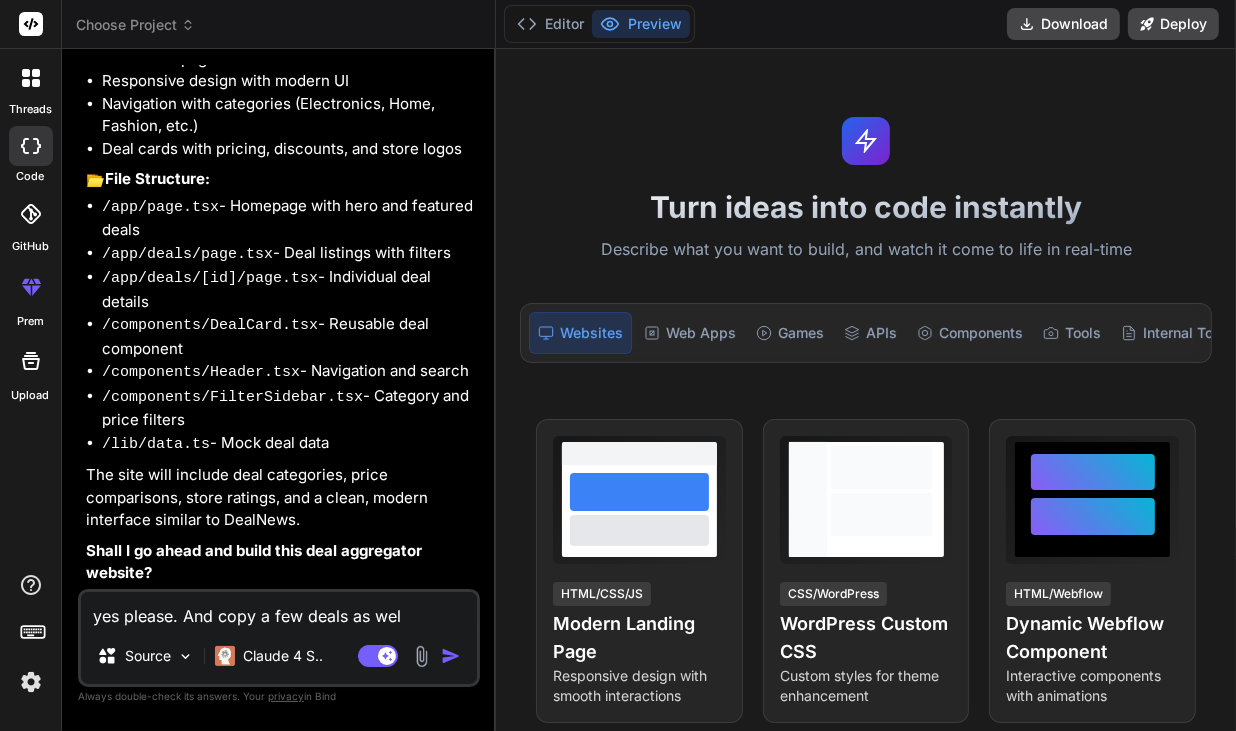 type on "yes please. And copy a few deals as well" 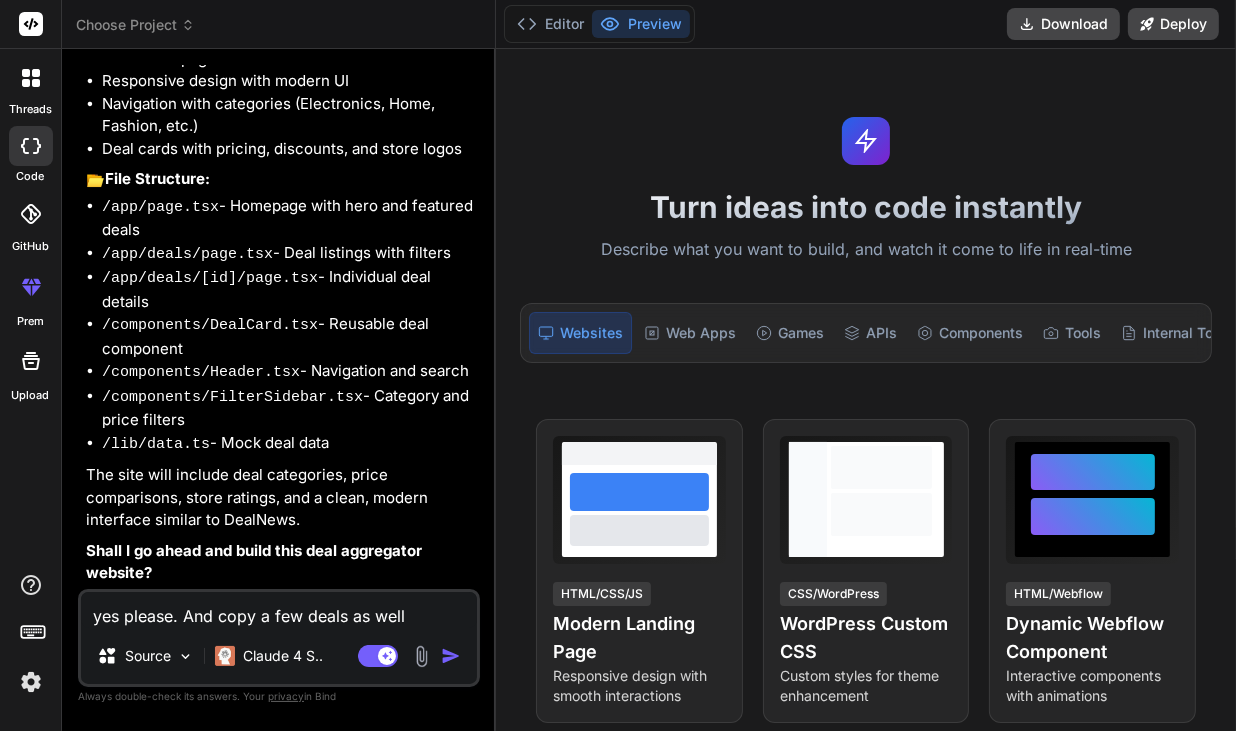 type on "yes please. And copy a few deals as well." 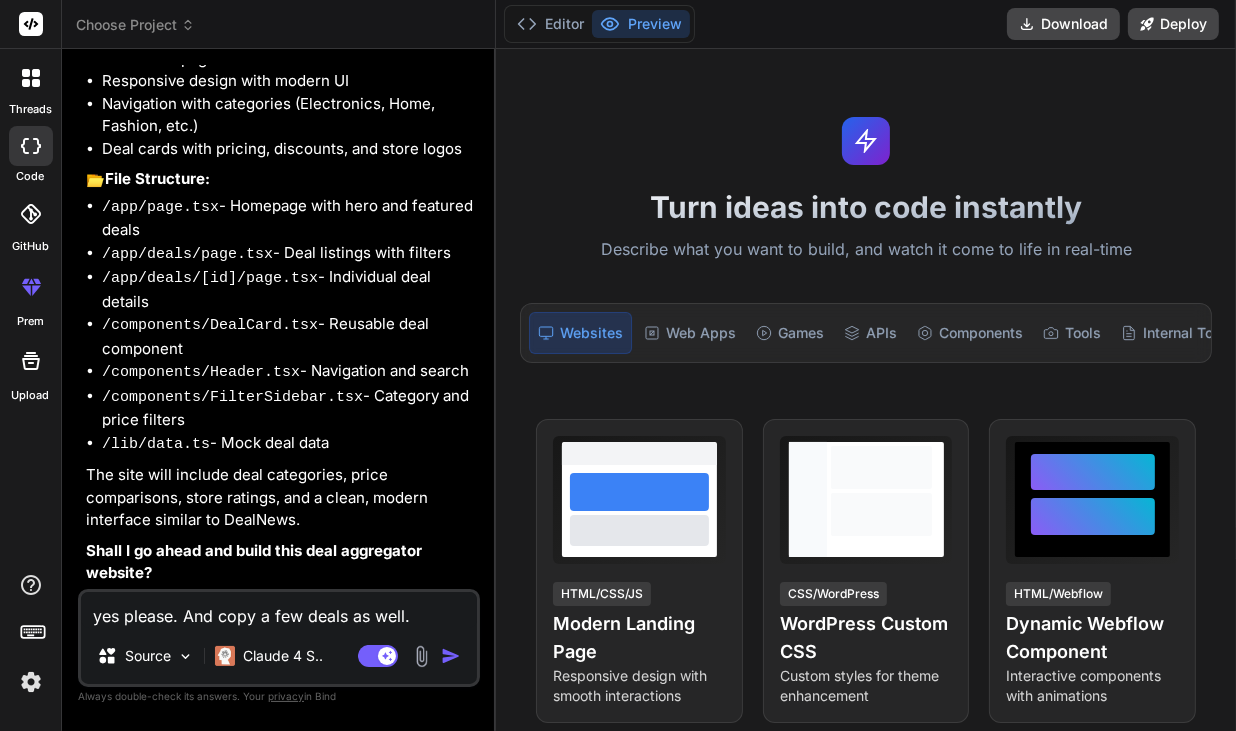 drag, startPoint x: 182, startPoint y: 615, endPoint x: 411, endPoint y: 616, distance: 229.00218 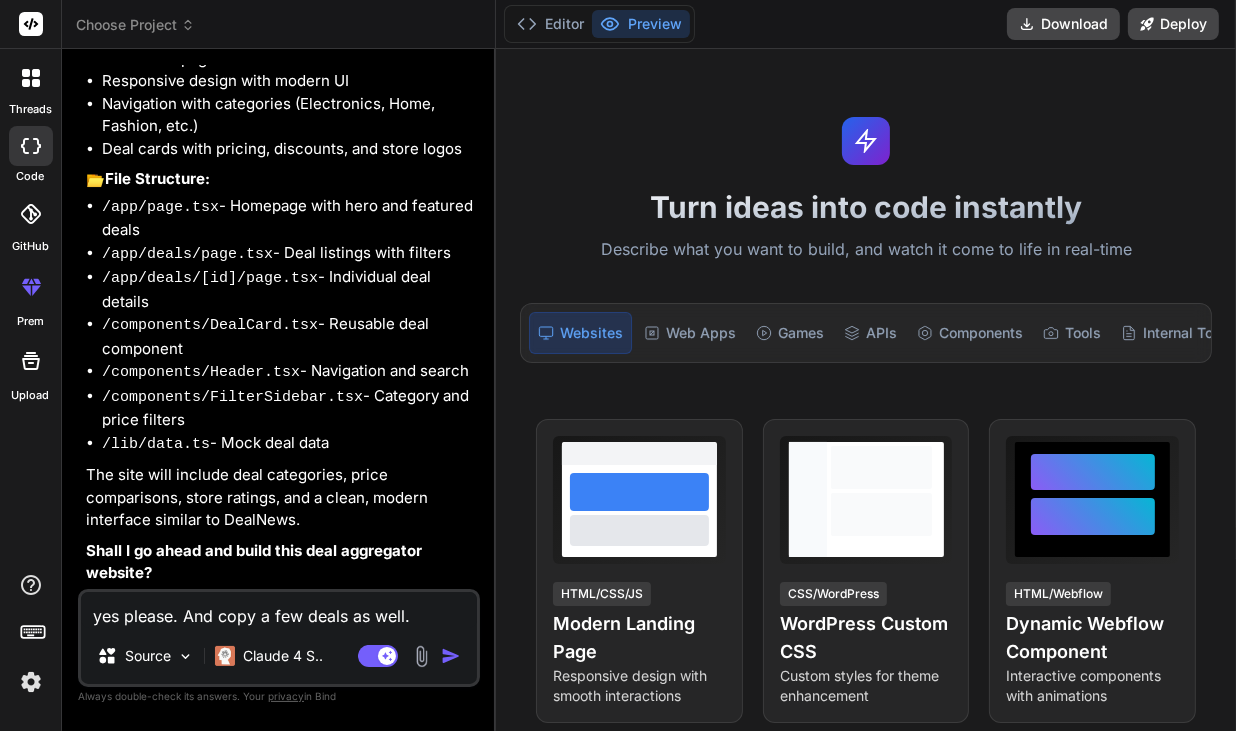click on "yes please. And copy a few deals as well." at bounding box center (279, 610) 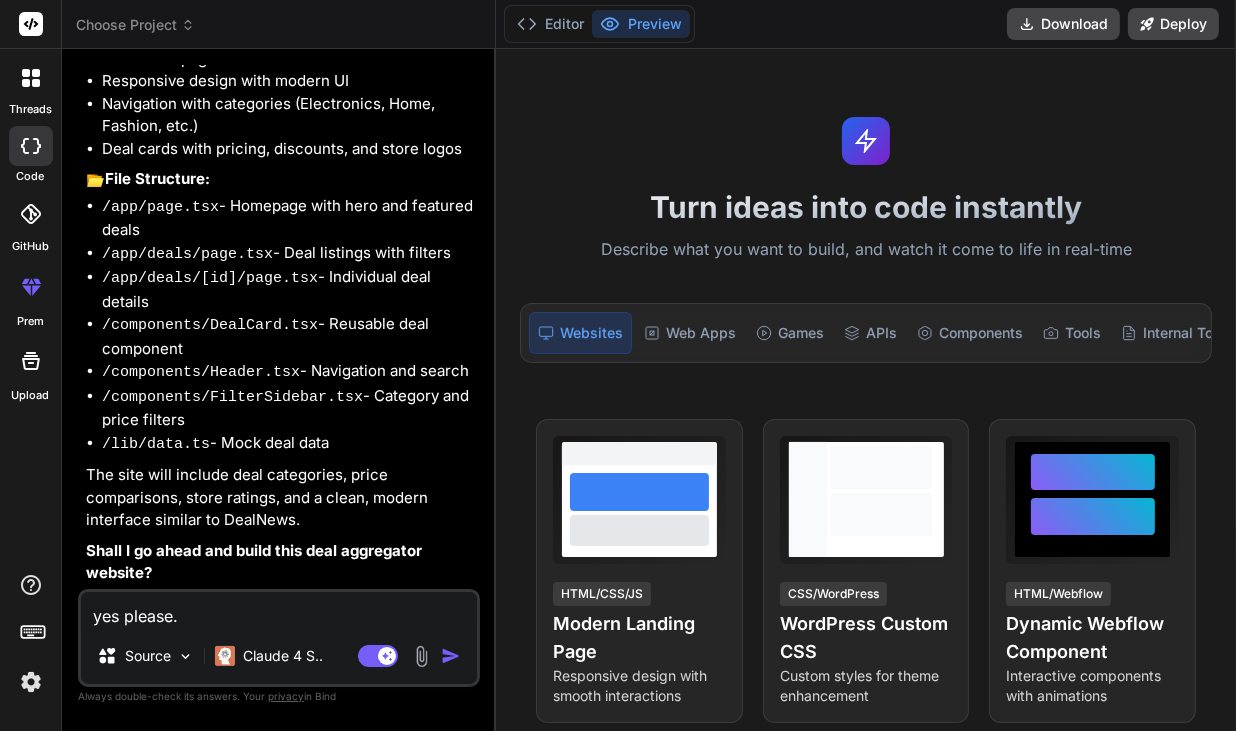 type on "yes please." 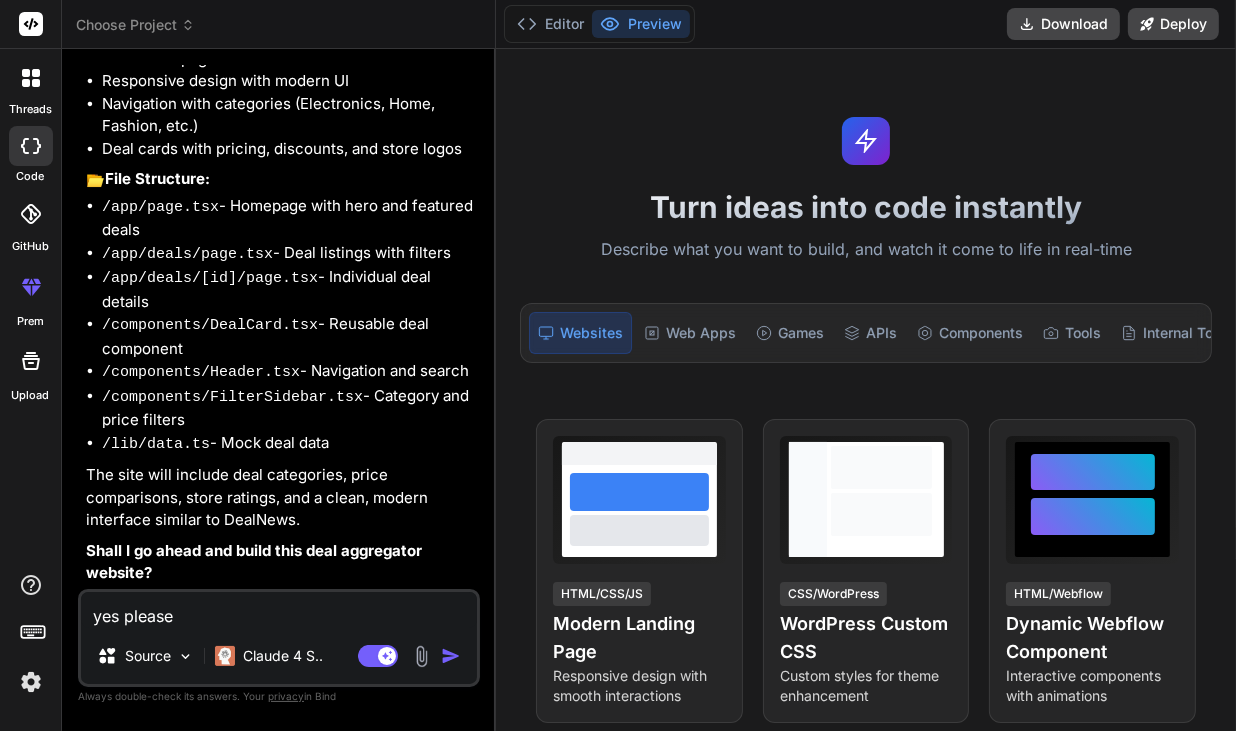 type on "x" 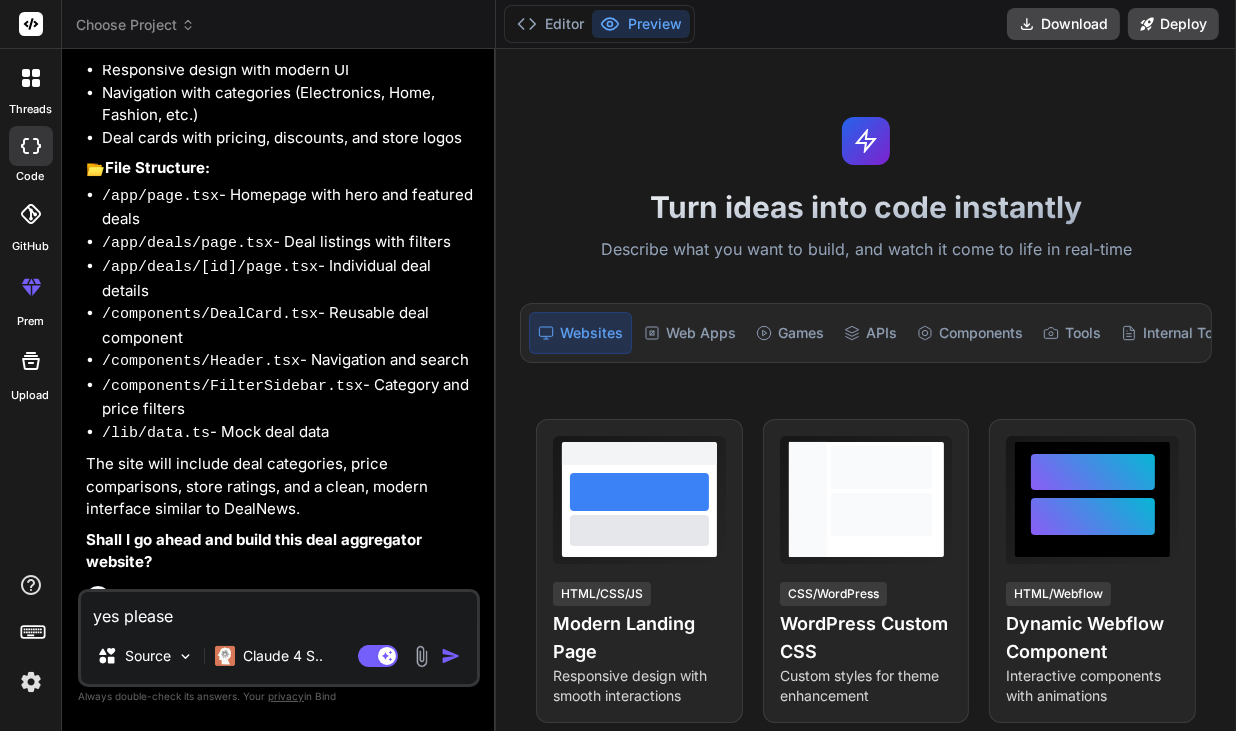 type 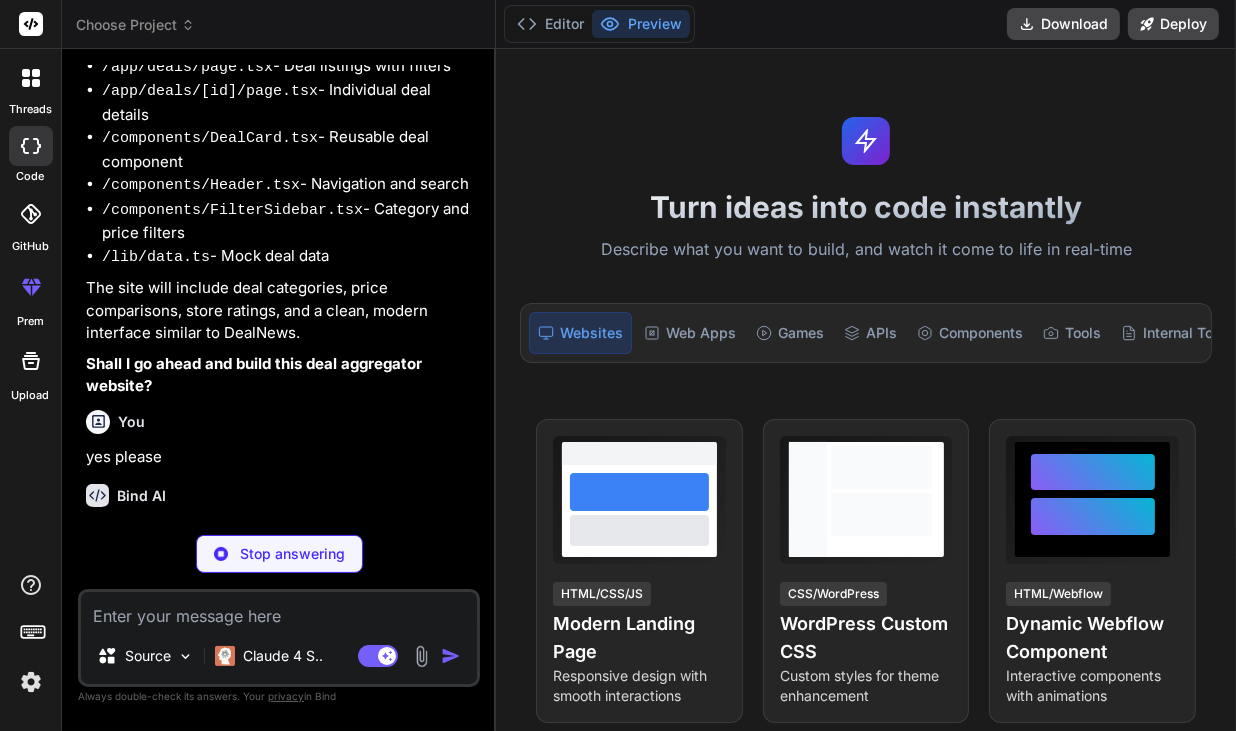 scroll, scrollTop: 1017, scrollLeft: 0, axis: vertical 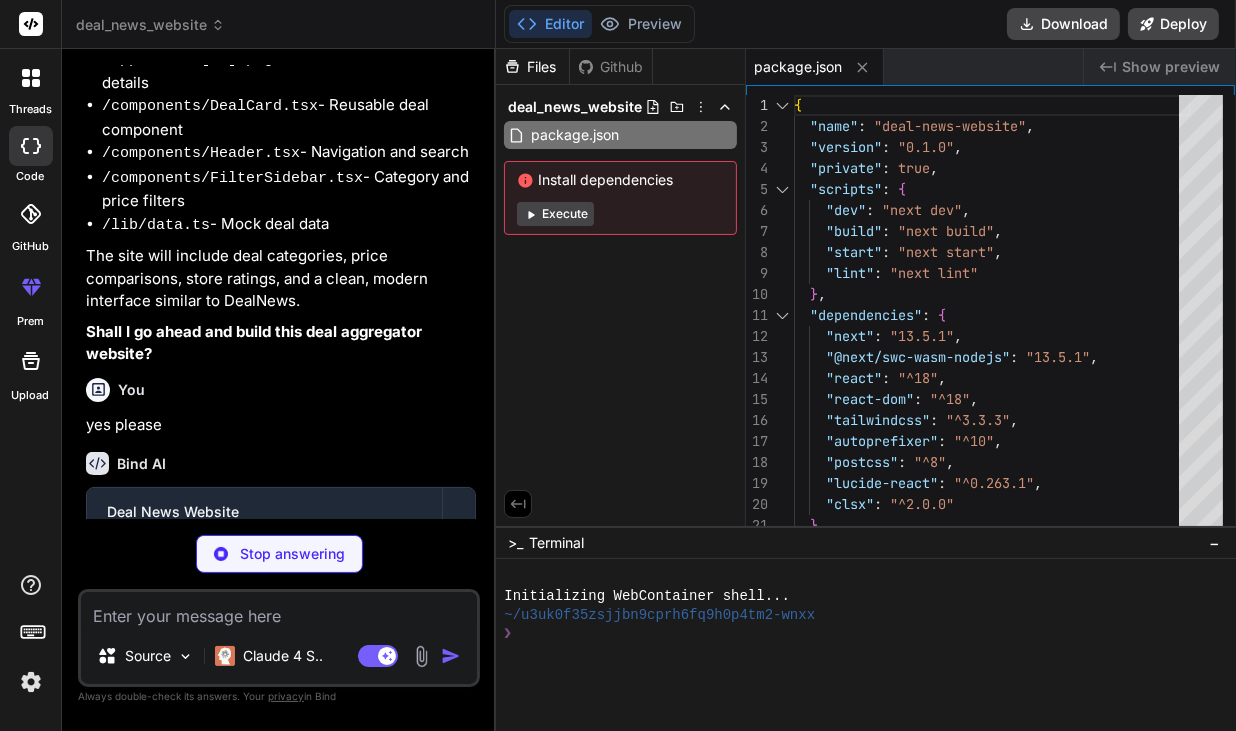 type on "x" 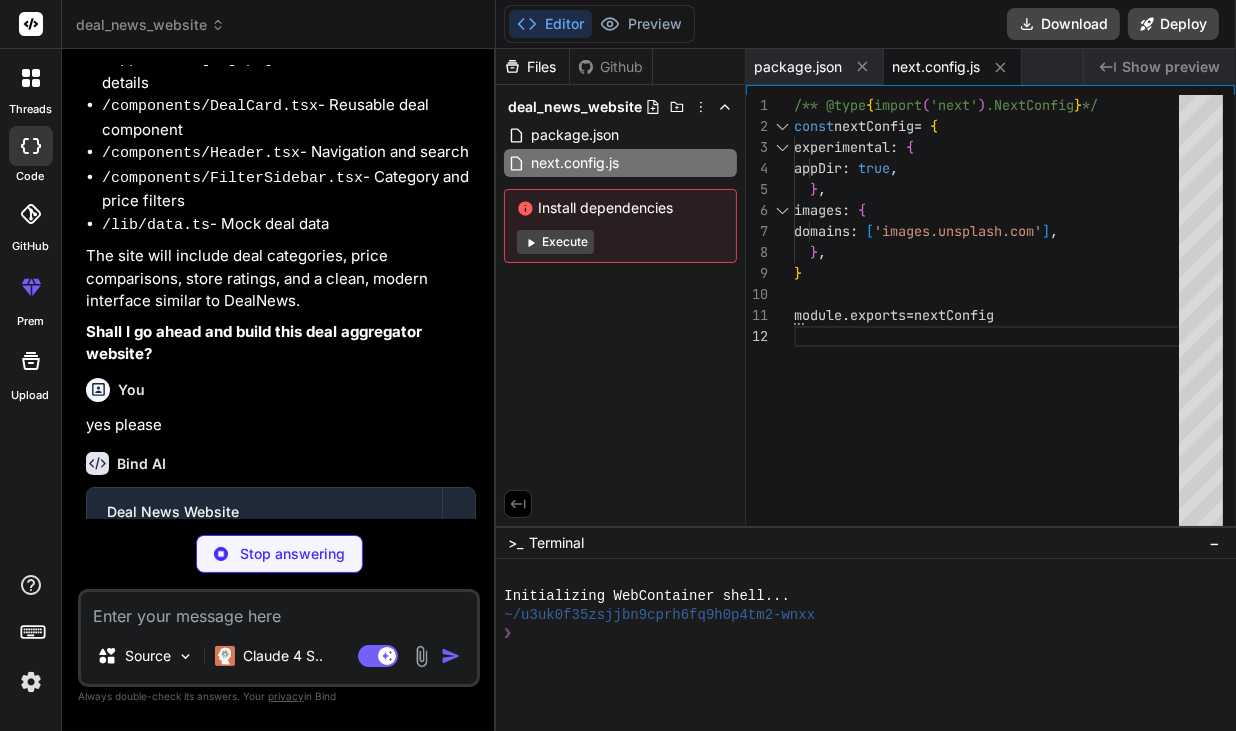 type 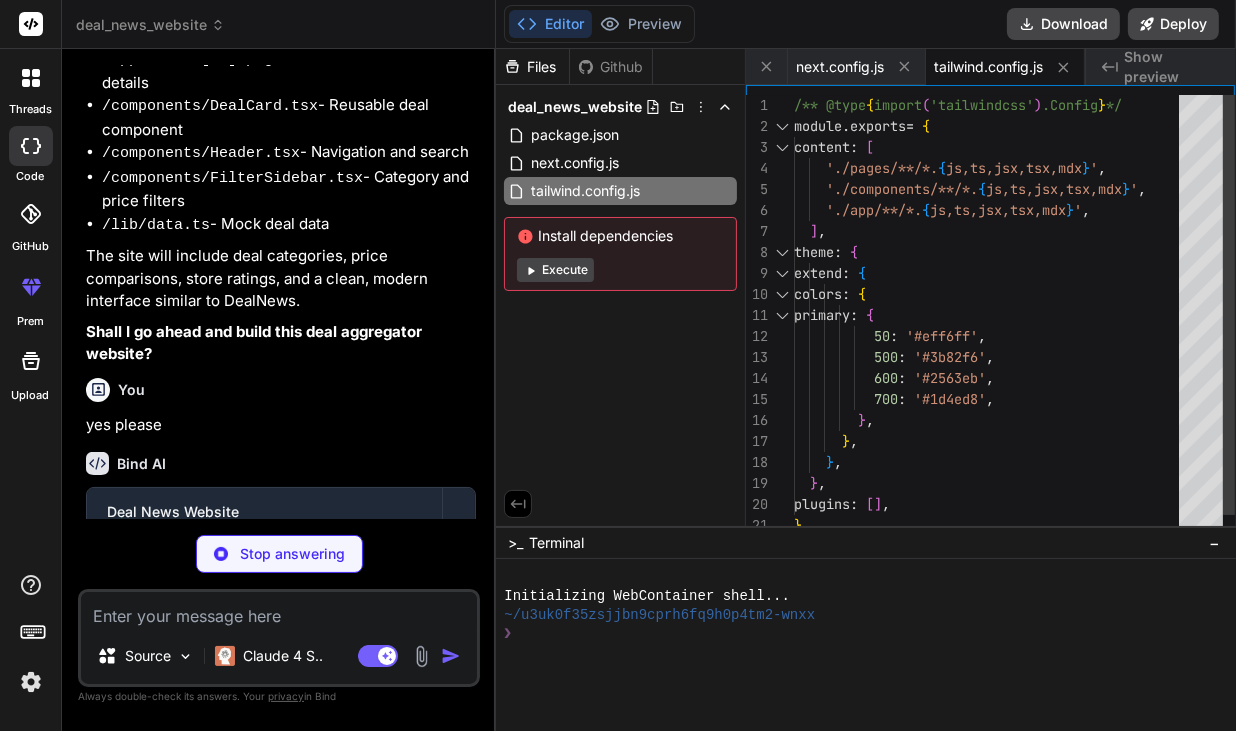 scroll, scrollTop: 0, scrollLeft: 260, axis: horizontal 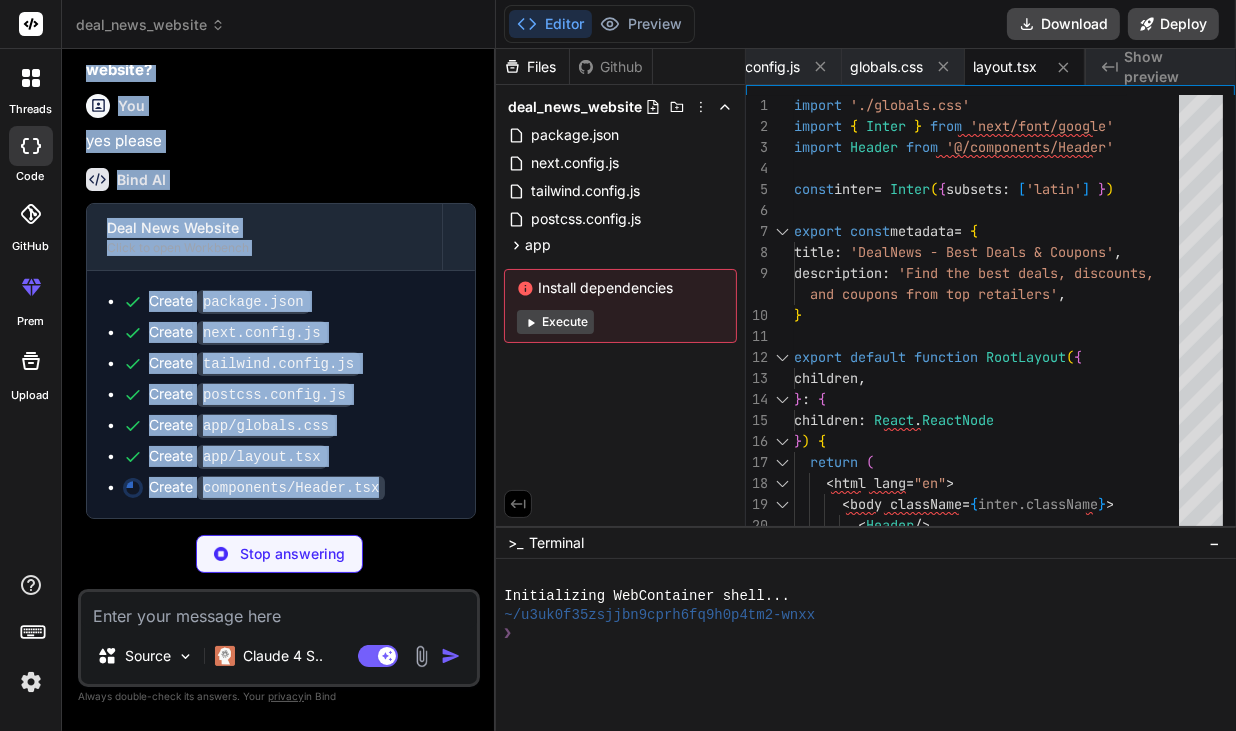 drag, startPoint x: 88, startPoint y: 293, endPoint x: 374, endPoint y: 503, distance: 354.81827 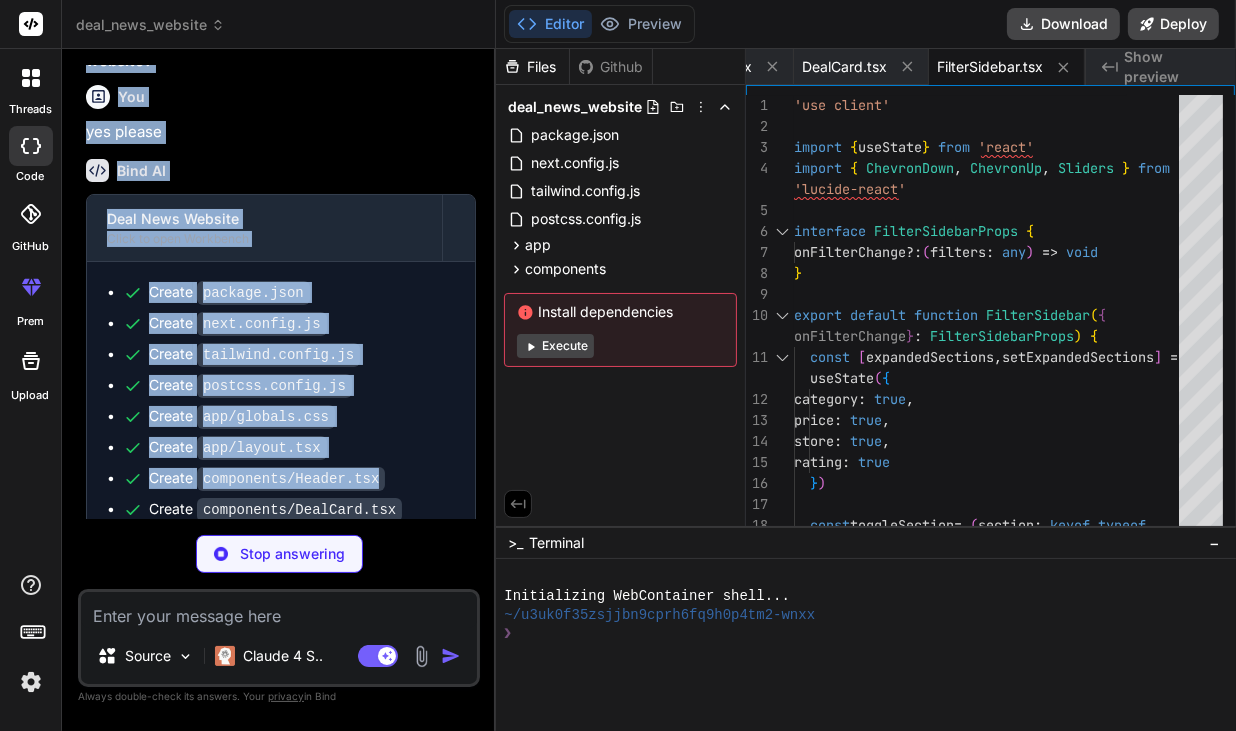 scroll, scrollTop: 0, scrollLeft: 1036, axis: horizontal 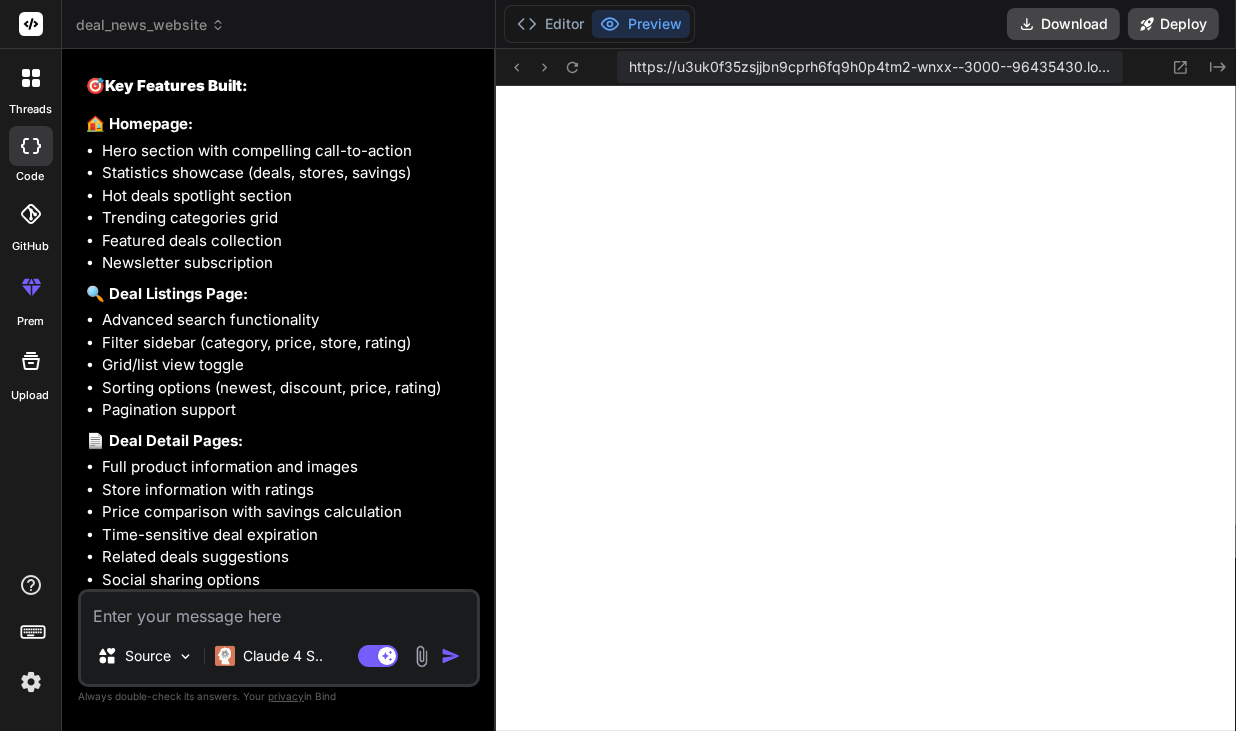 click on "Pagination support" at bounding box center (289, 410) 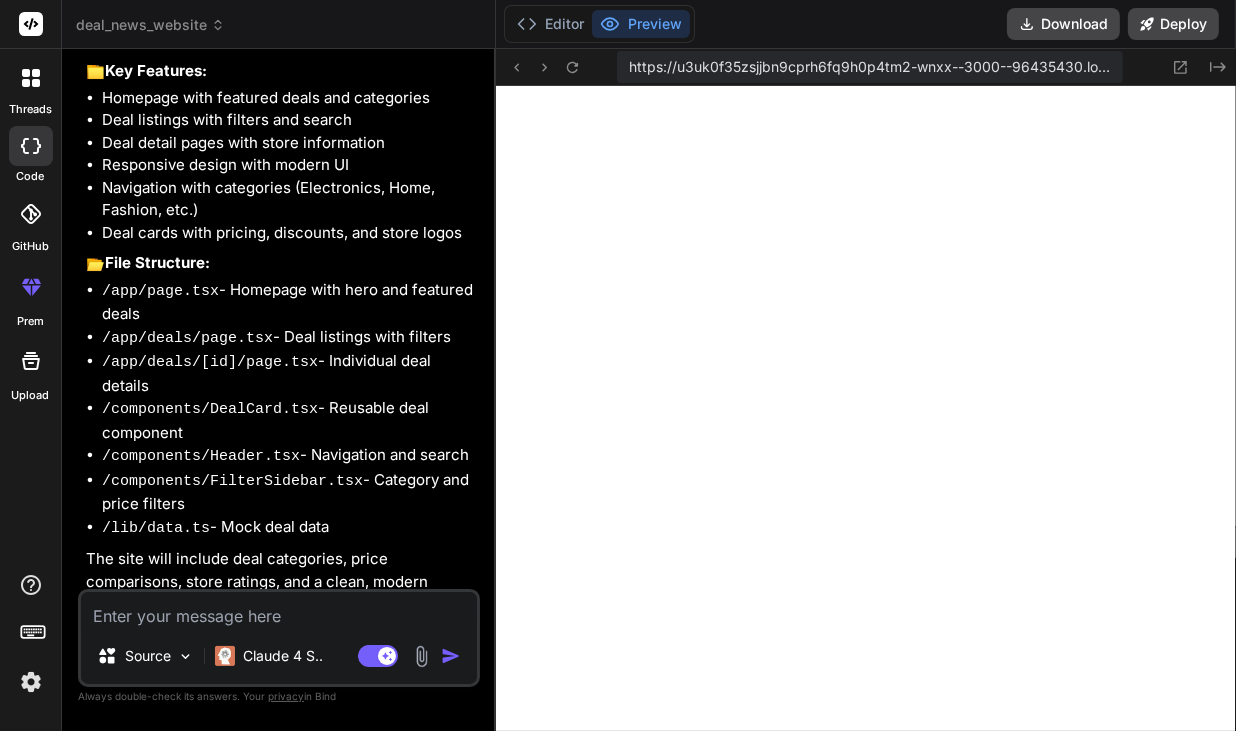 scroll, scrollTop: 704, scrollLeft: 0, axis: vertical 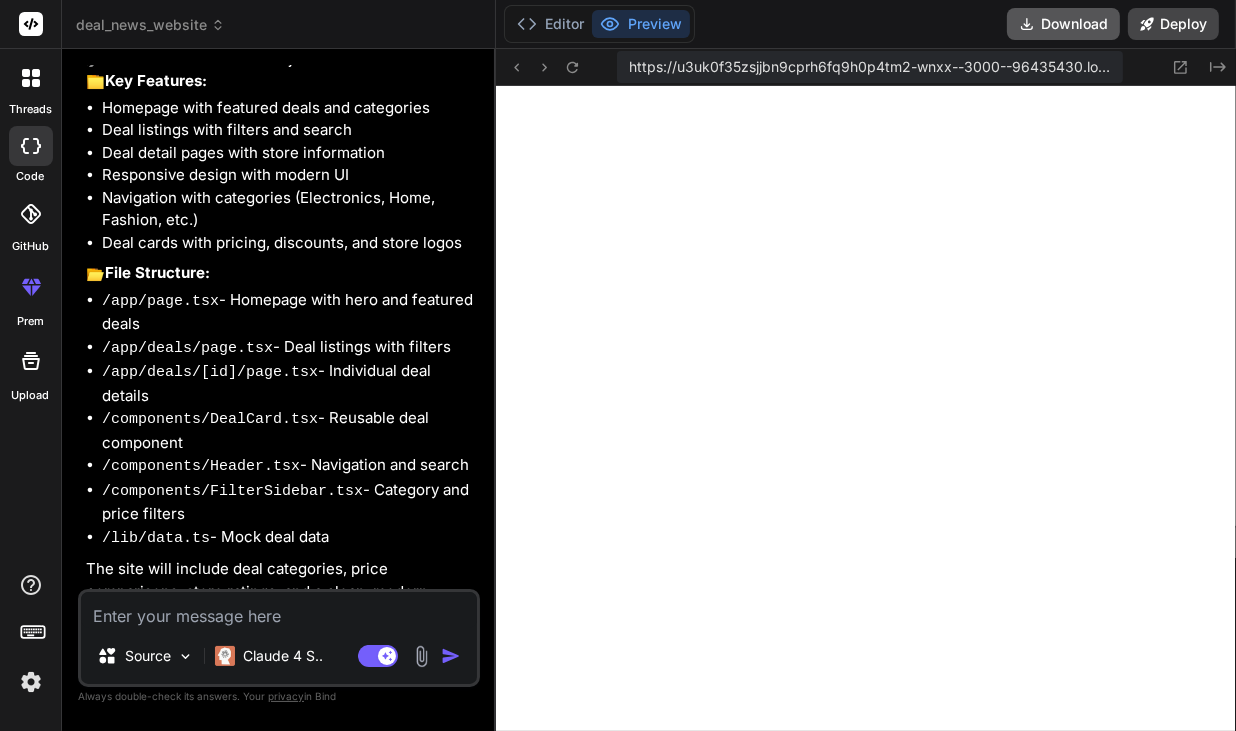 click on "Download" at bounding box center [1063, 24] 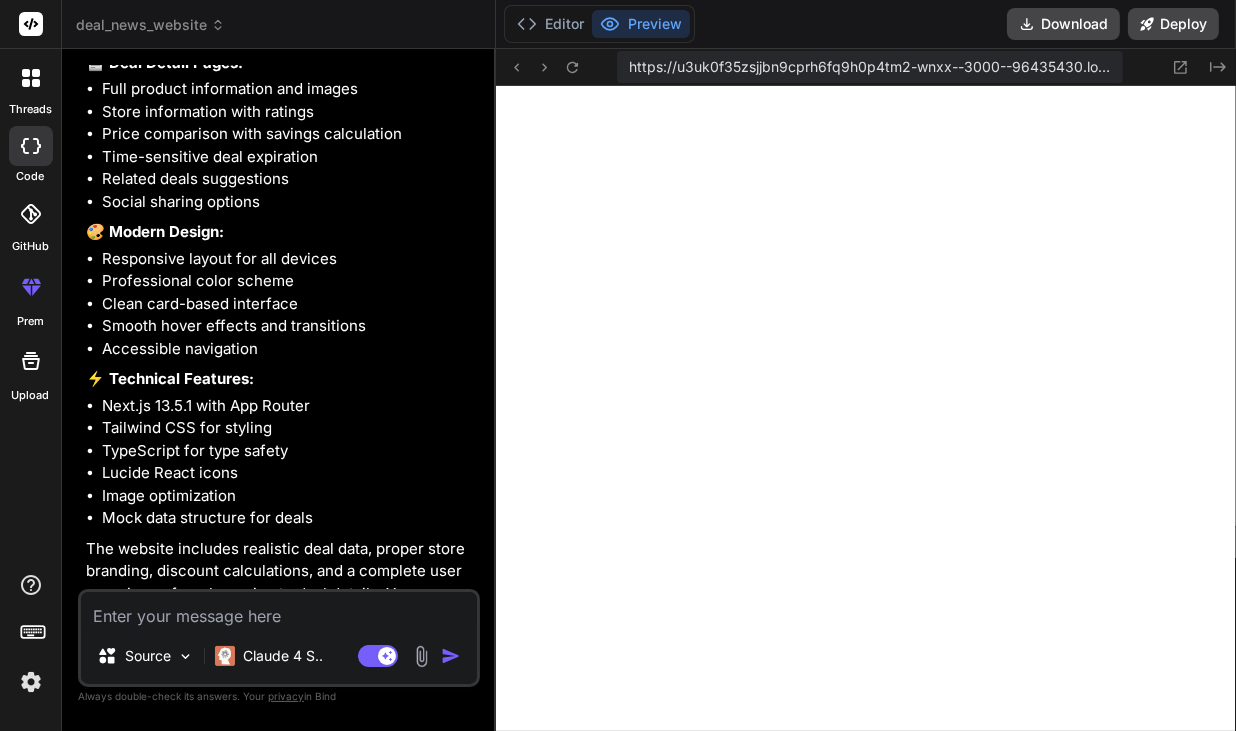 scroll, scrollTop: 2638, scrollLeft: 0, axis: vertical 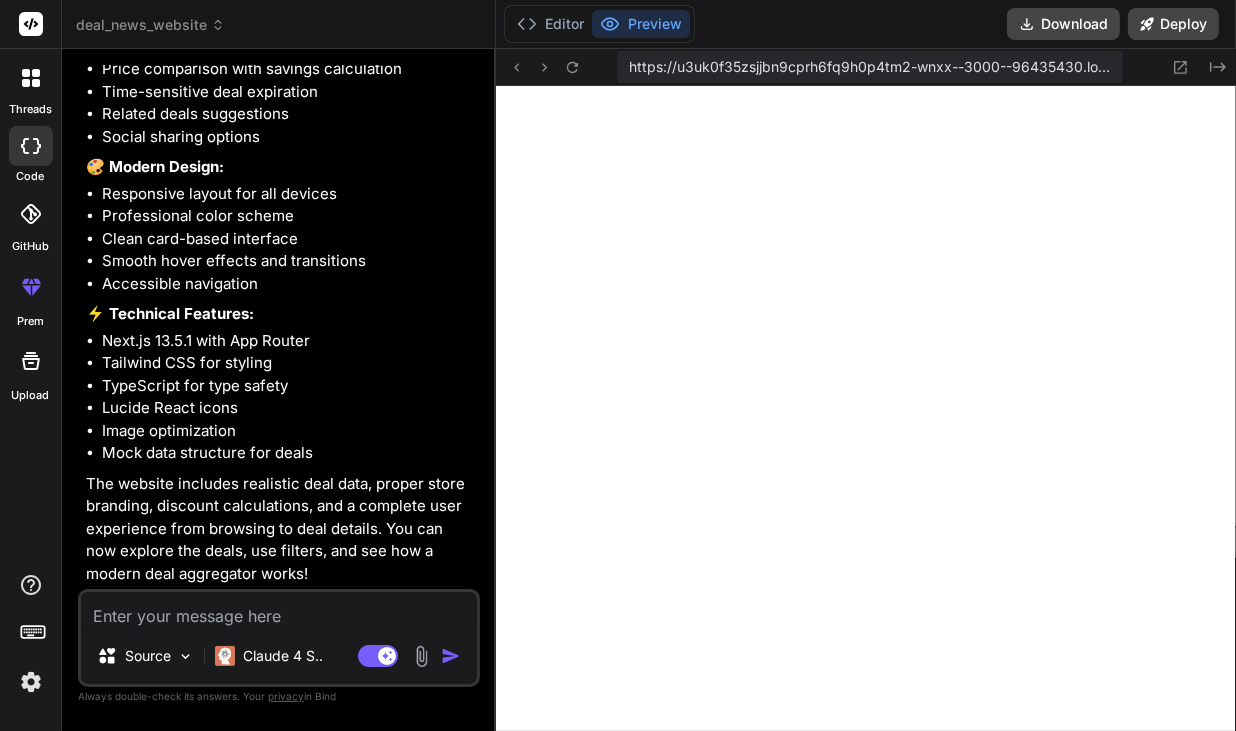 click at bounding box center (279, 610) 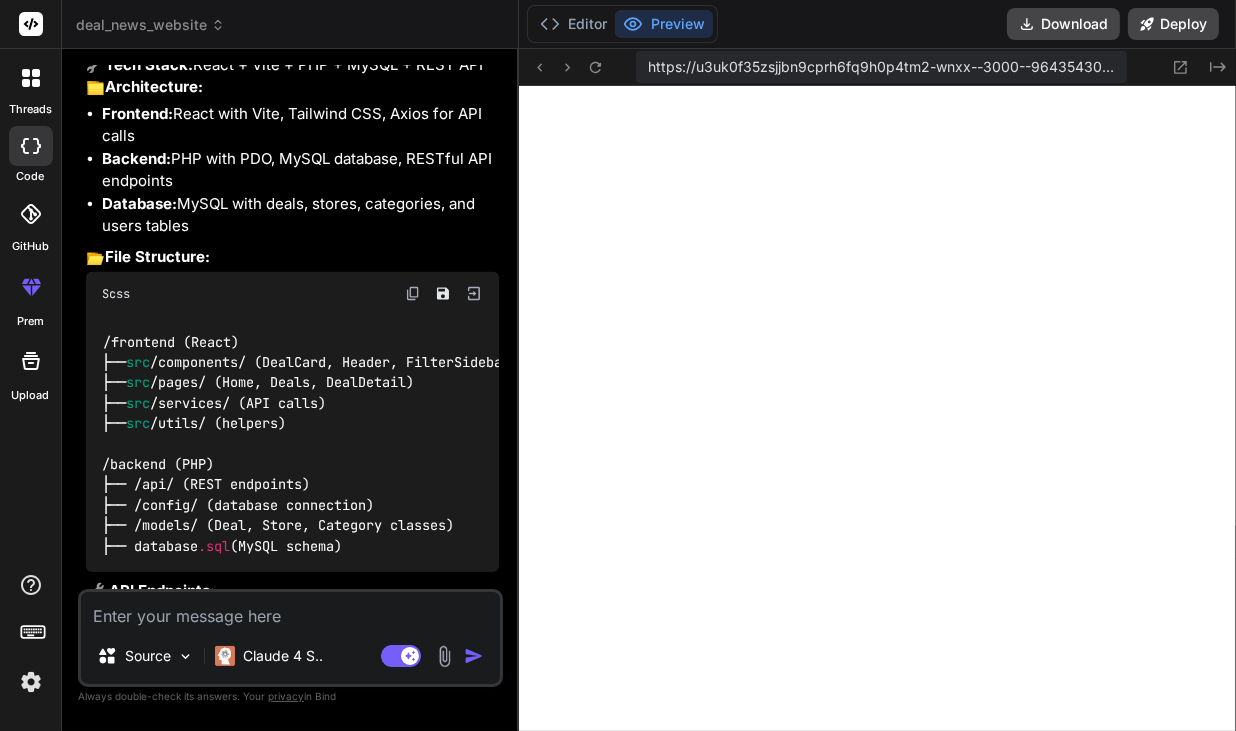 scroll, scrollTop: 3257, scrollLeft: 0, axis: vertical 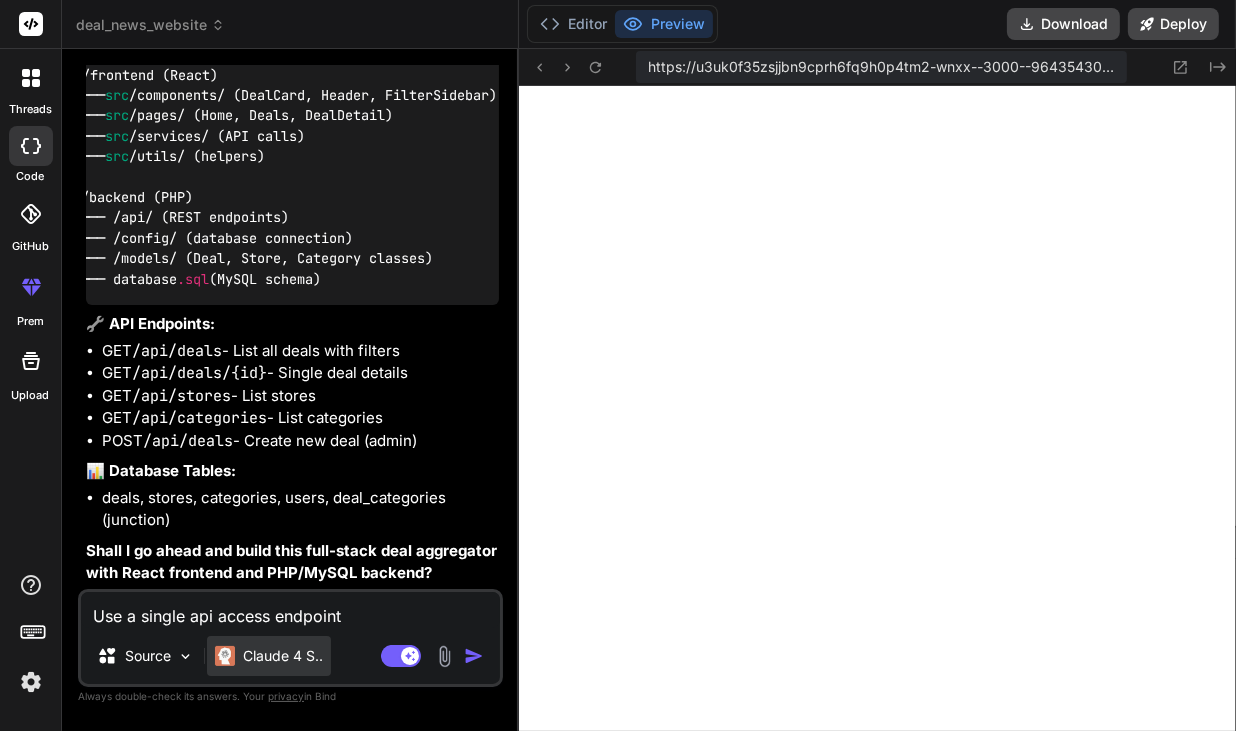 click on "Claude 4 S.." at bounding box center (283, 656) 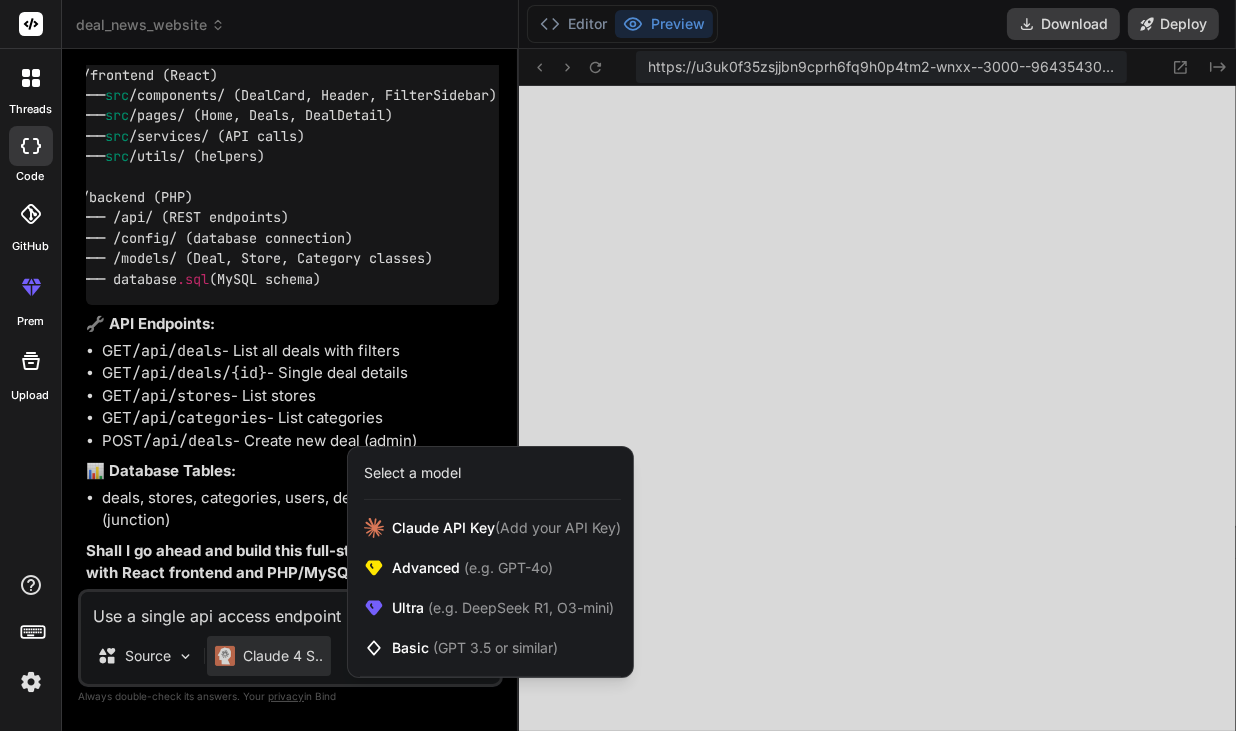 click at bounding box center [618, 365] 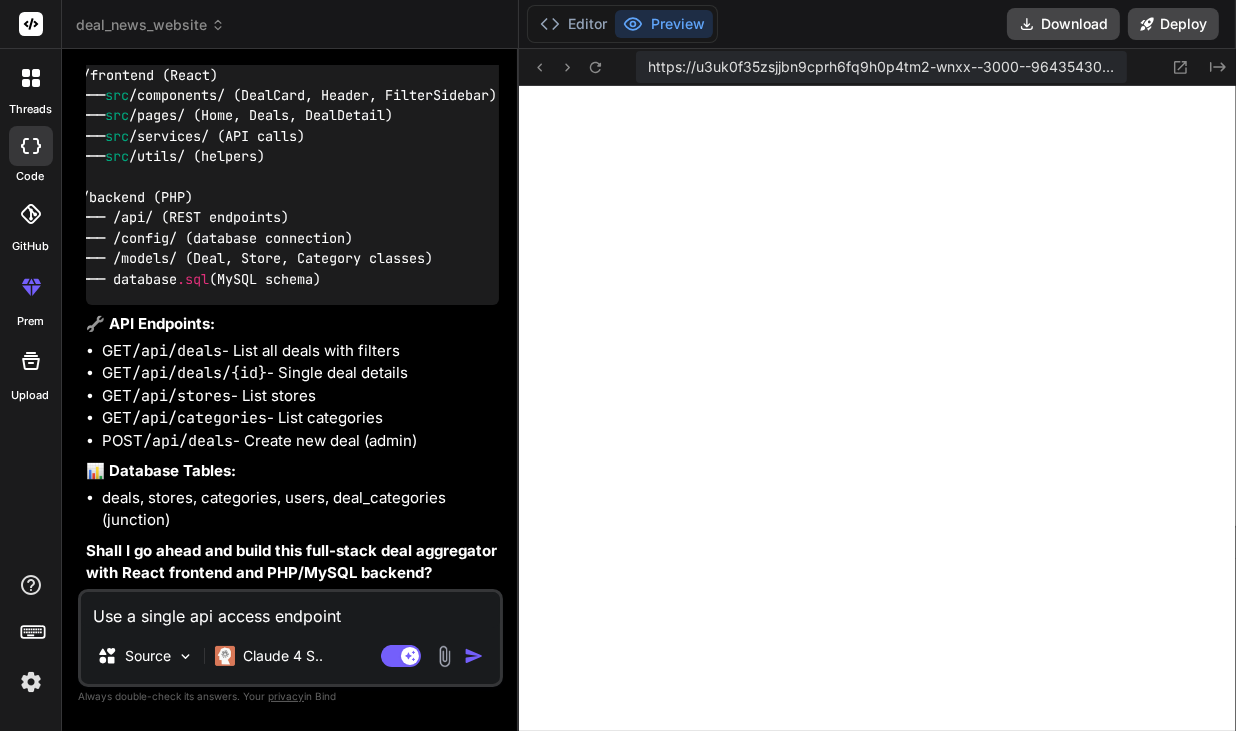 click on "Use a single api access endpoint" at bounding box center (290, 610) 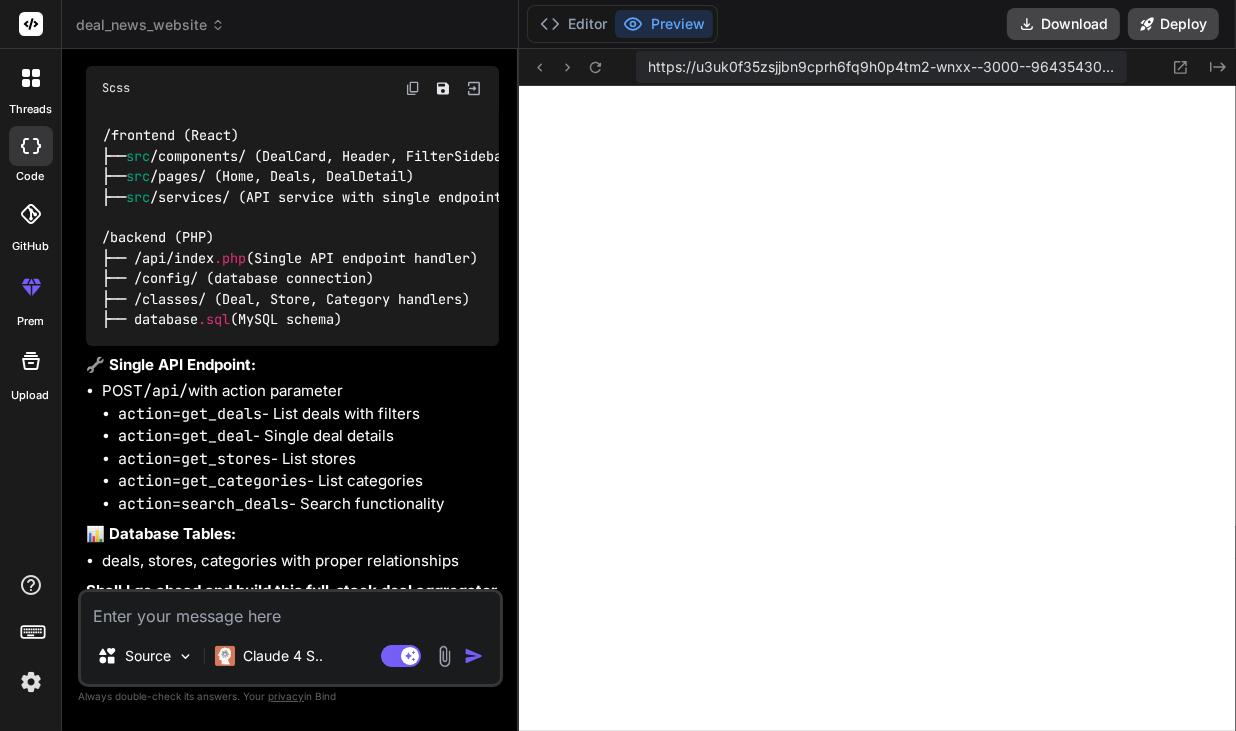 scroll, scrollTop: 4607, scrollLeft: 0, axis: vertical 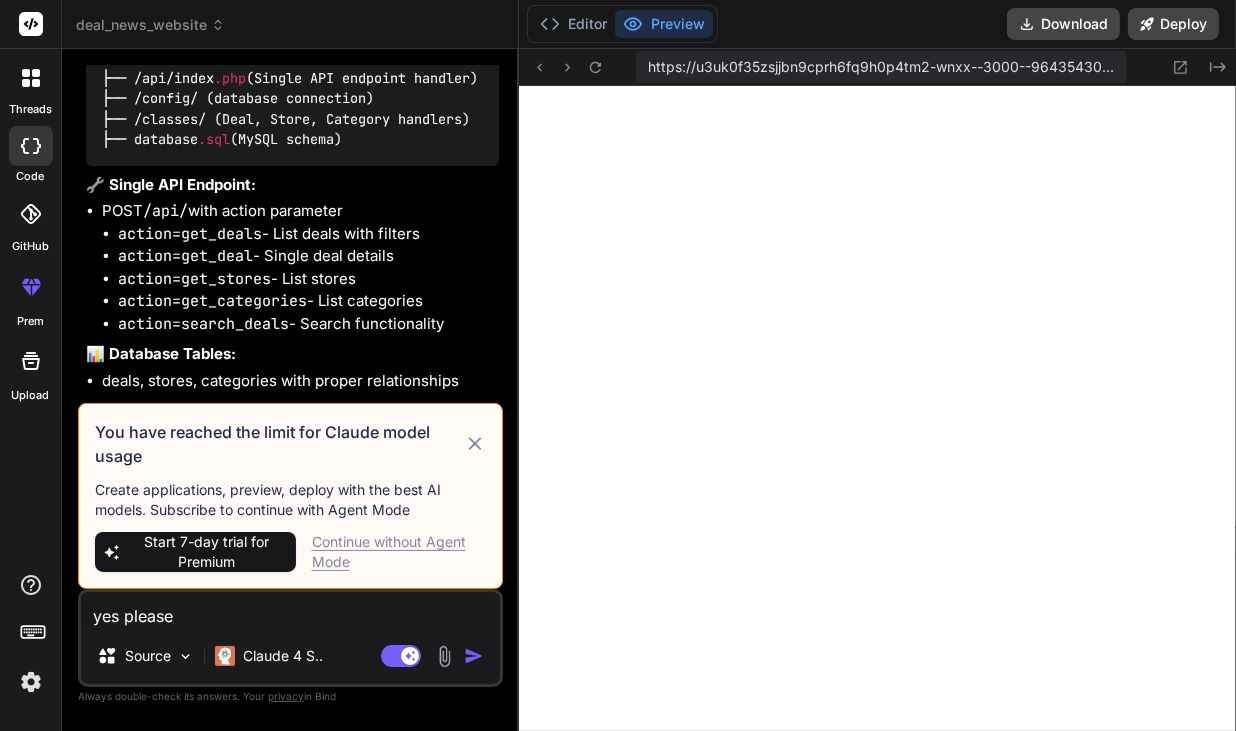 click on "Continue without Agent Mode" at bounding box center (399, 552) 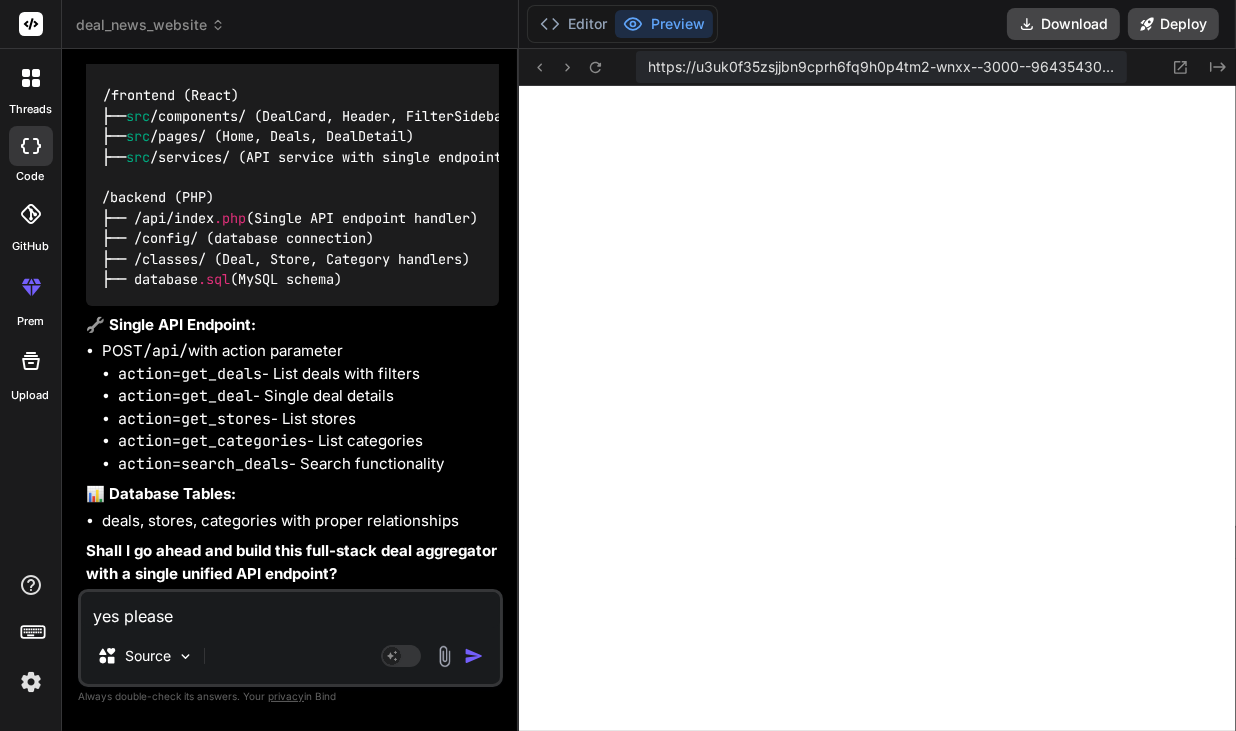 click on "yes please" at bounding box center [290, 610] 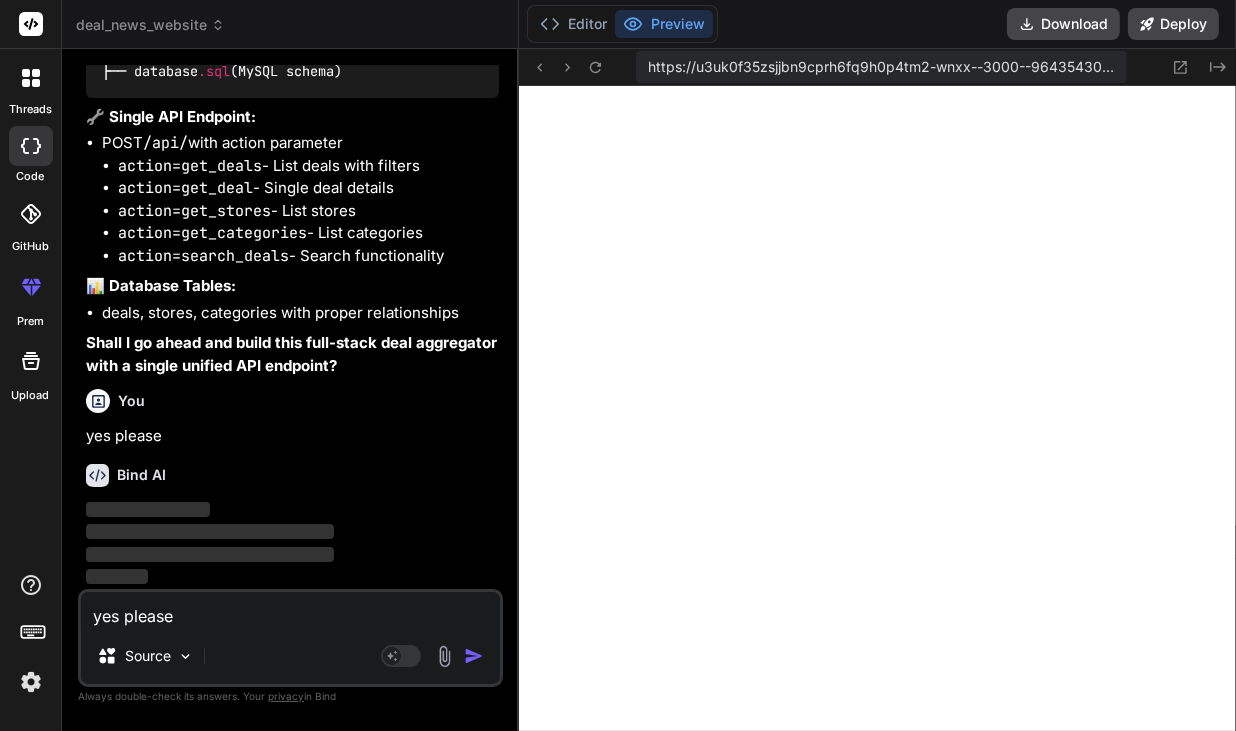 scroll, scrollTop: 4815, scrollLeft: 0, axis: vertical 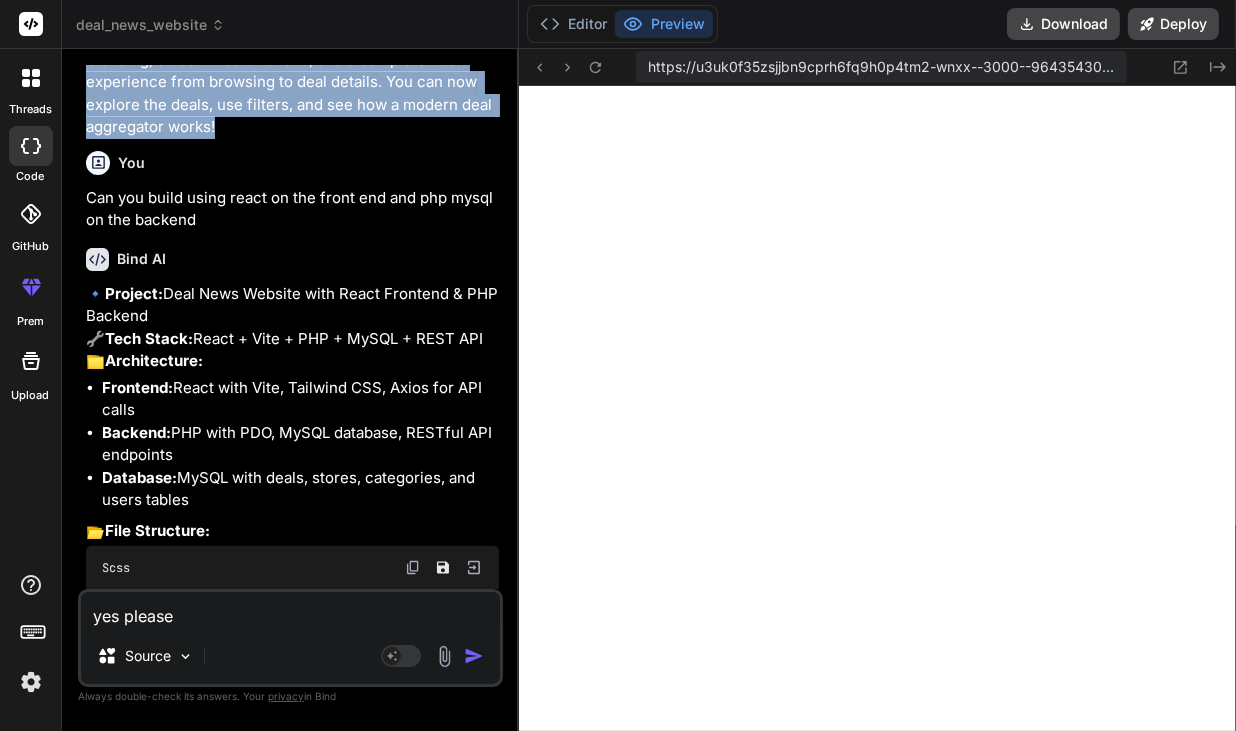 drag, startPoint x: 88, startPoint y: 194, endPoint x: 278, endPoint y: 171, distance: 191.38704 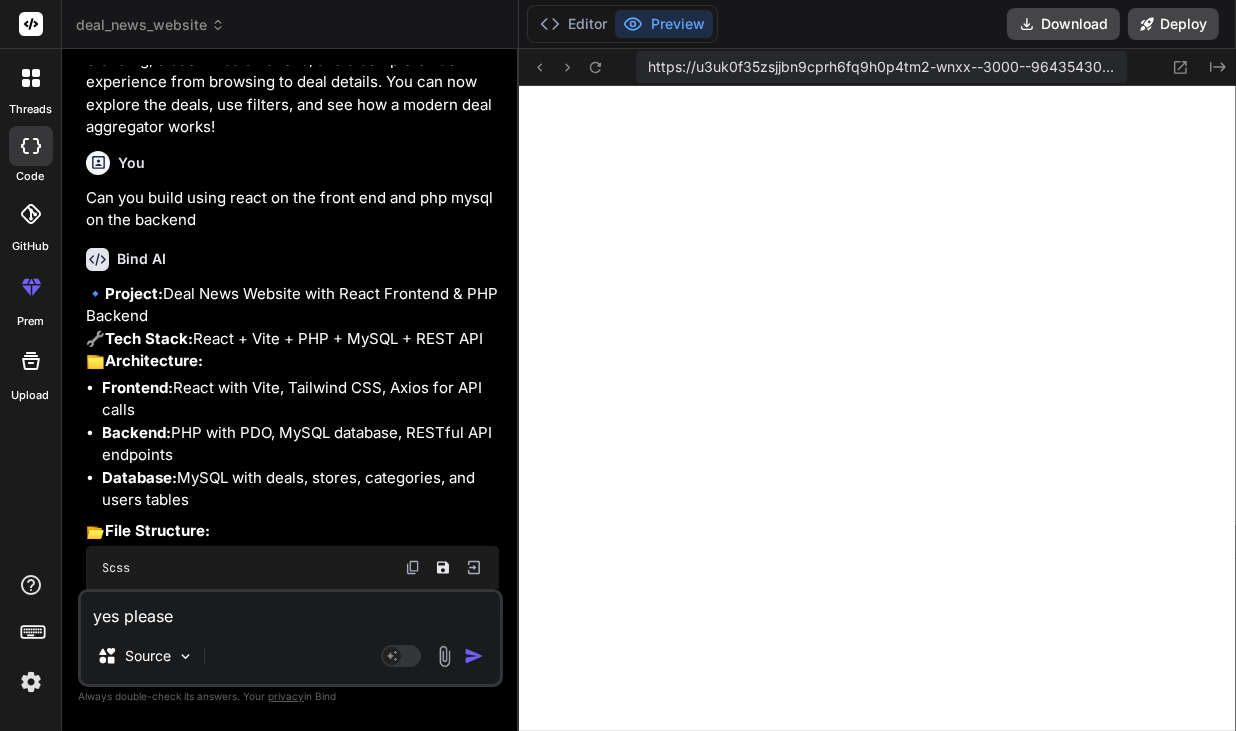 click on "Can you build using react on the front end and php mysql on the backend" at bounding box center [292, 209] 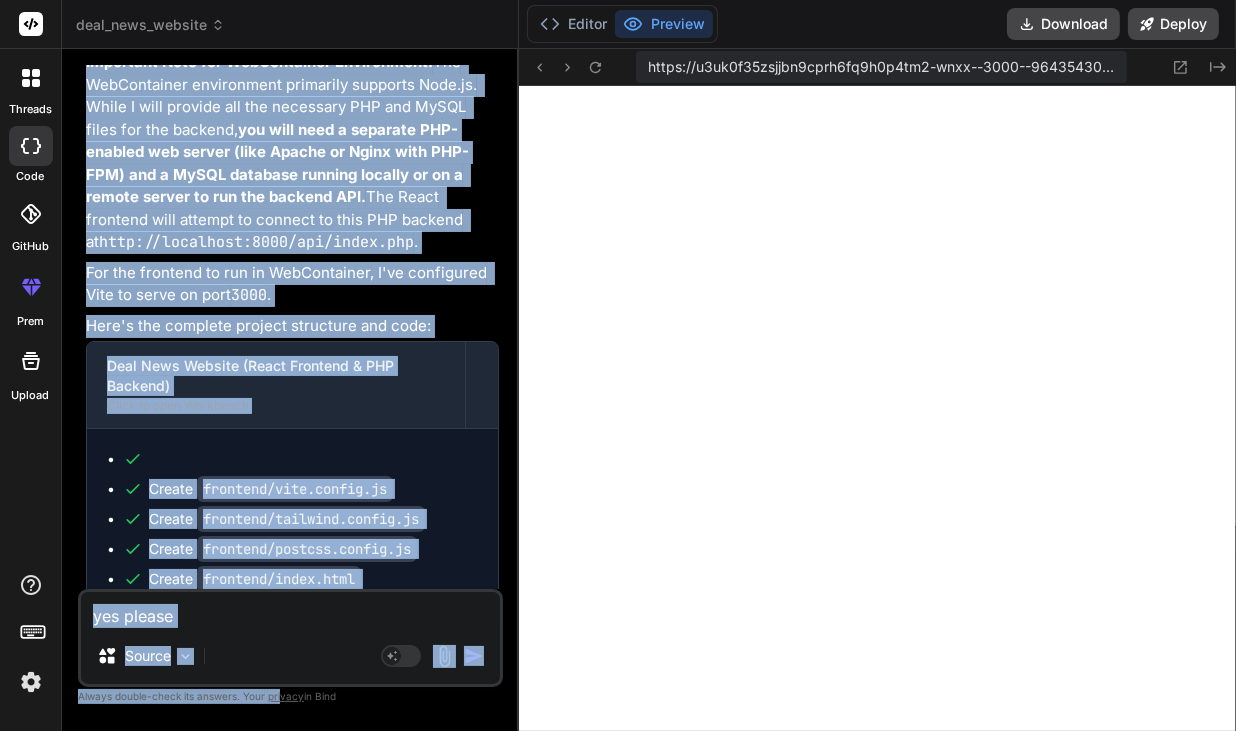 scroll, scrollTop: 6981, scrollLeft: 0, axis: vertical 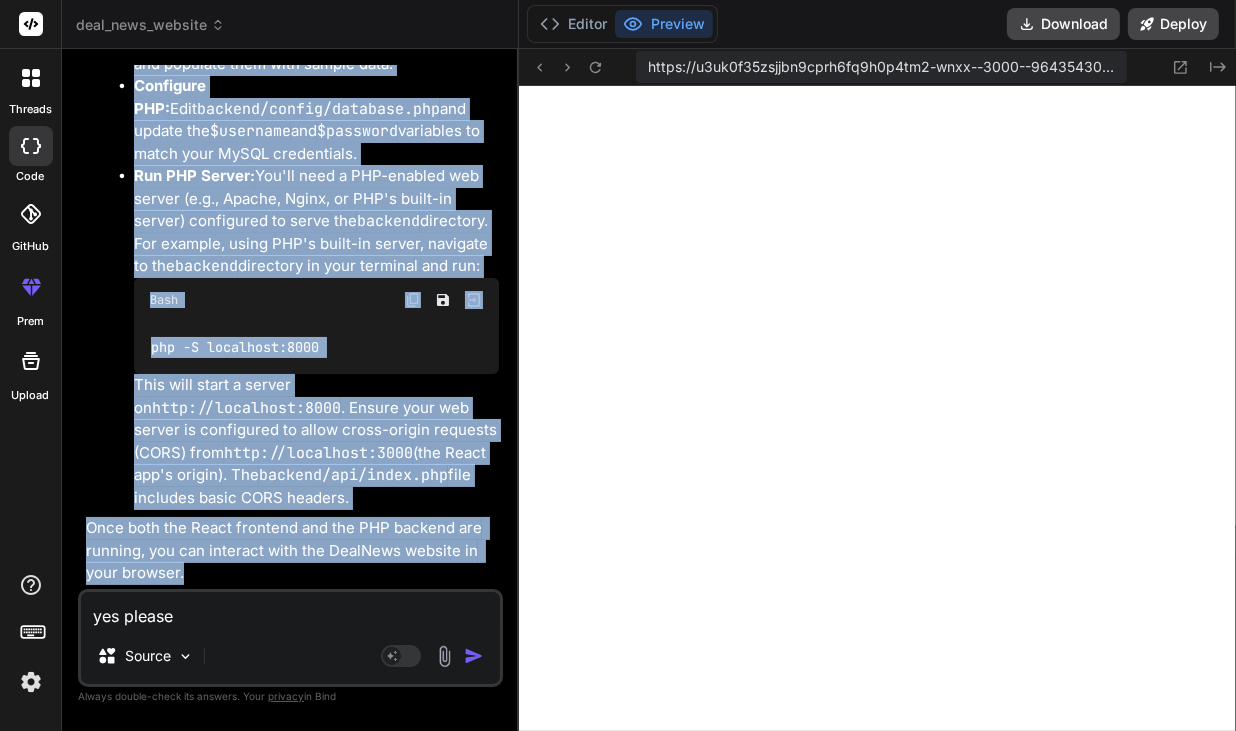 drag, startPoint x: 86, startPoint y: 238, endPoint x: 260, endPoint y: 580, distance: 383.71866 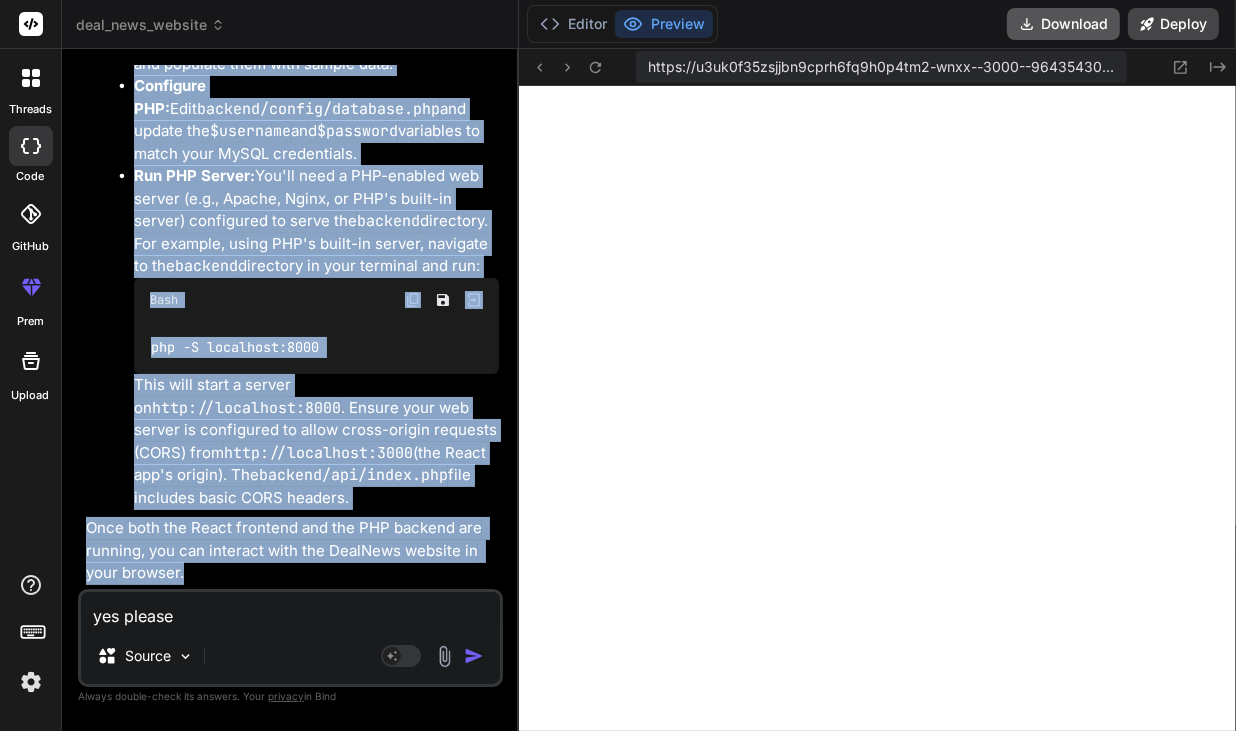 click on "Download" at bounding box center (1063, 24) 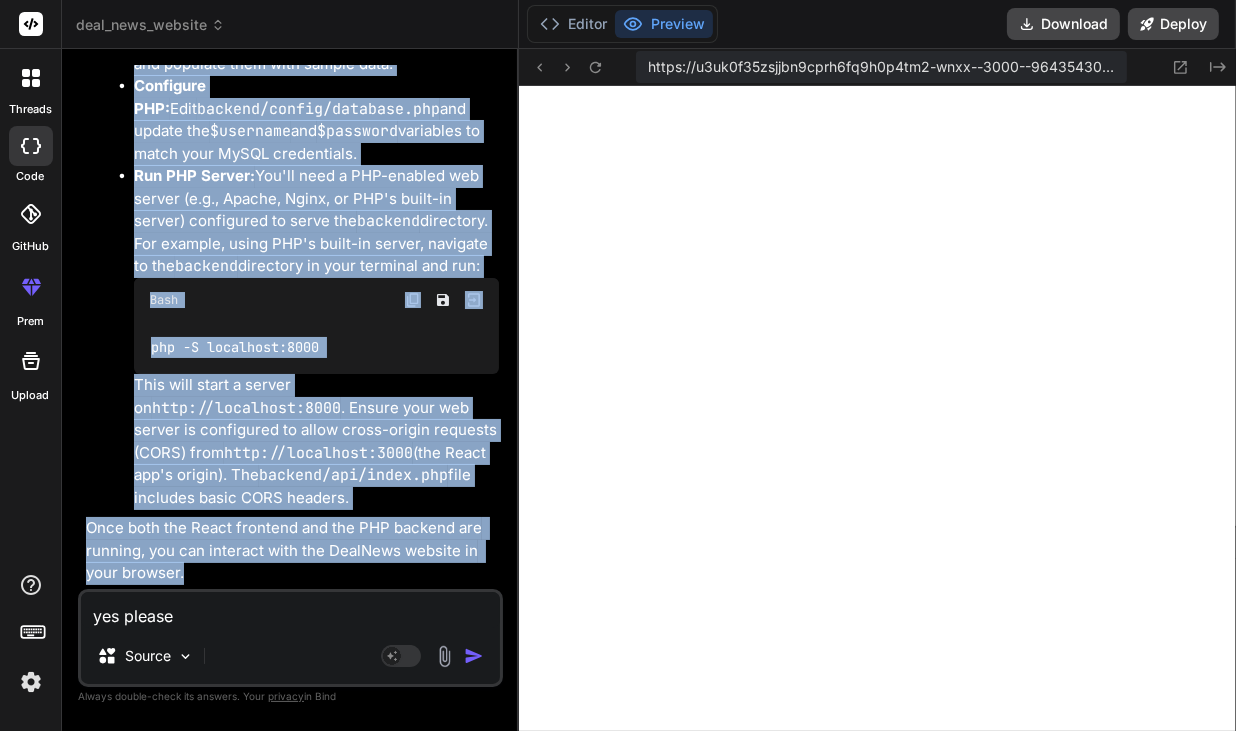 scroll, scrollTop: 6981, scrollLeft: 0, axis: vertical 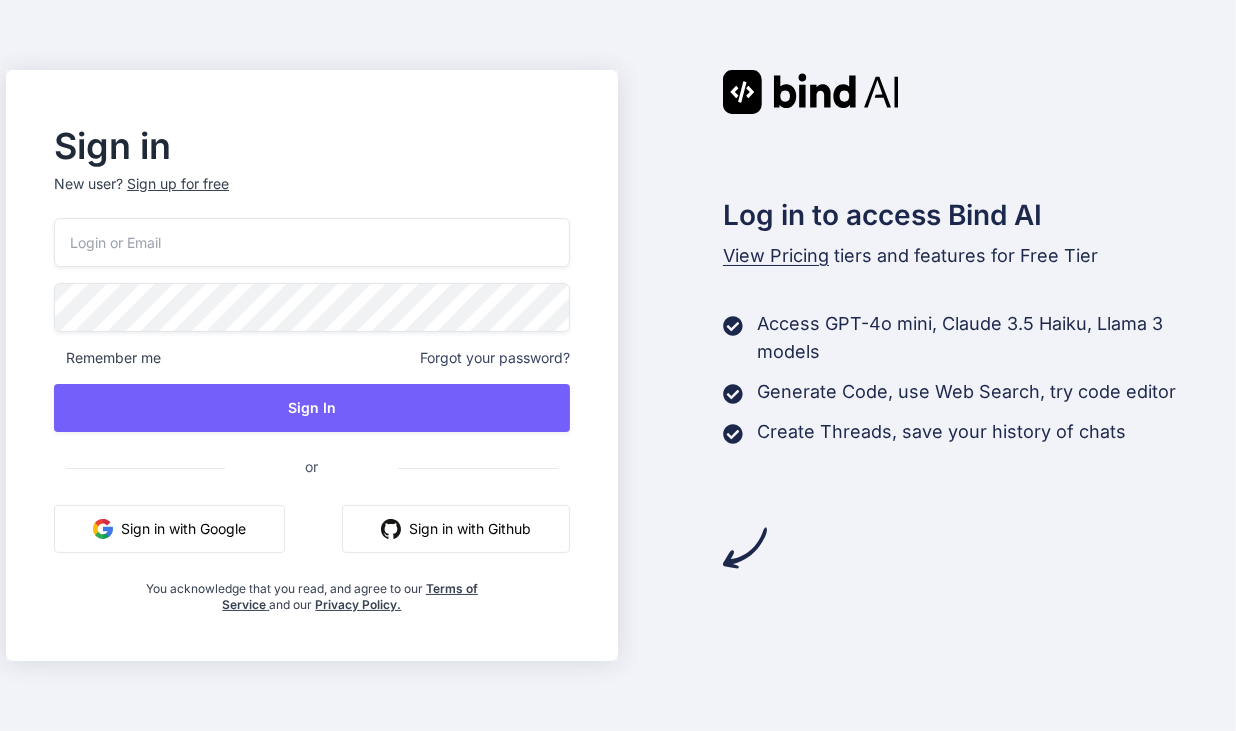 click at bounding box center (311, 242) 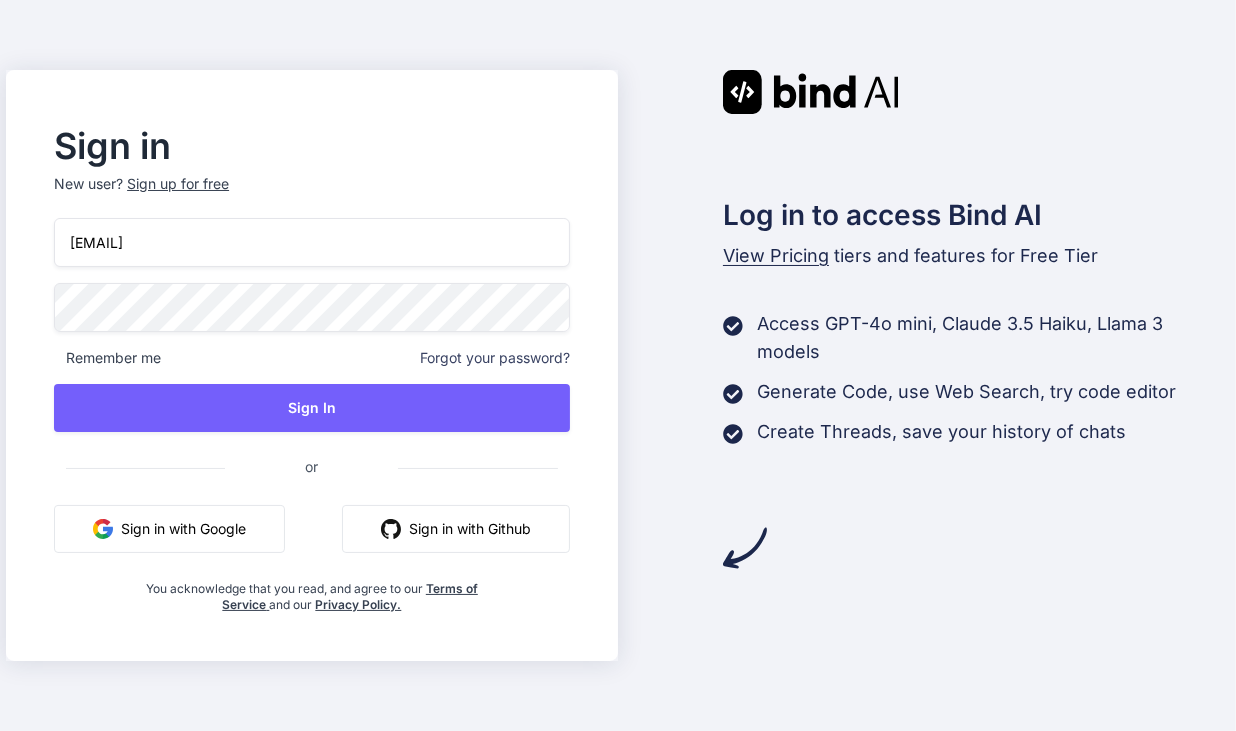 click on "New user?   Sign up for free" at bounding box center (311, 196) 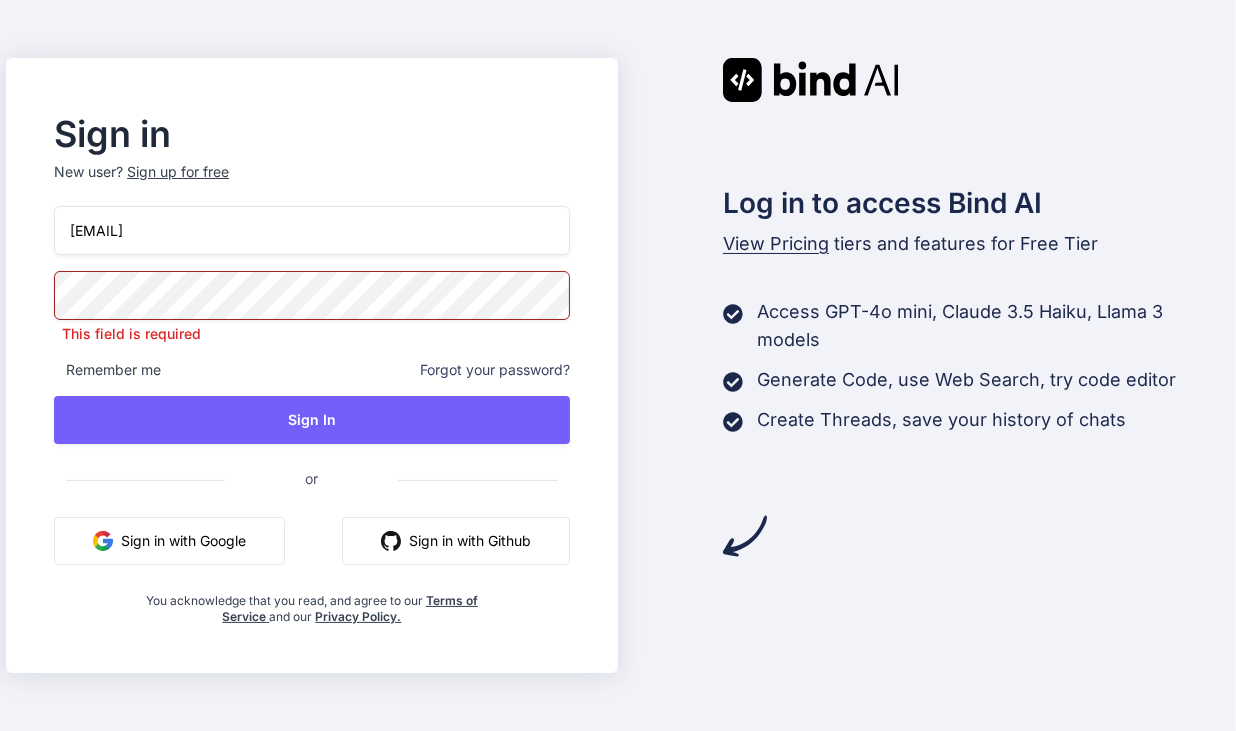 click on "Sign up for free" at bounding box center [178, 172] 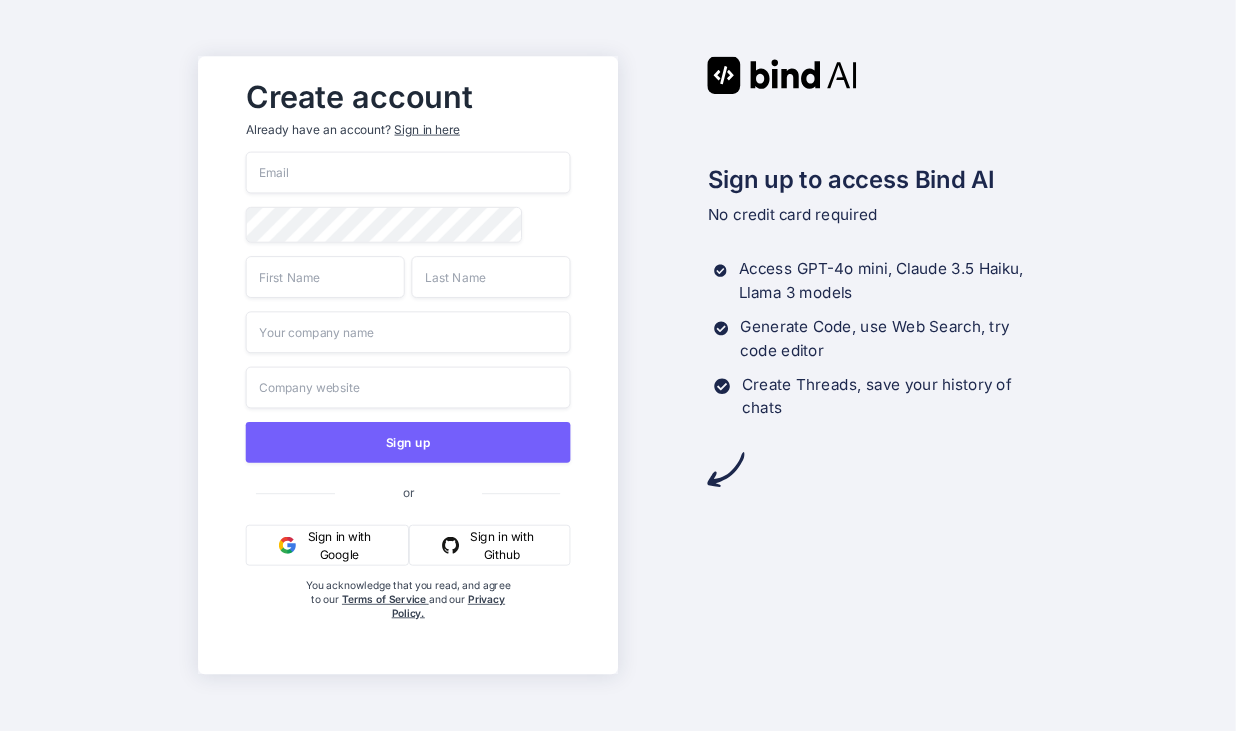 click at bounding box center [407, 173] 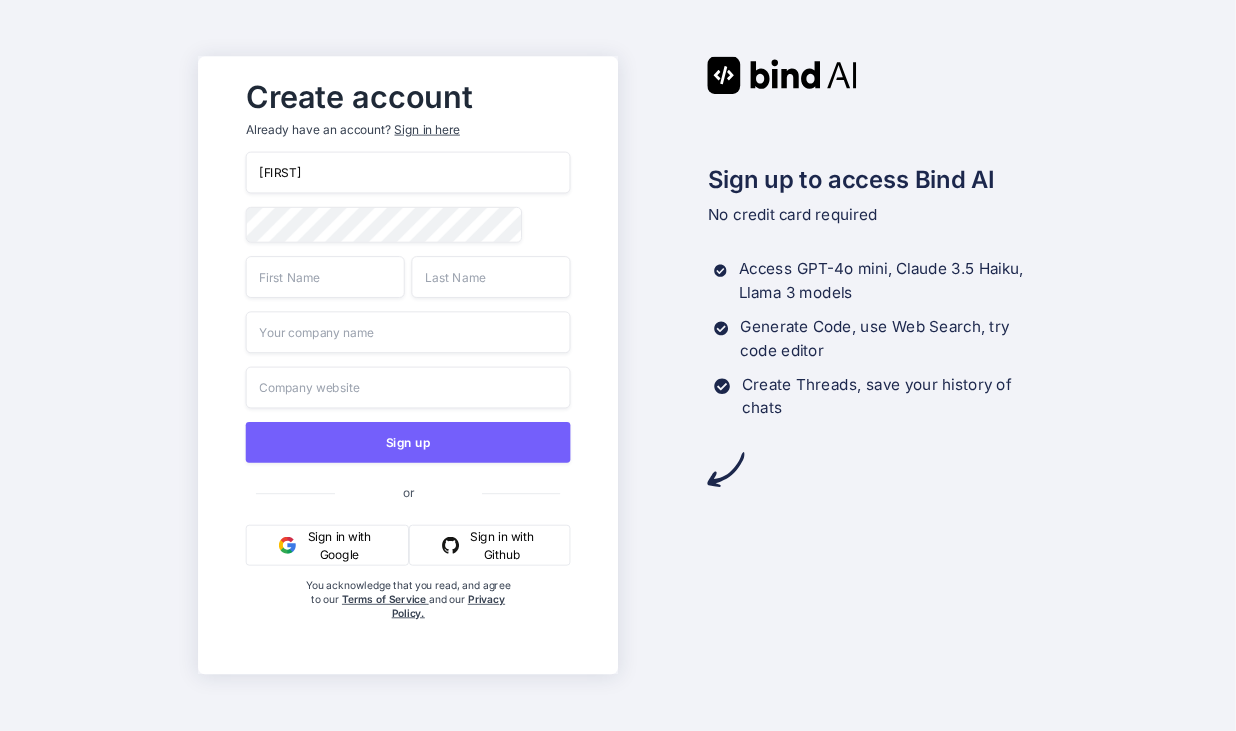 type on "[EMAIL]" 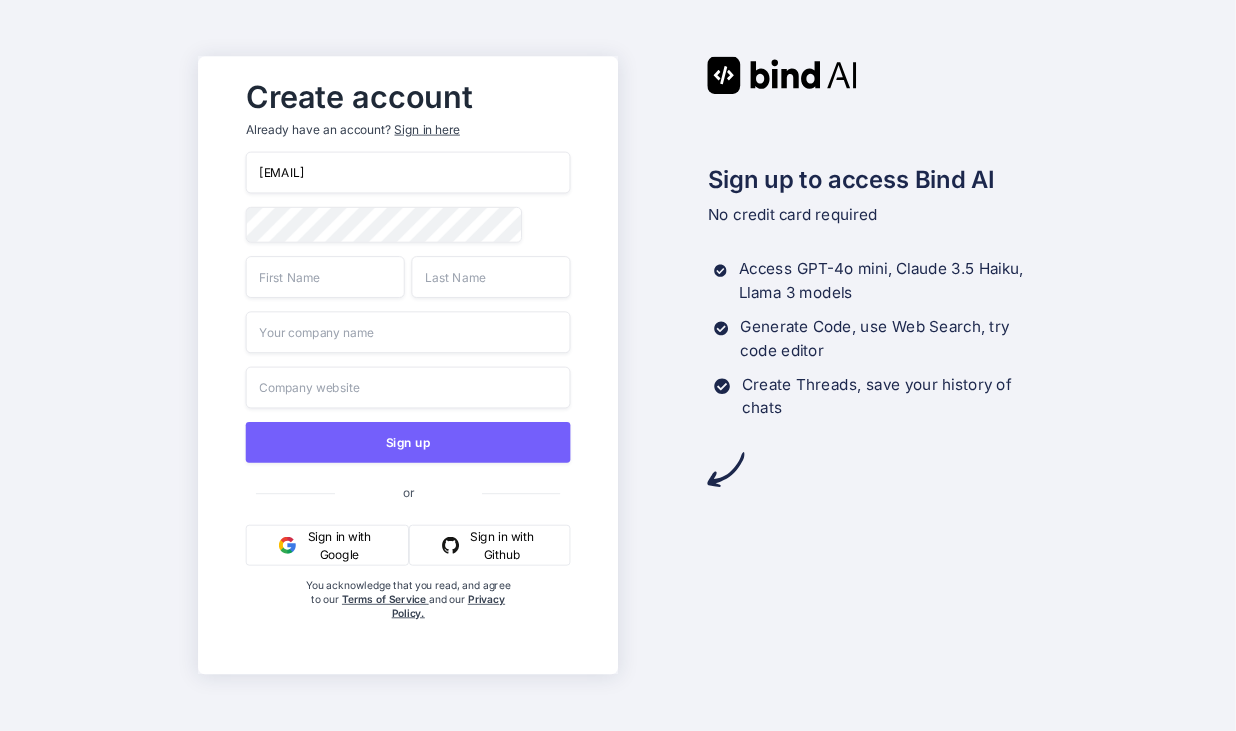 click at bounding box center (324, 277) 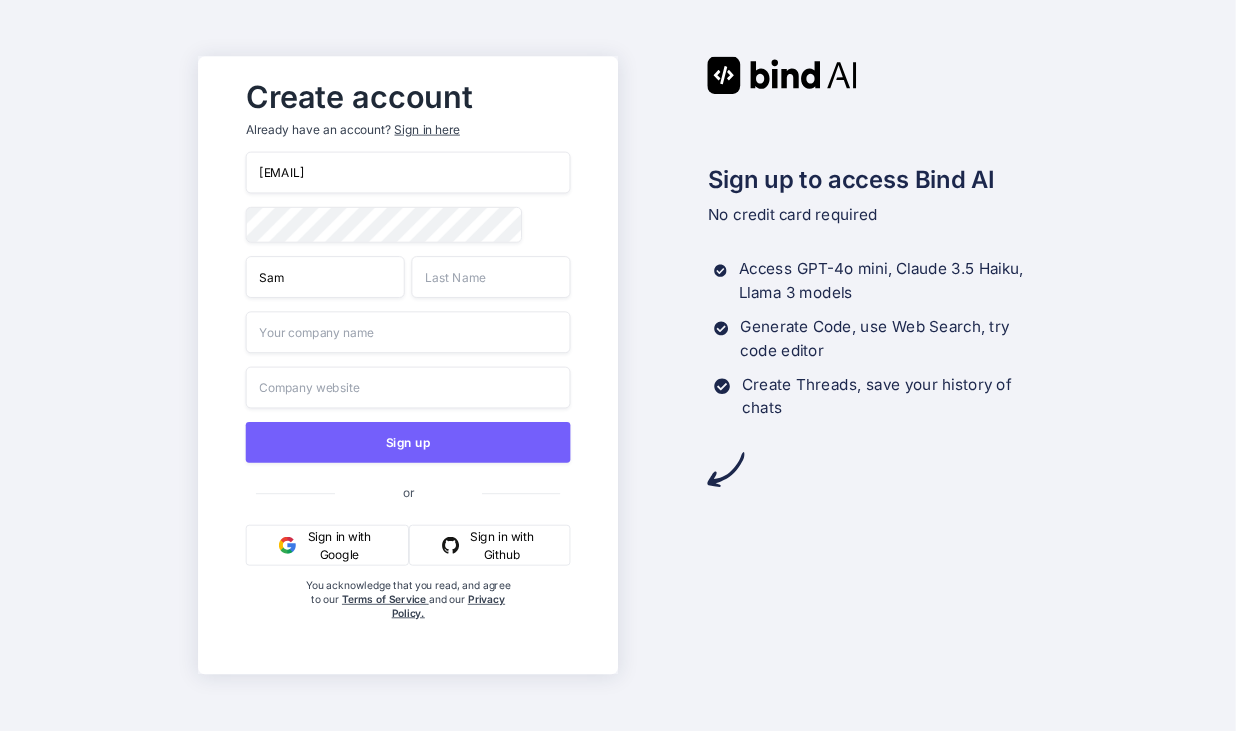 type on "Sam" 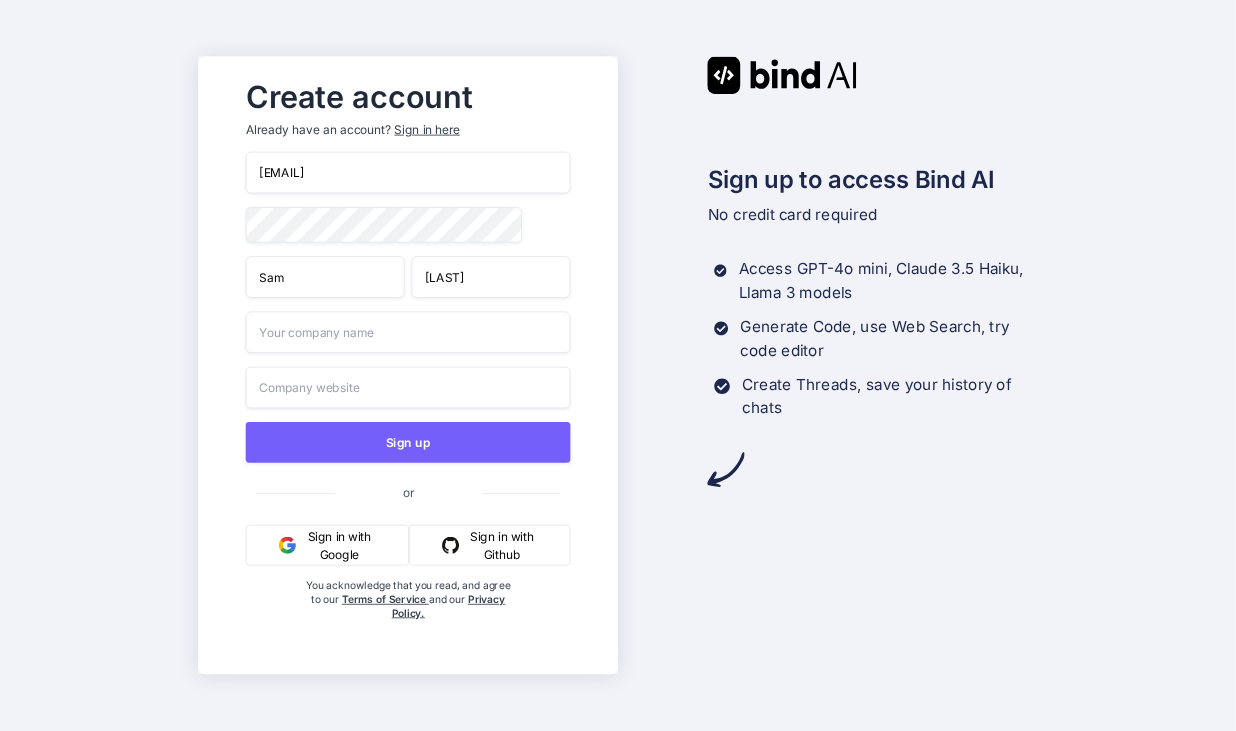 type on "[LAST]" 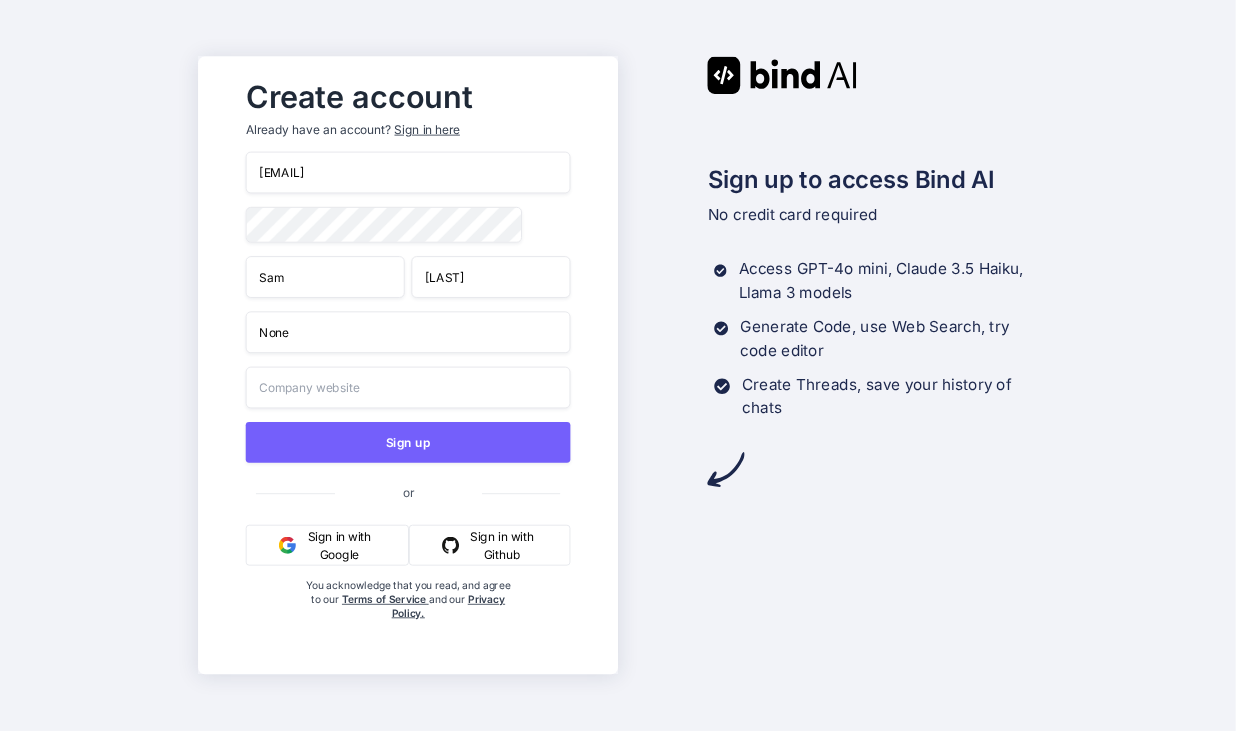 type on "None" 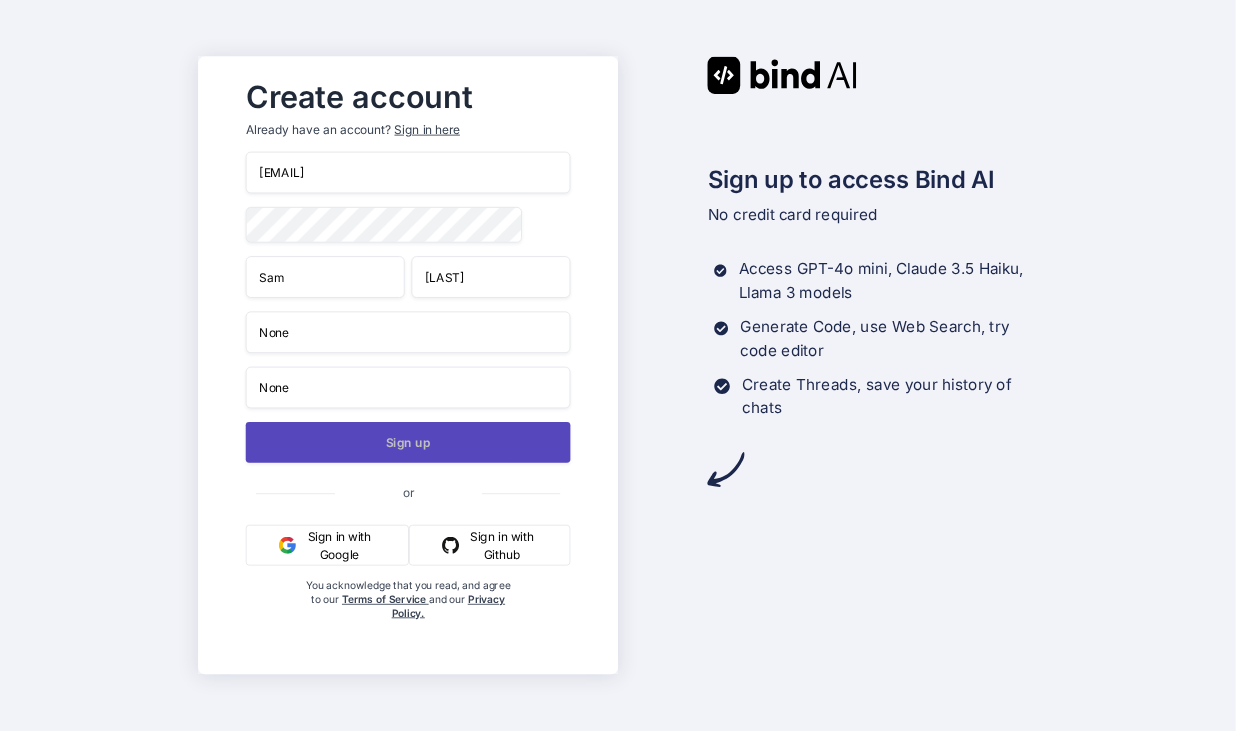 type on "None" 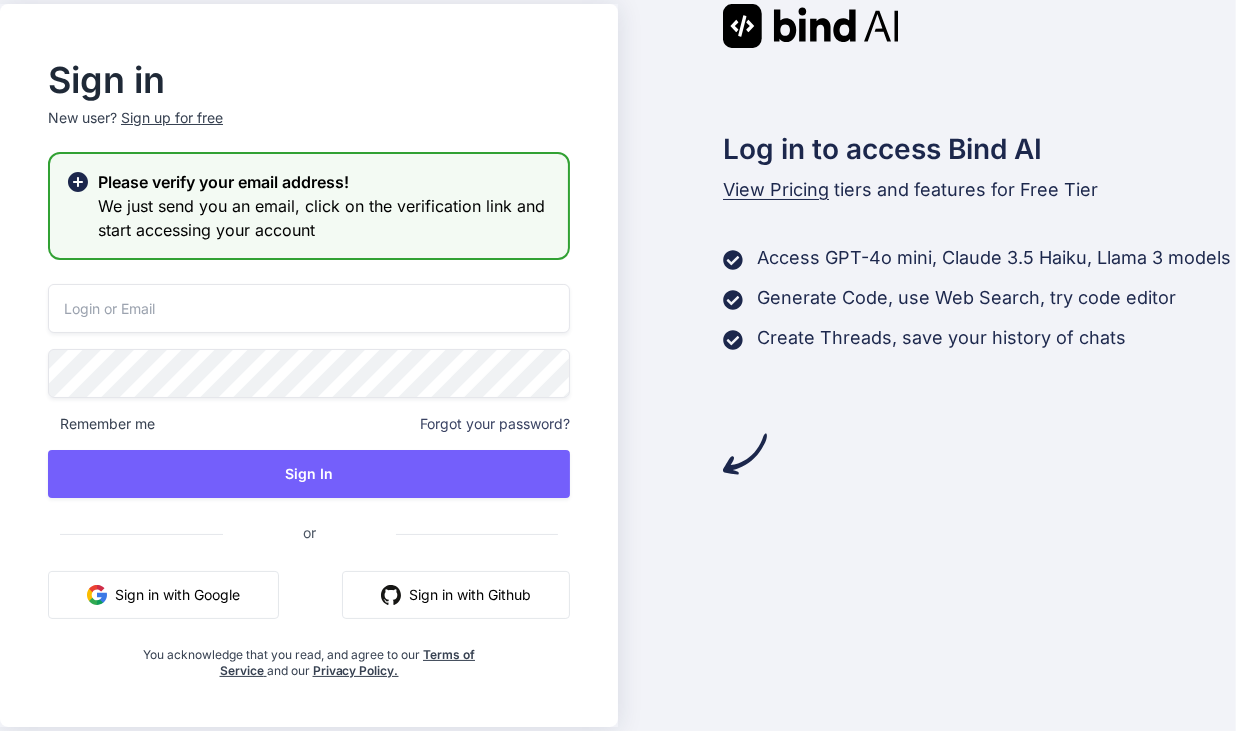 click at bounding box center (309, 308) 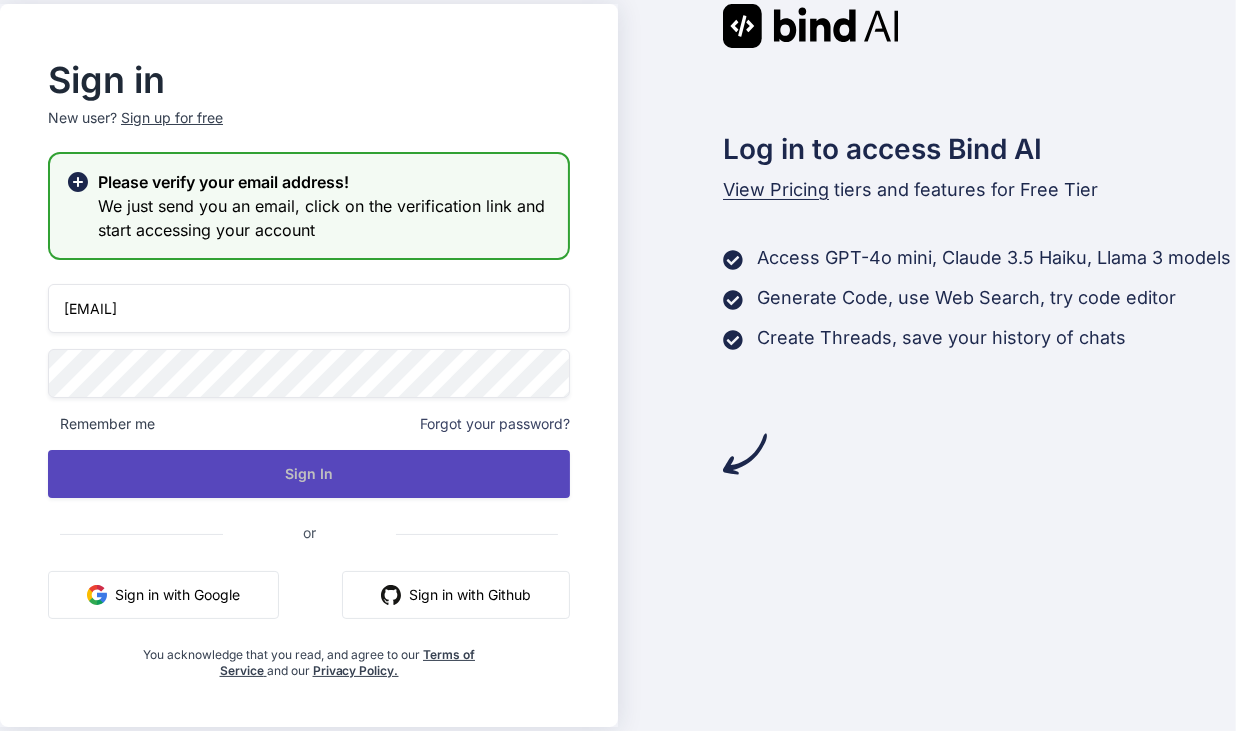 click on "Sign In" at bounding box center [309, 474] 